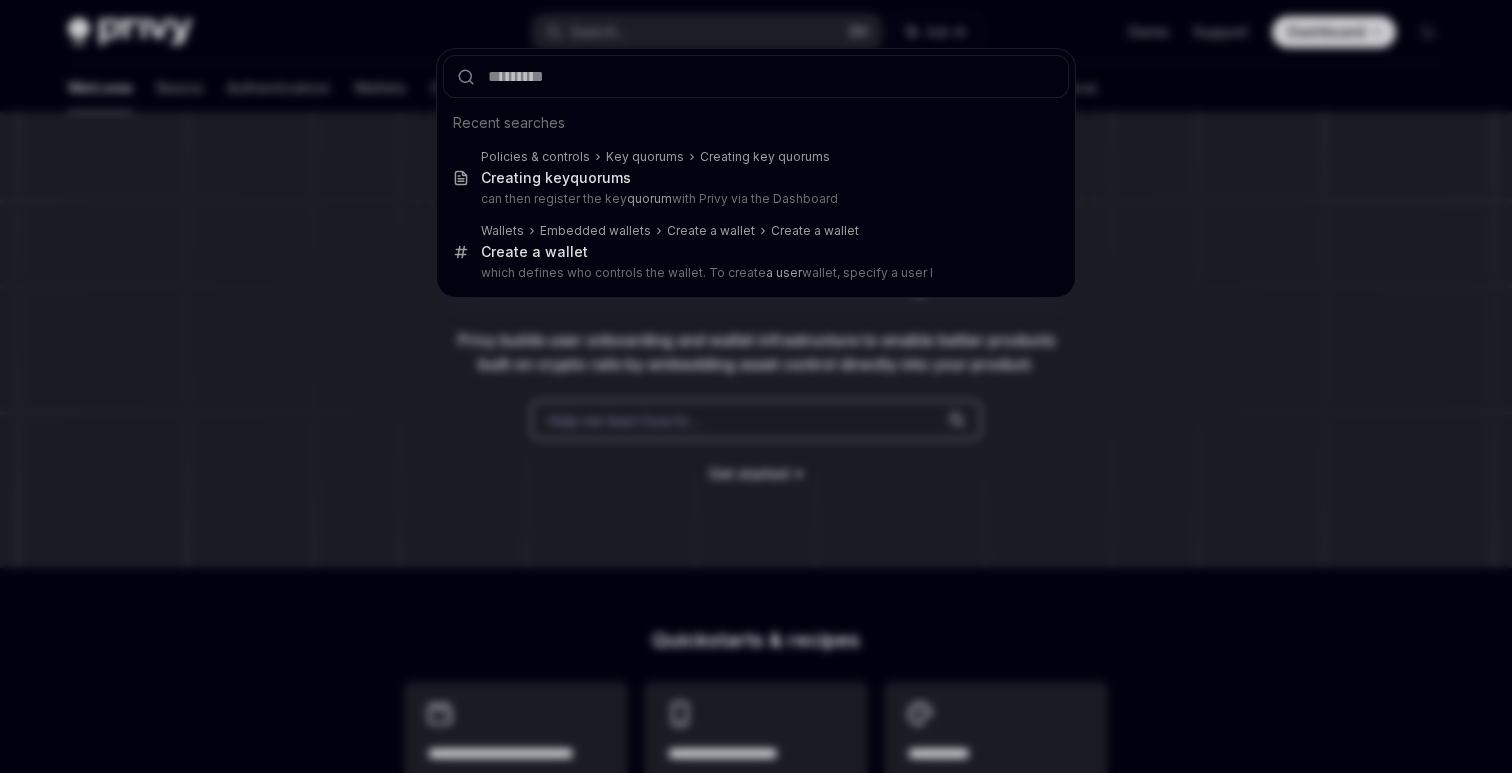 scroll, scrollTop: 0, scrollLeft: 0, axis: both 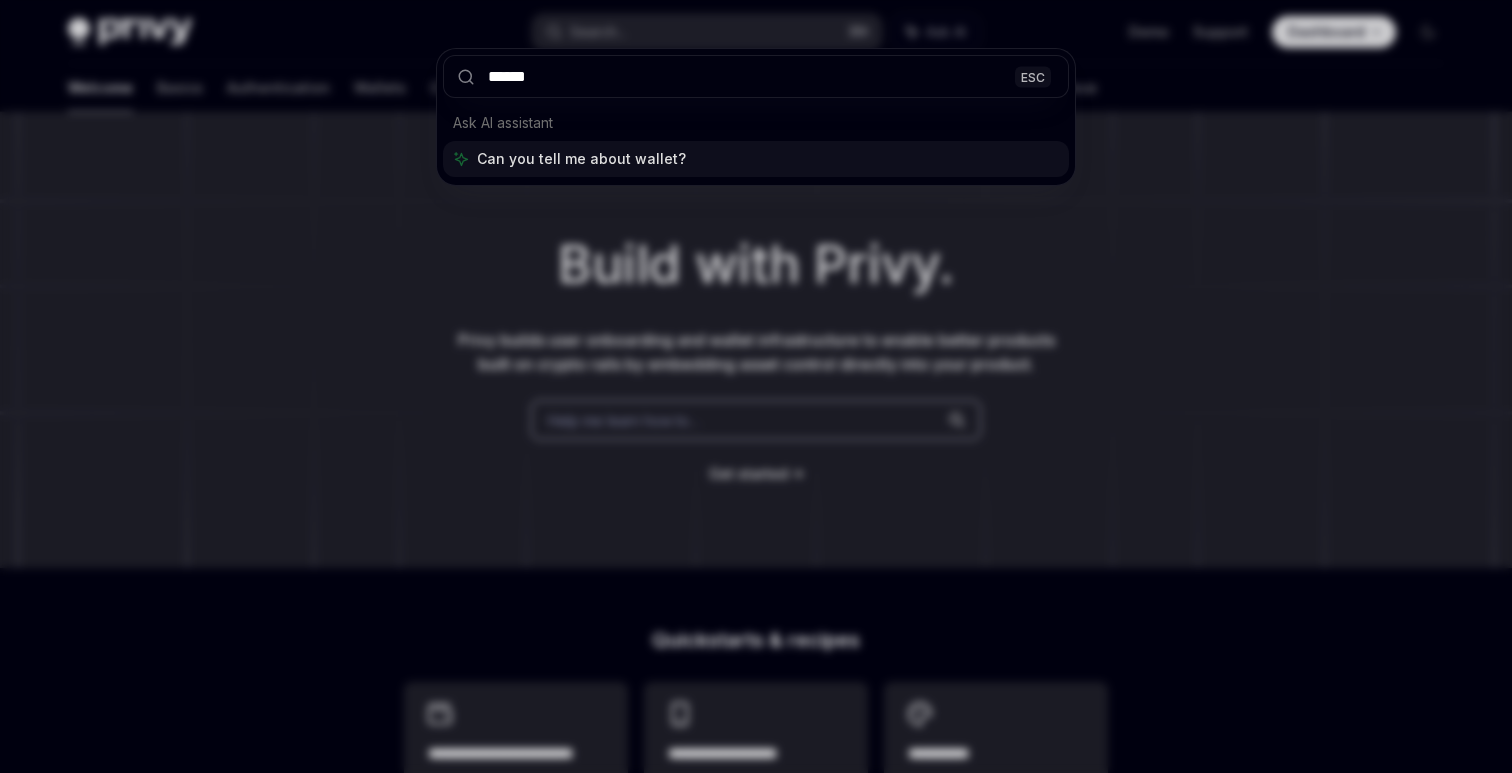 type on "******" 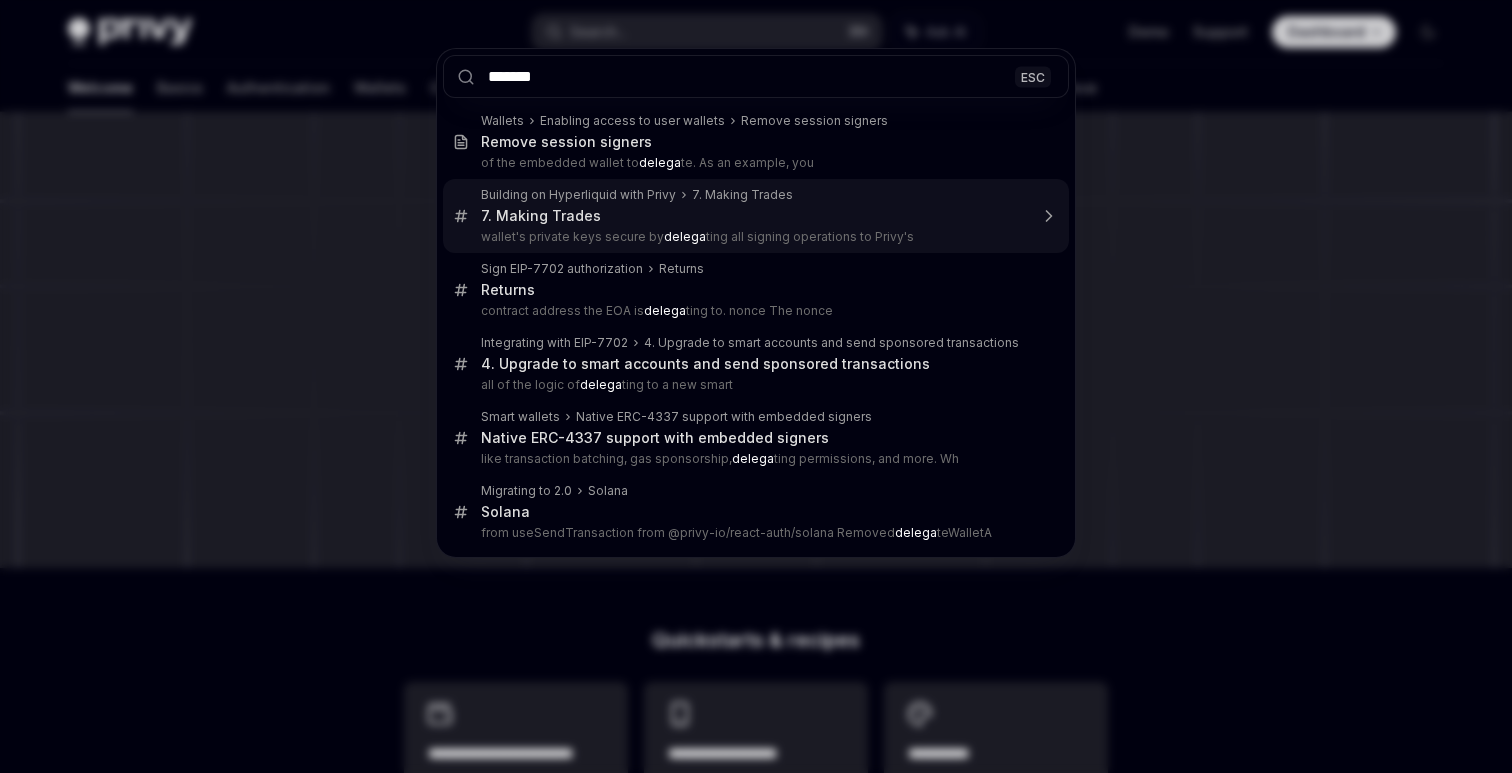 type on "********" 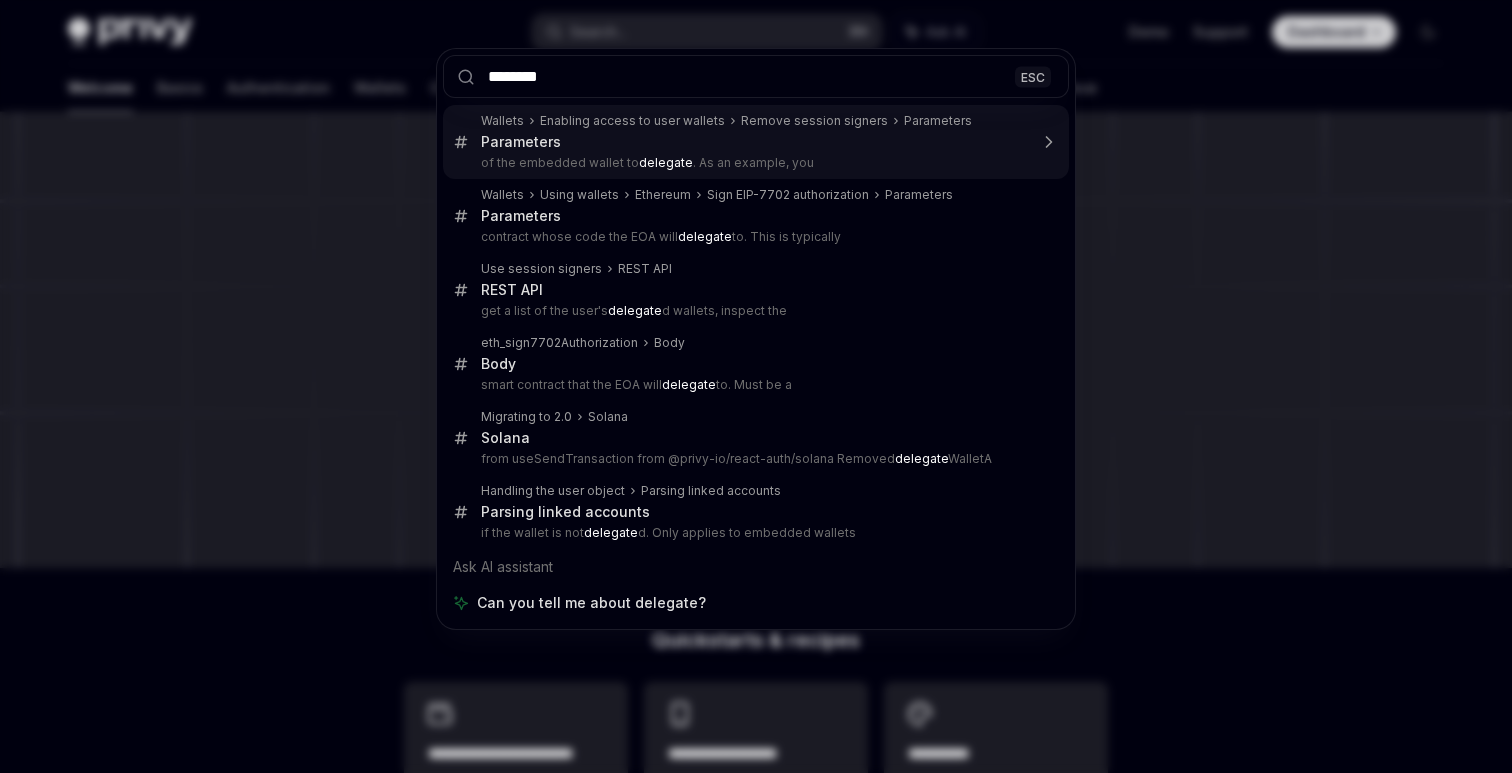 type 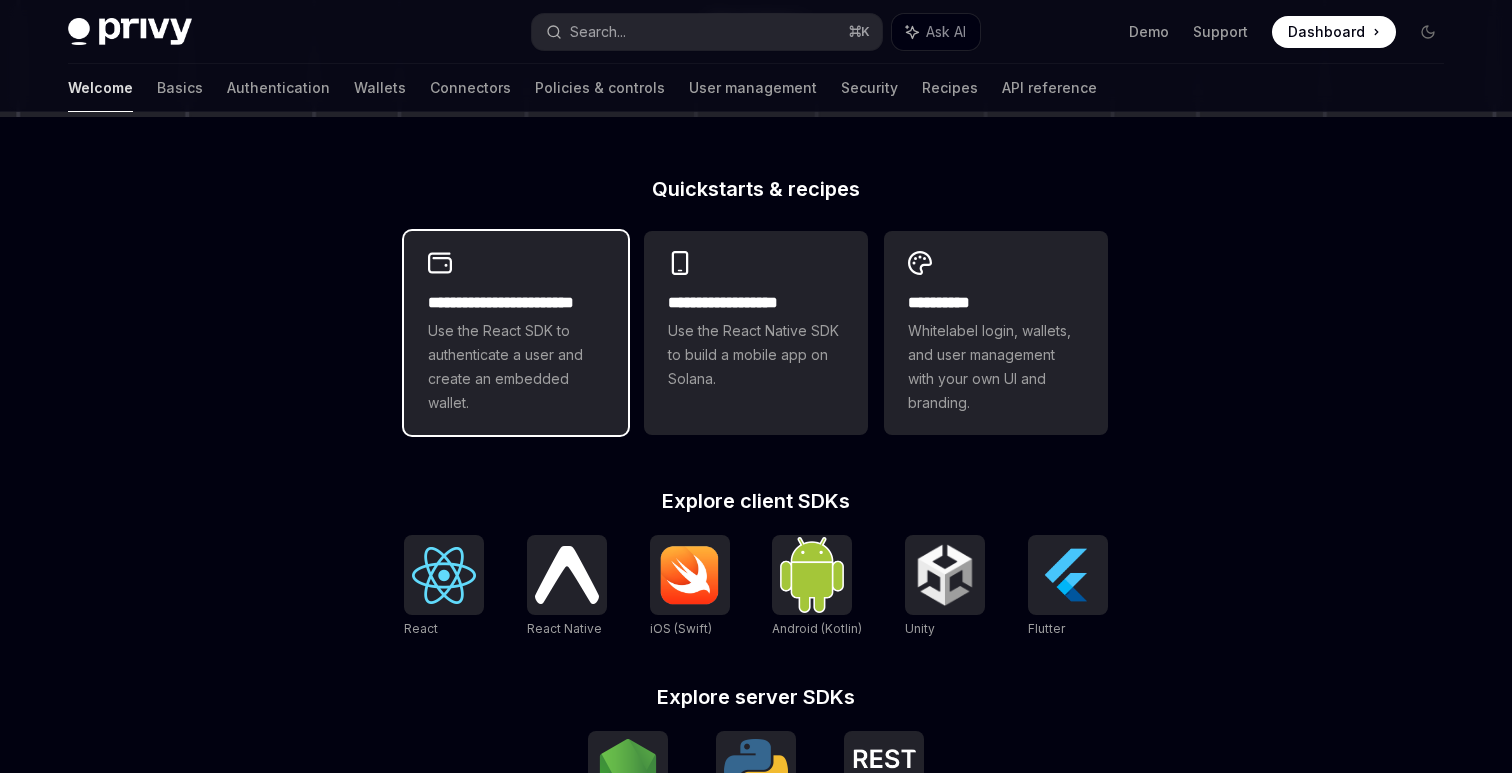 scroll, scrollTop: 529, scrollLeft: 0, axis: vertical 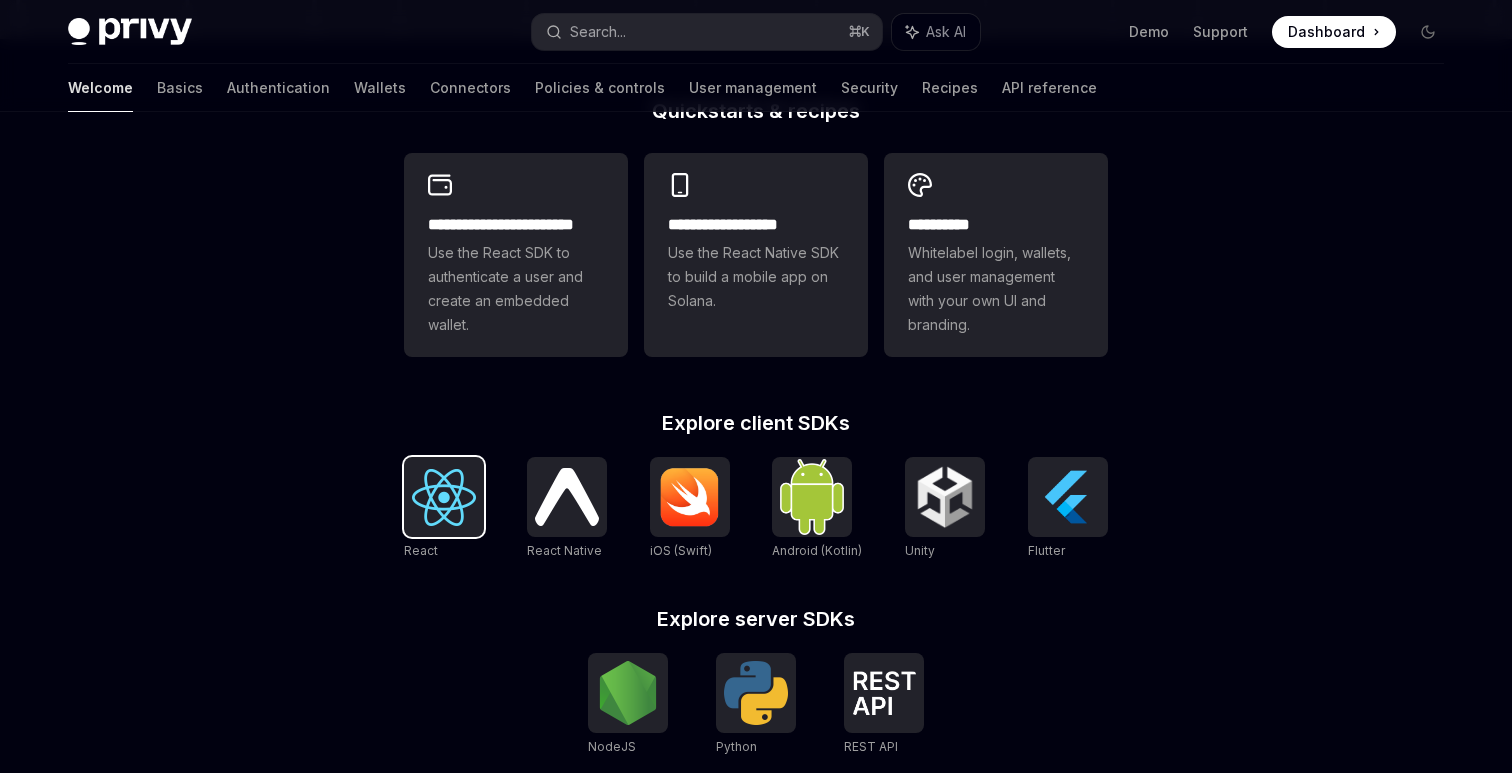 click at bounding box center [444, 497] 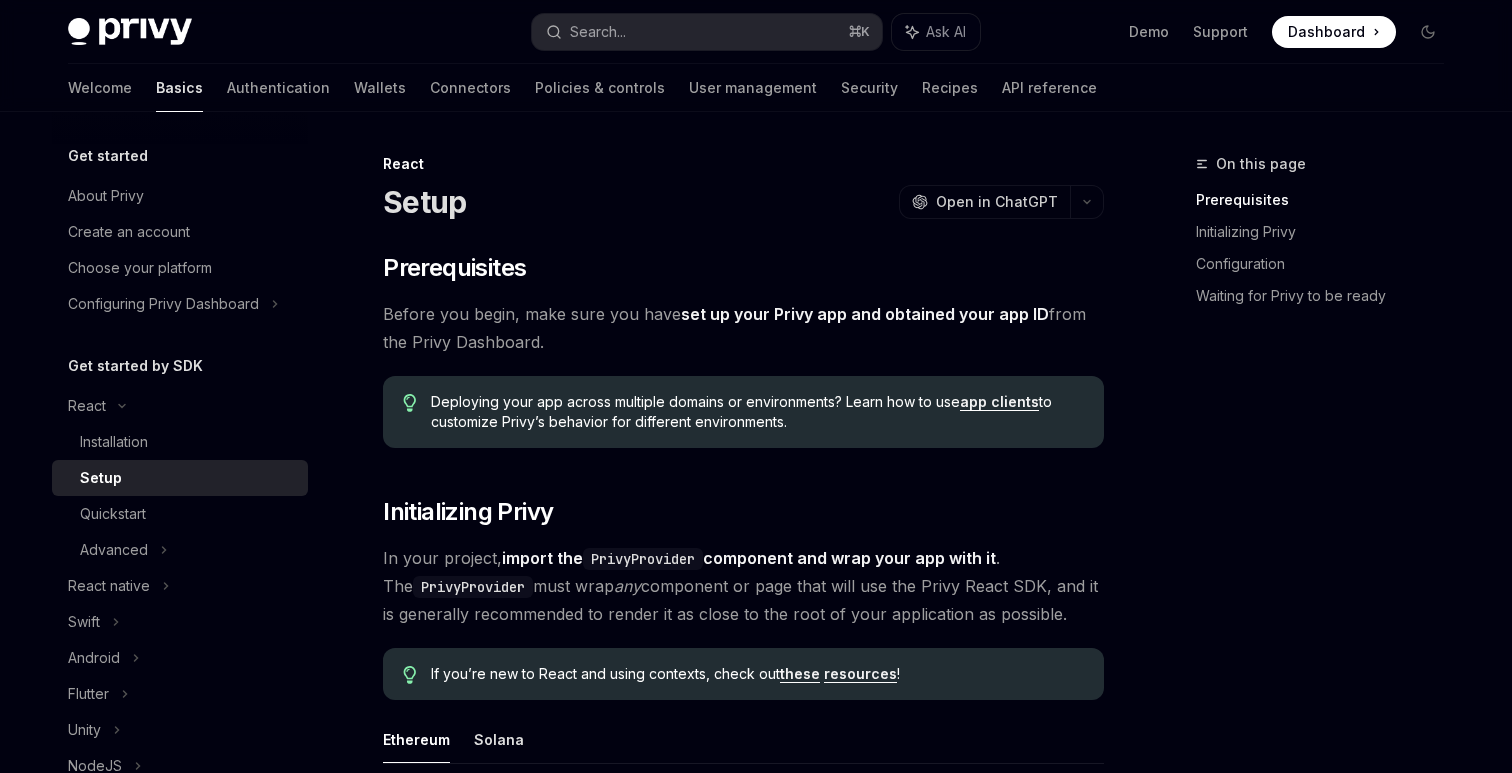scroll, scrollTop: 0, scrollLeft: 0, axis: both 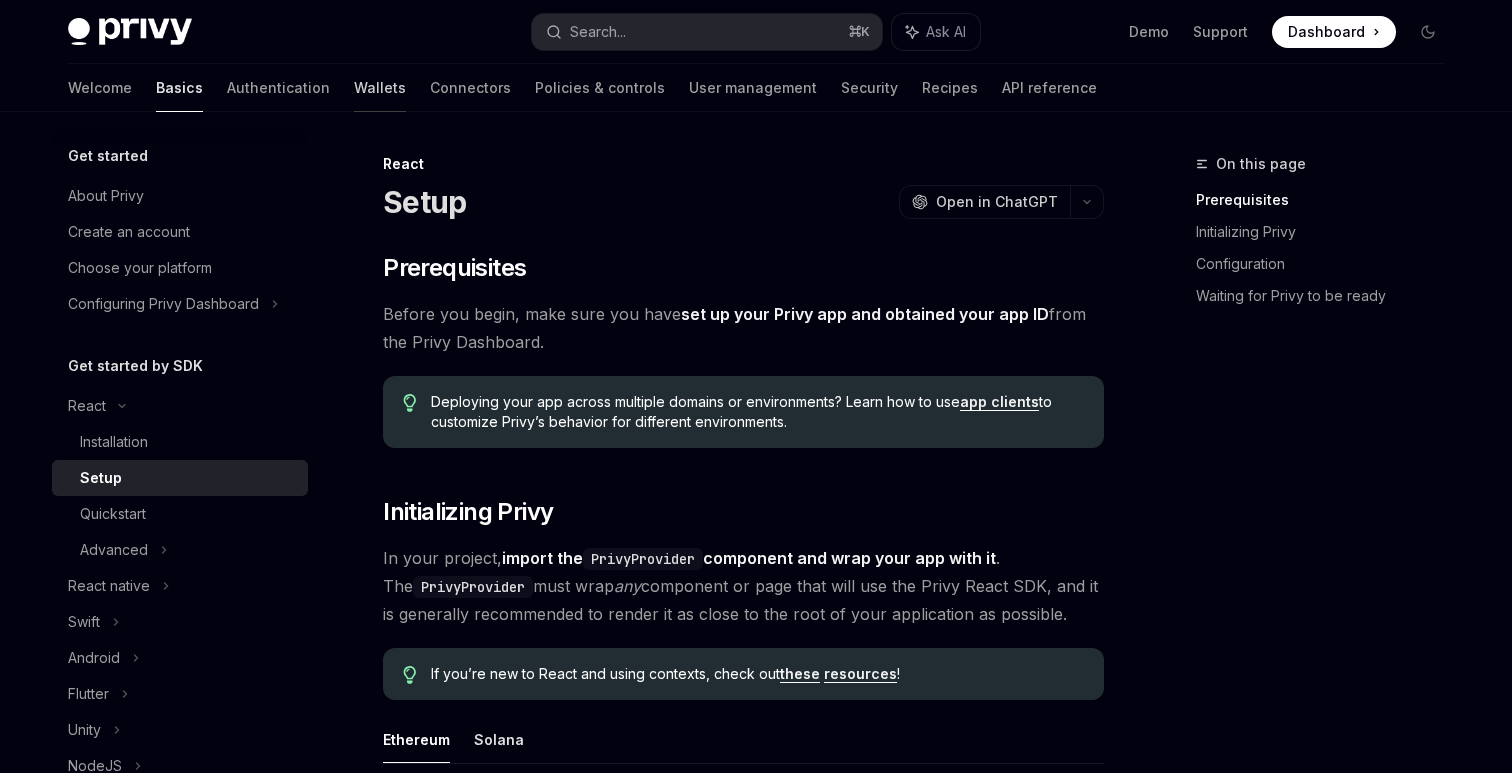 click on "Wallets" at bounding box center [380, 88] 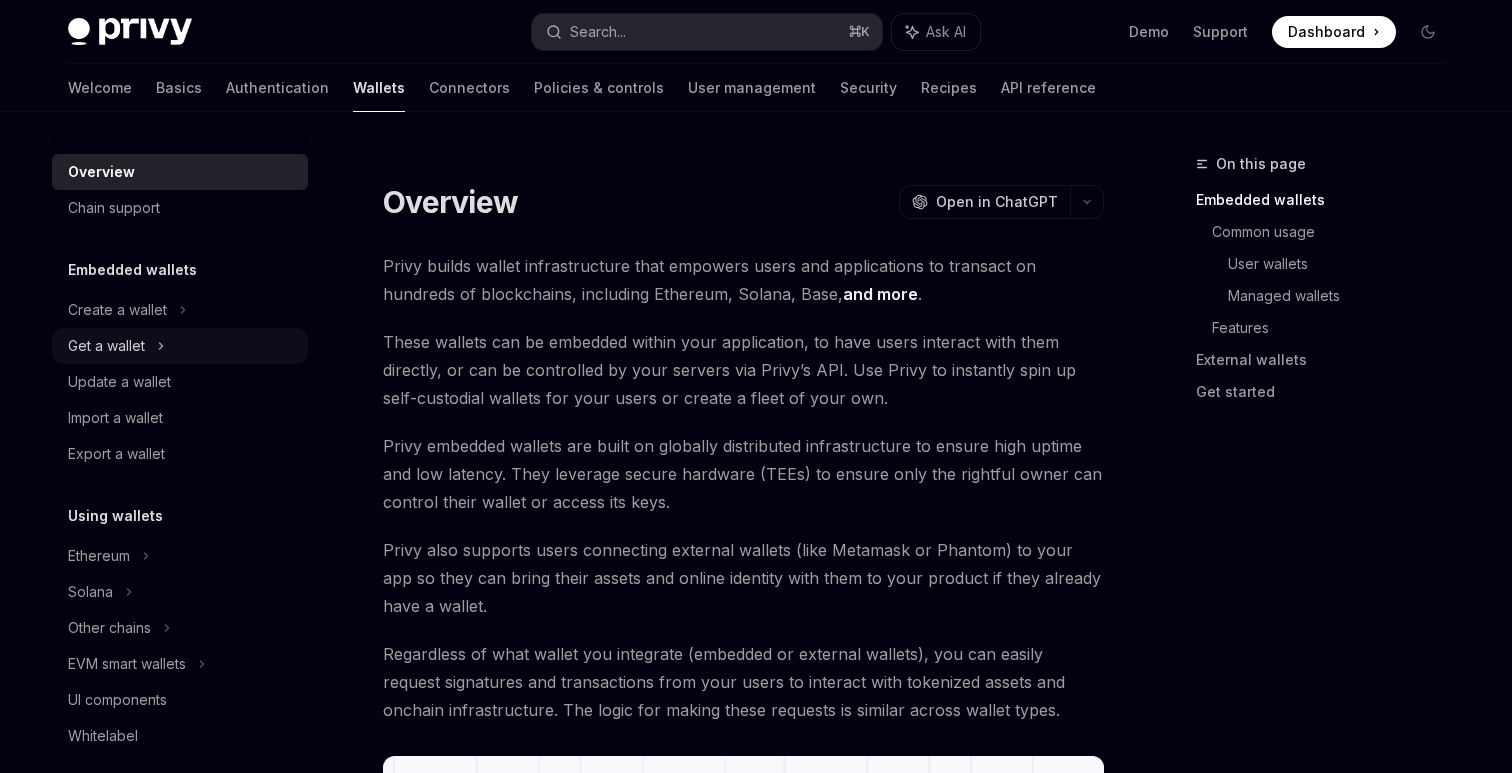 click 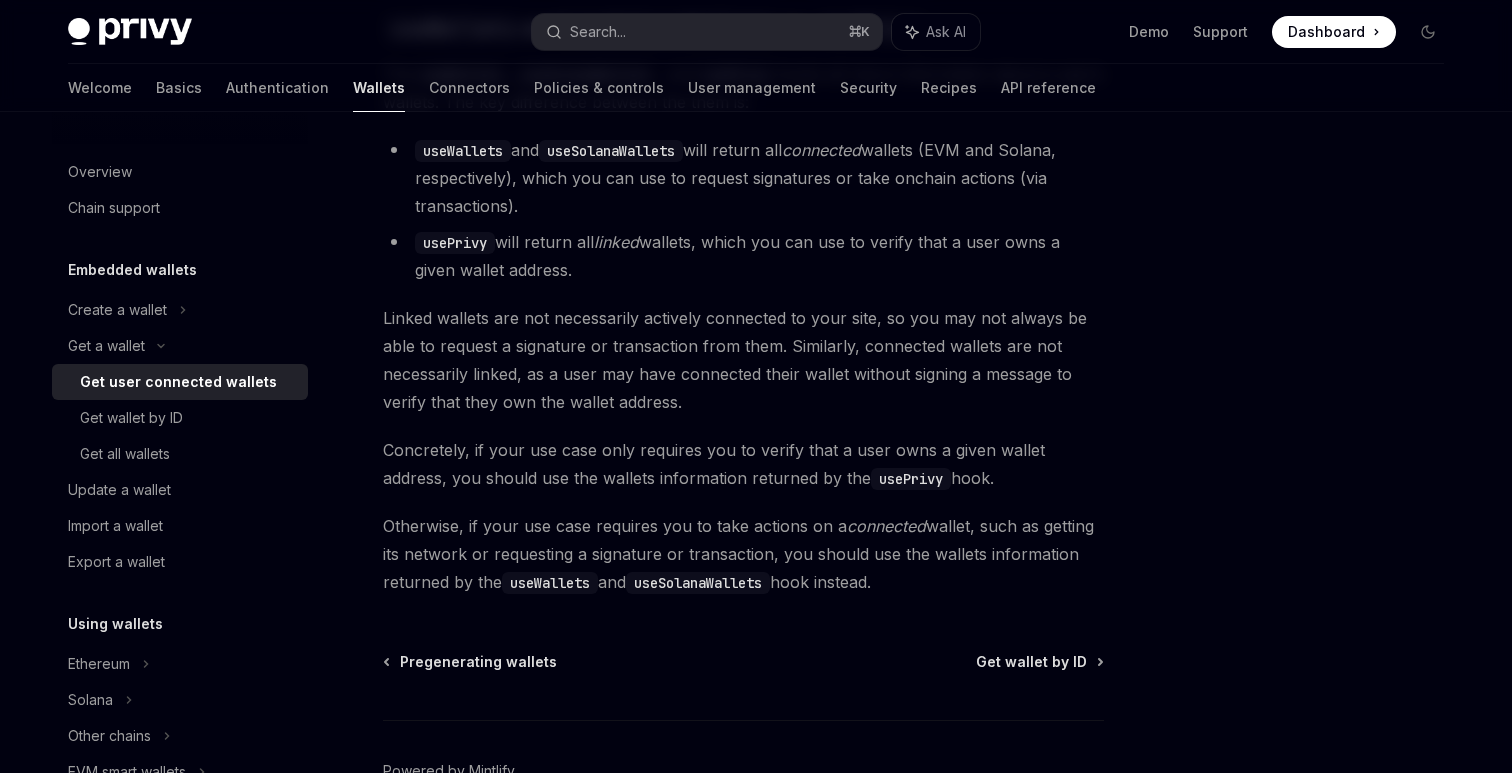 scroll, scrollTop: 1879, scrollLeft: 0, axis: vertical 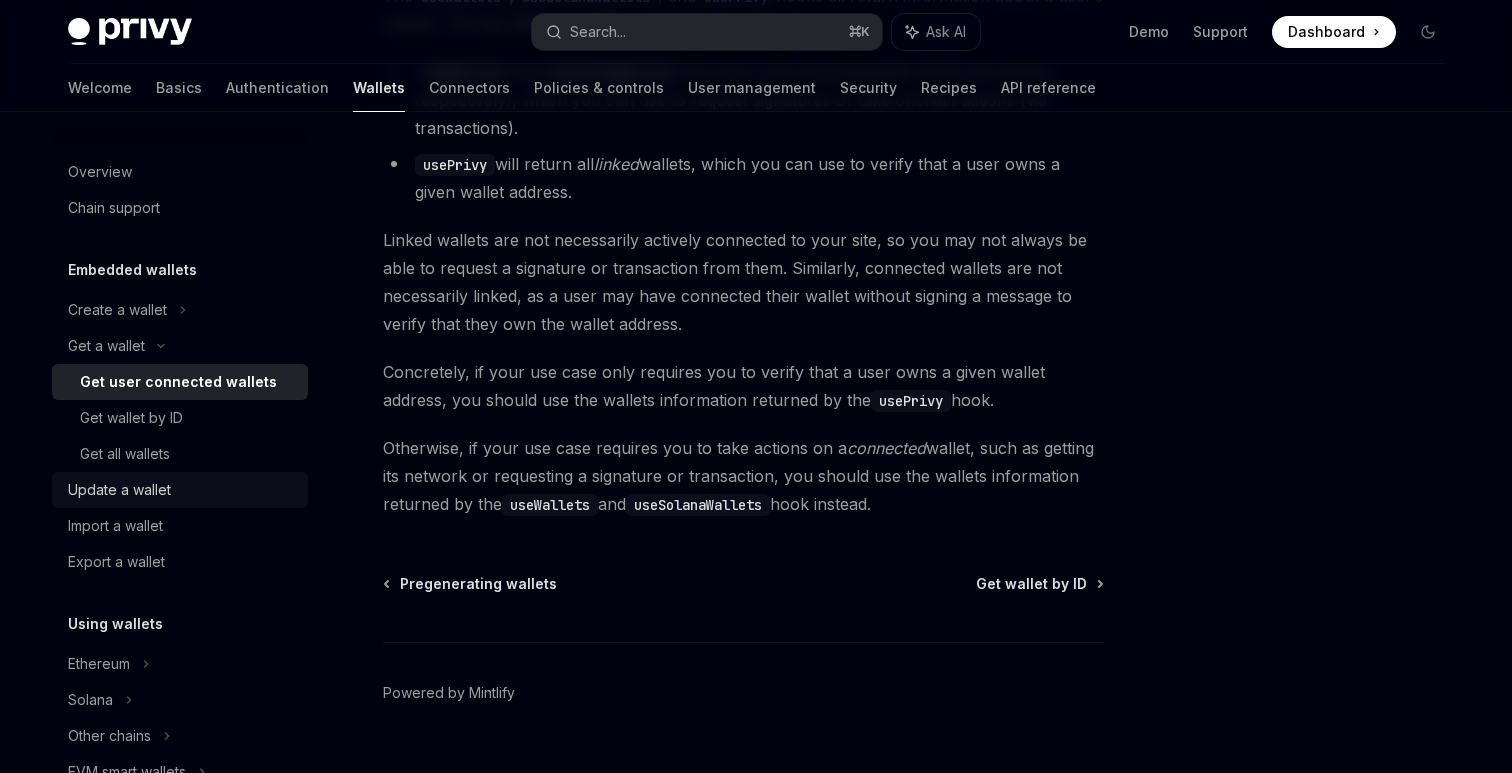 click on "Update a wallet" at bounding box center [119, 490] 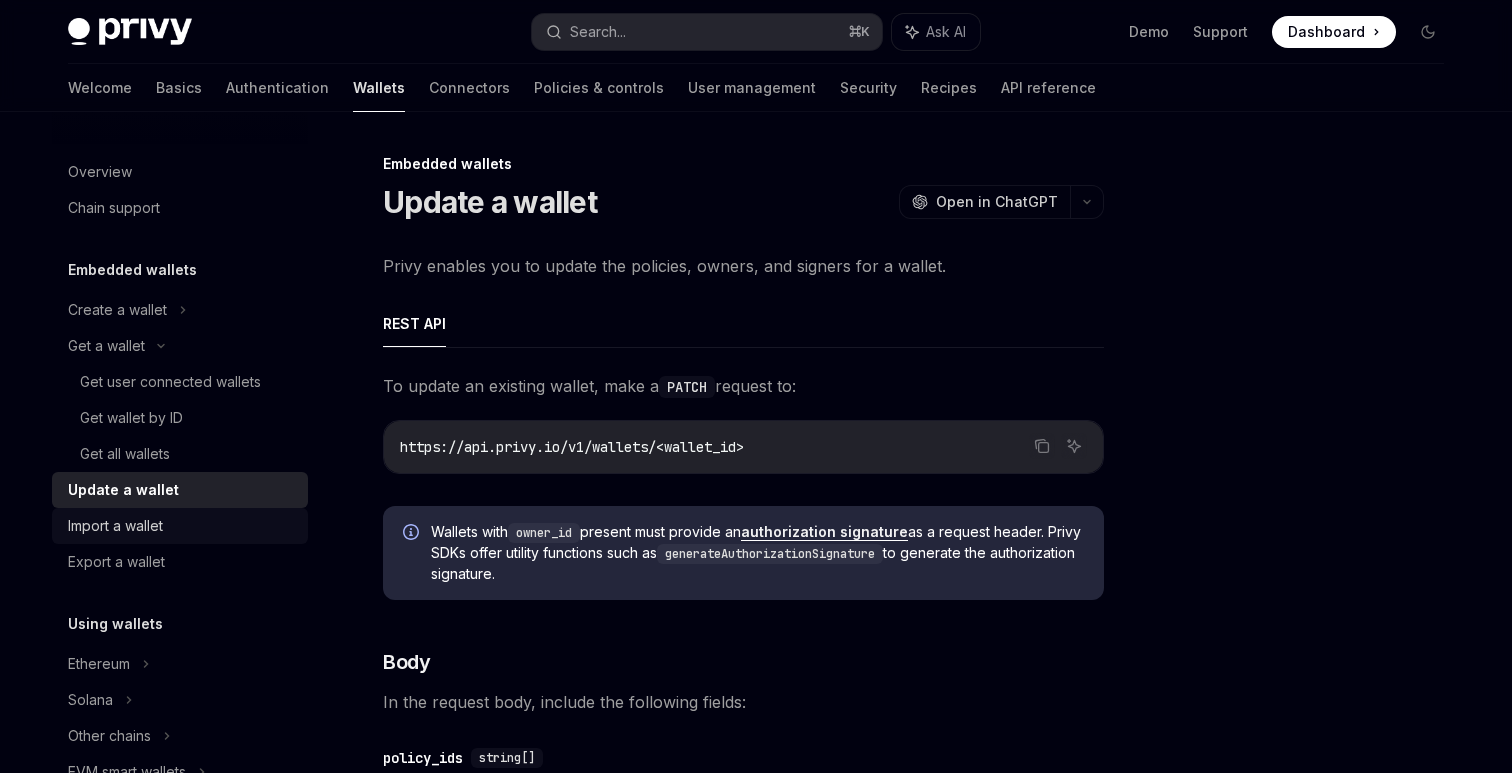 click on "Import a wallet" at bounding box center [182, 526] 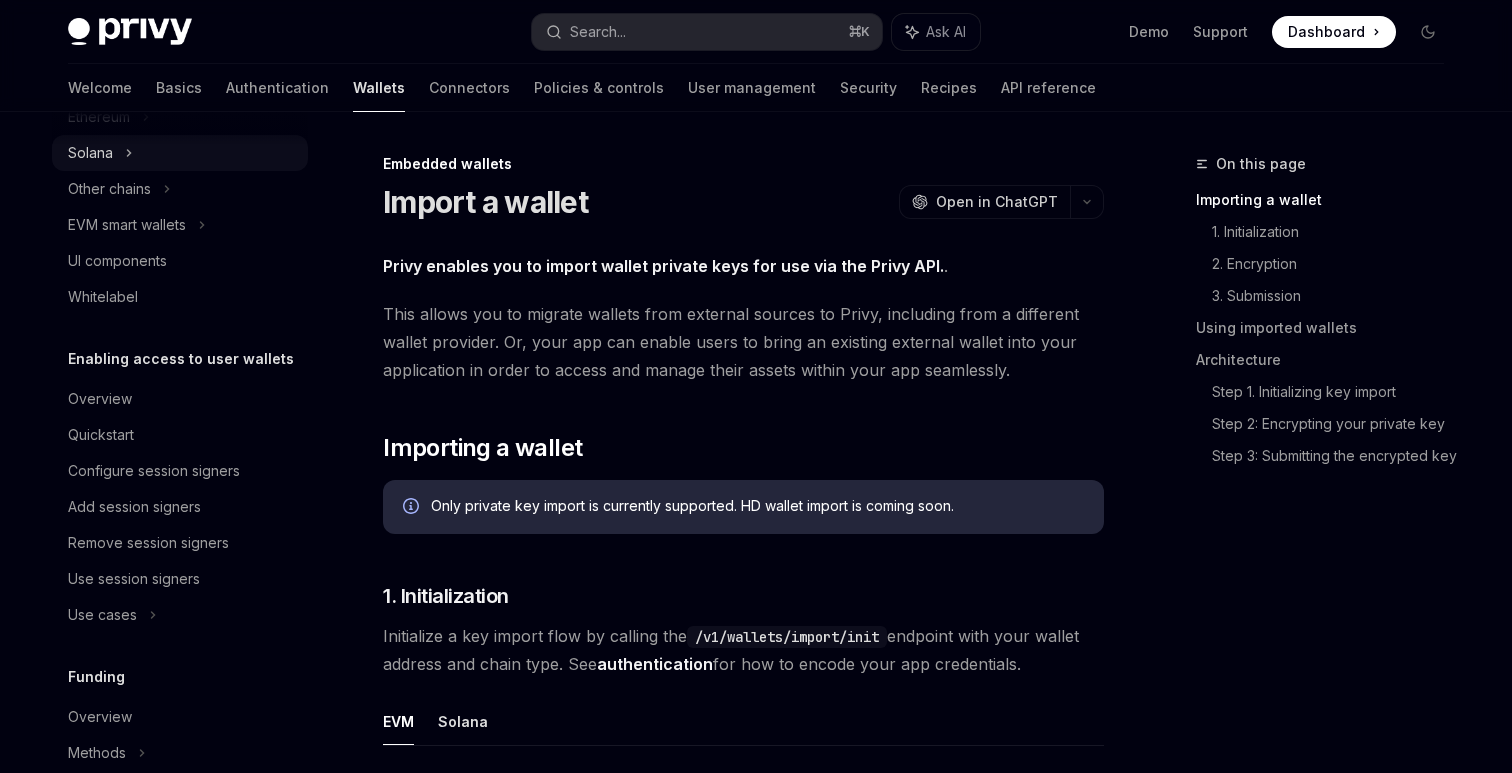 scroll, scrollTop: 548, scrollLeft: 0, axis: vertical 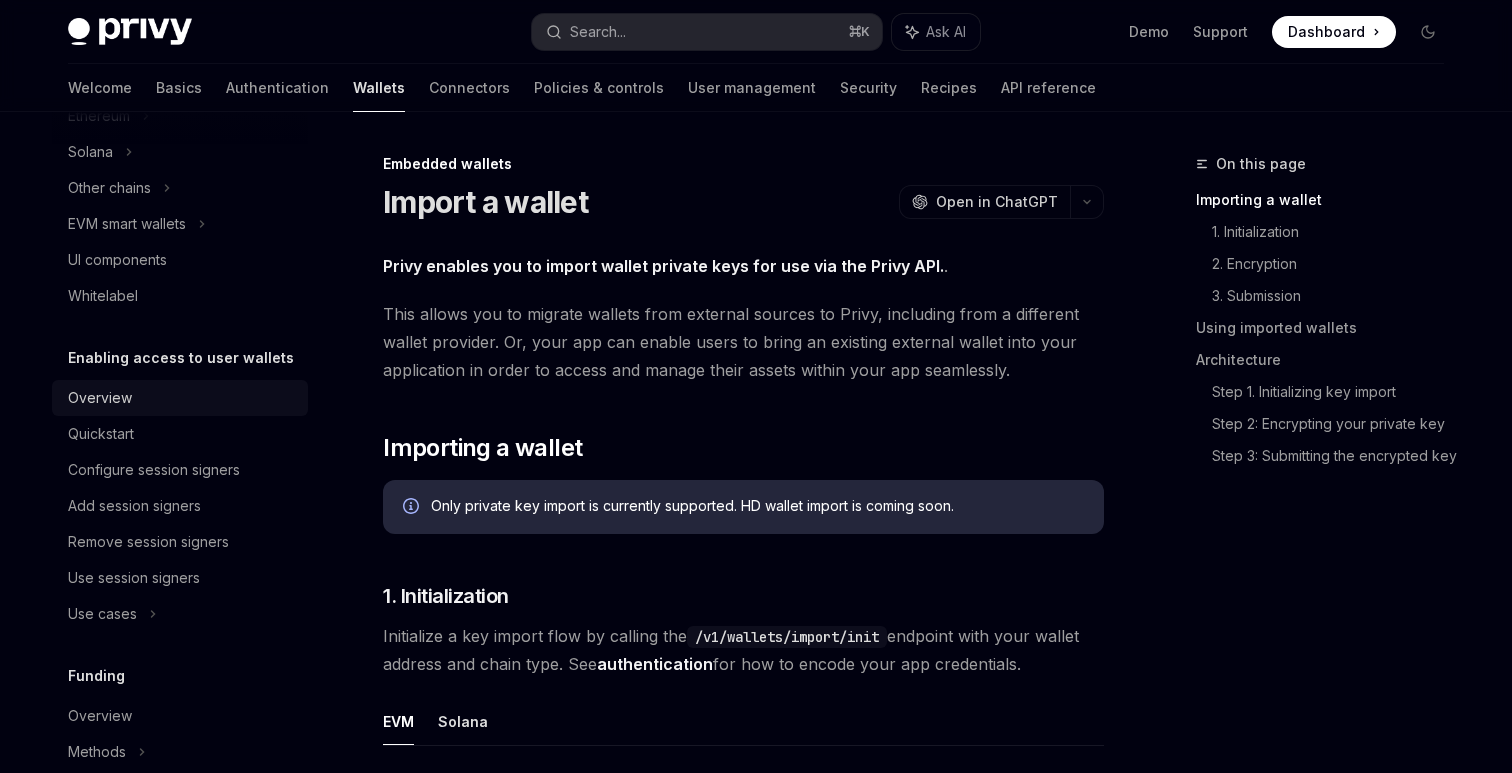 click on "Overview" at bounding box center (182, 398) 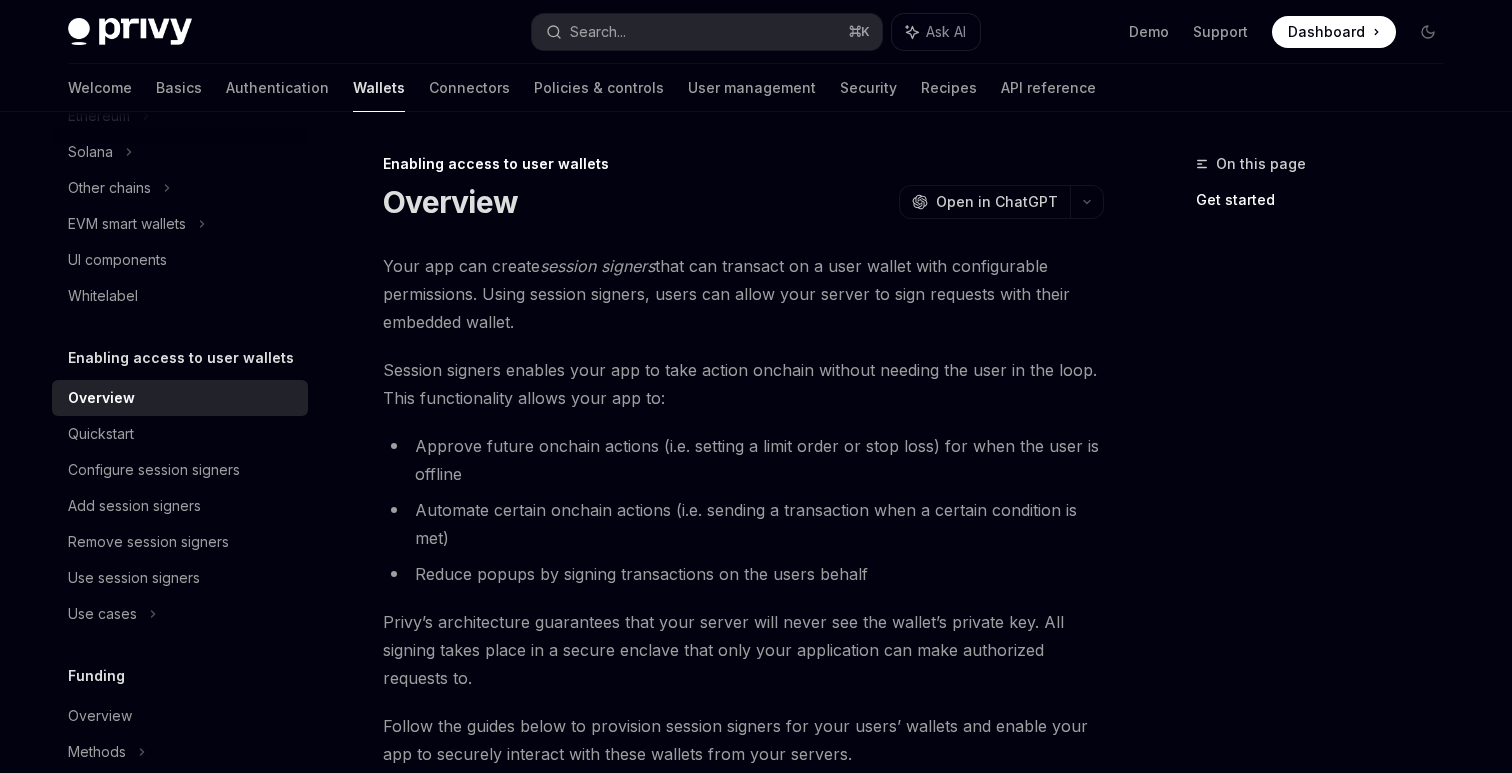 click on "Enabling access to user wallets" at bounding box center (132, -278) 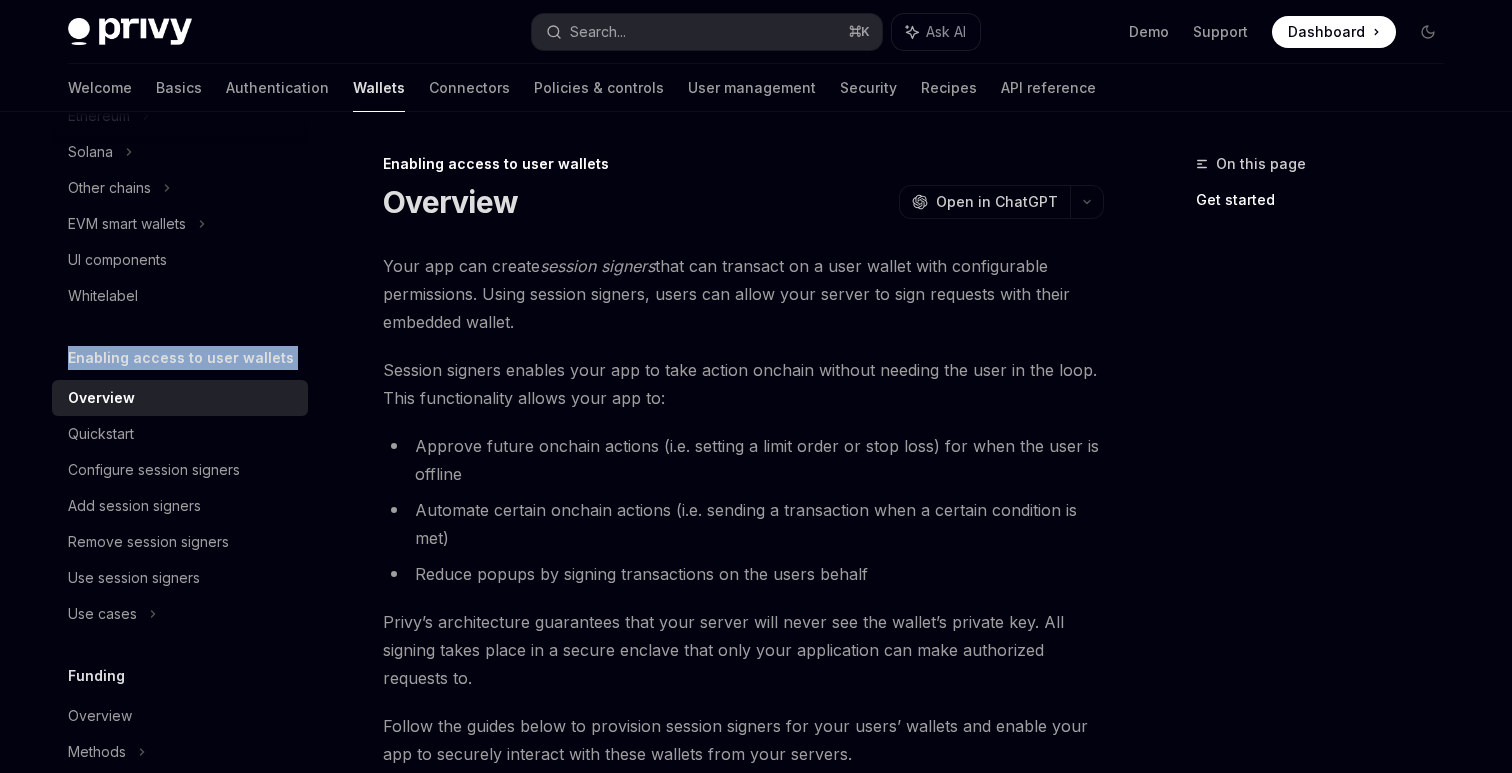 click on "Enabling access to user wallets" at bounding box center (132, -278) 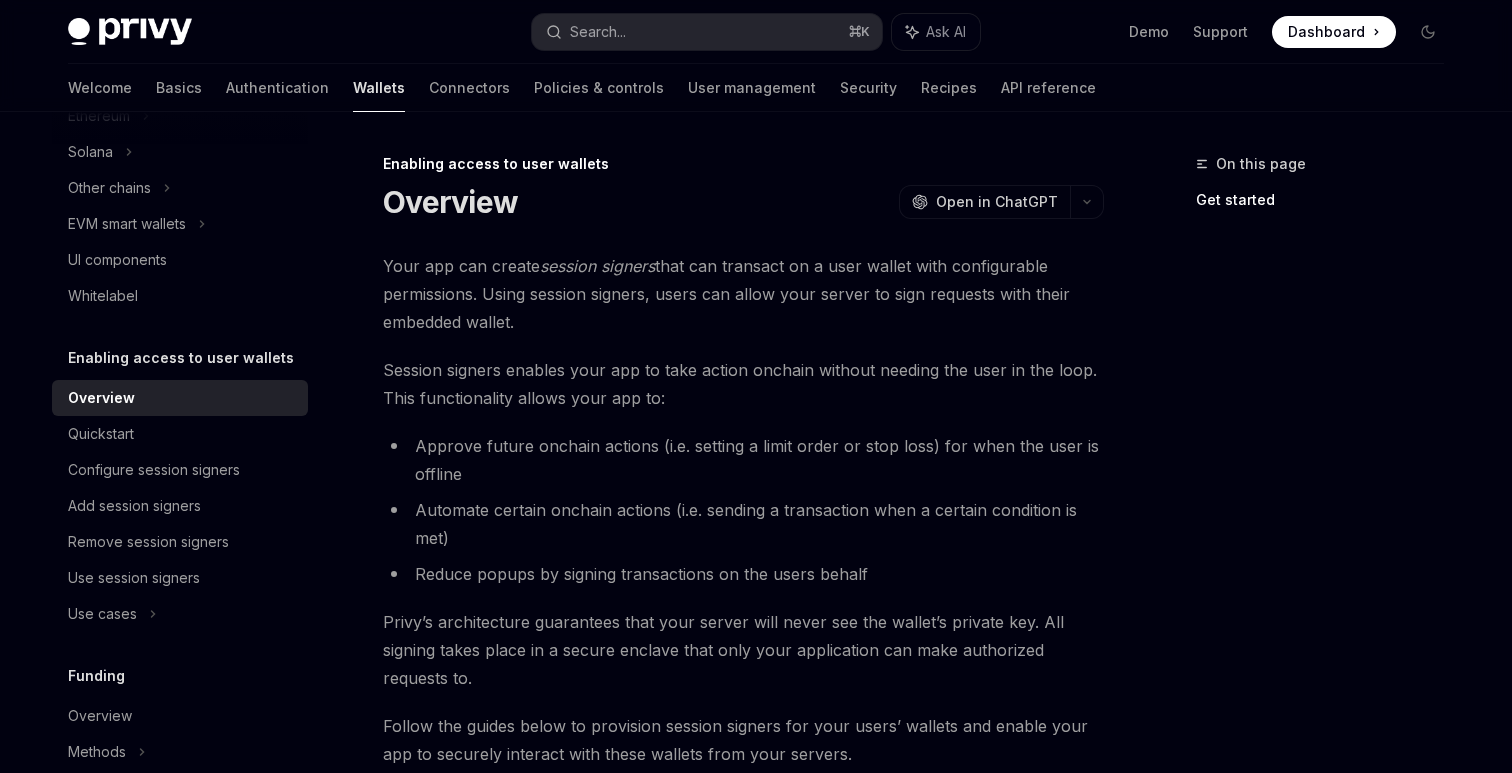 click on "Your app can create  session signers  that can transact on a user wallet with configurable permissions. Using session signers, users can allow your server to sign requests with their embedded wallet." at bounding box center (743, 294) 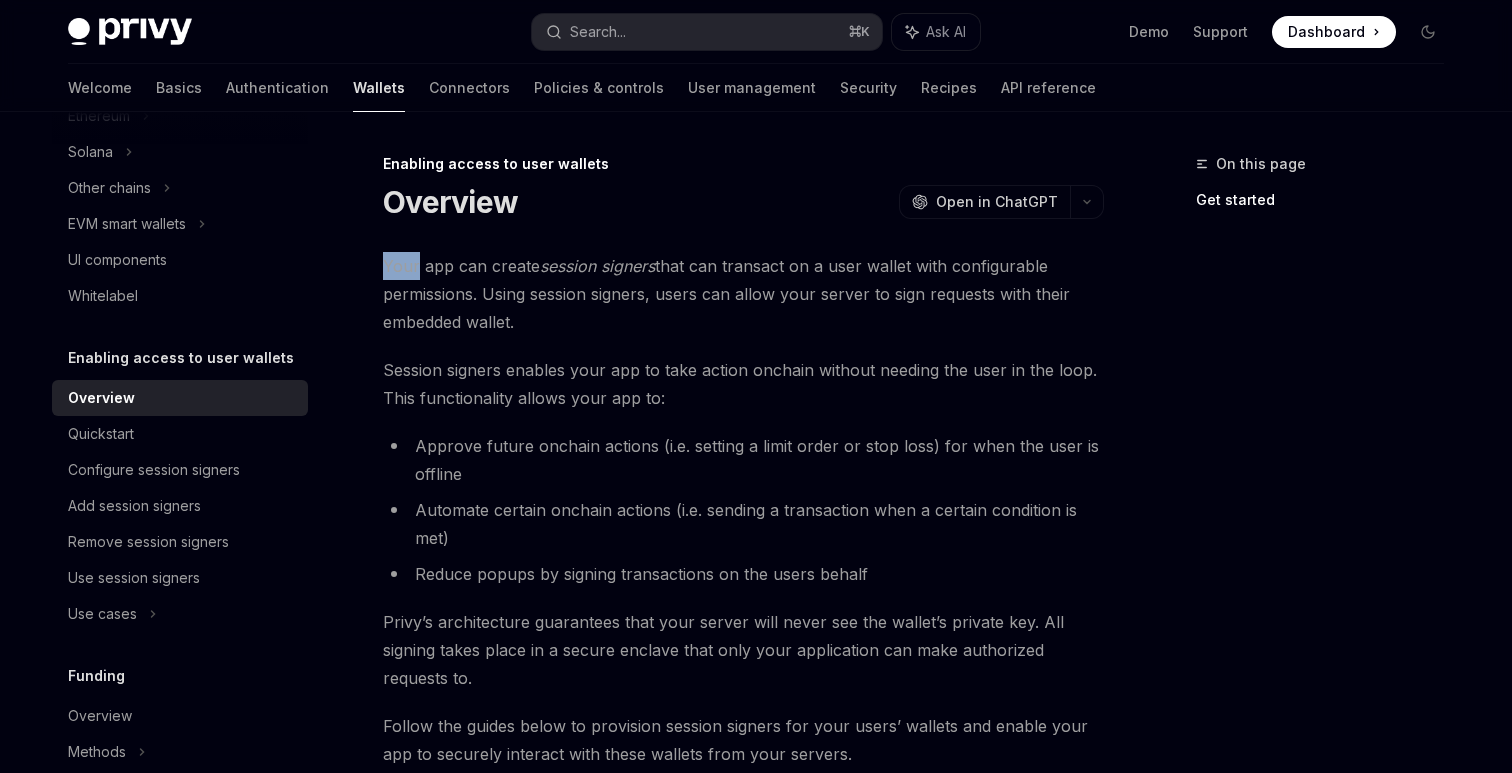 click on "Your app can create  session signers  that can transact on a user wallet with configurable permissions. Using session signers, users can allow your server to sign requests with their embedded wallet." at bounding box center (743, 294) 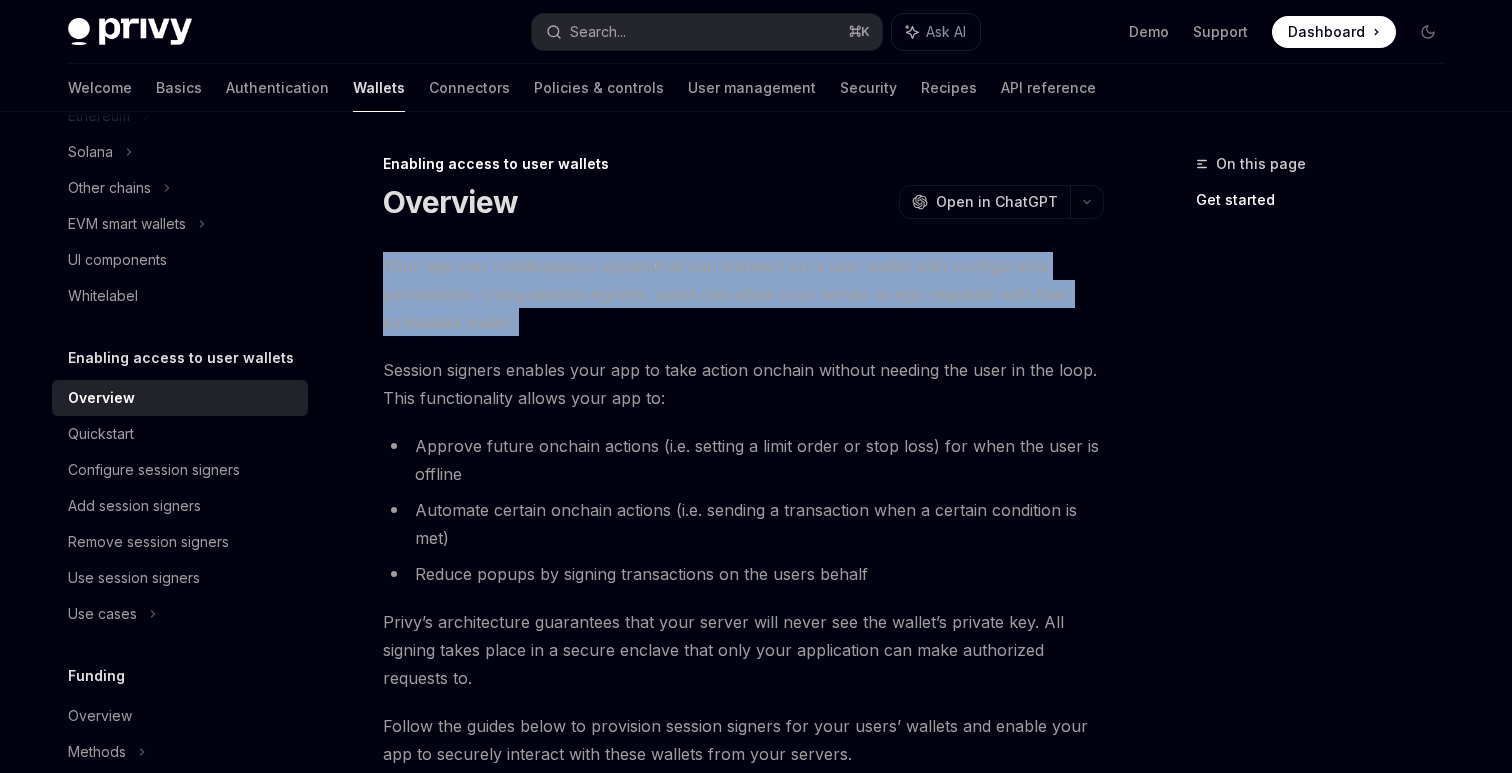 click on "Your app can create  session signers  that can transact on a user wallet with configurable permissions. Using session signers, users can allow your server to sign requests with their embedded wallet." at bounding box center (743, 294) 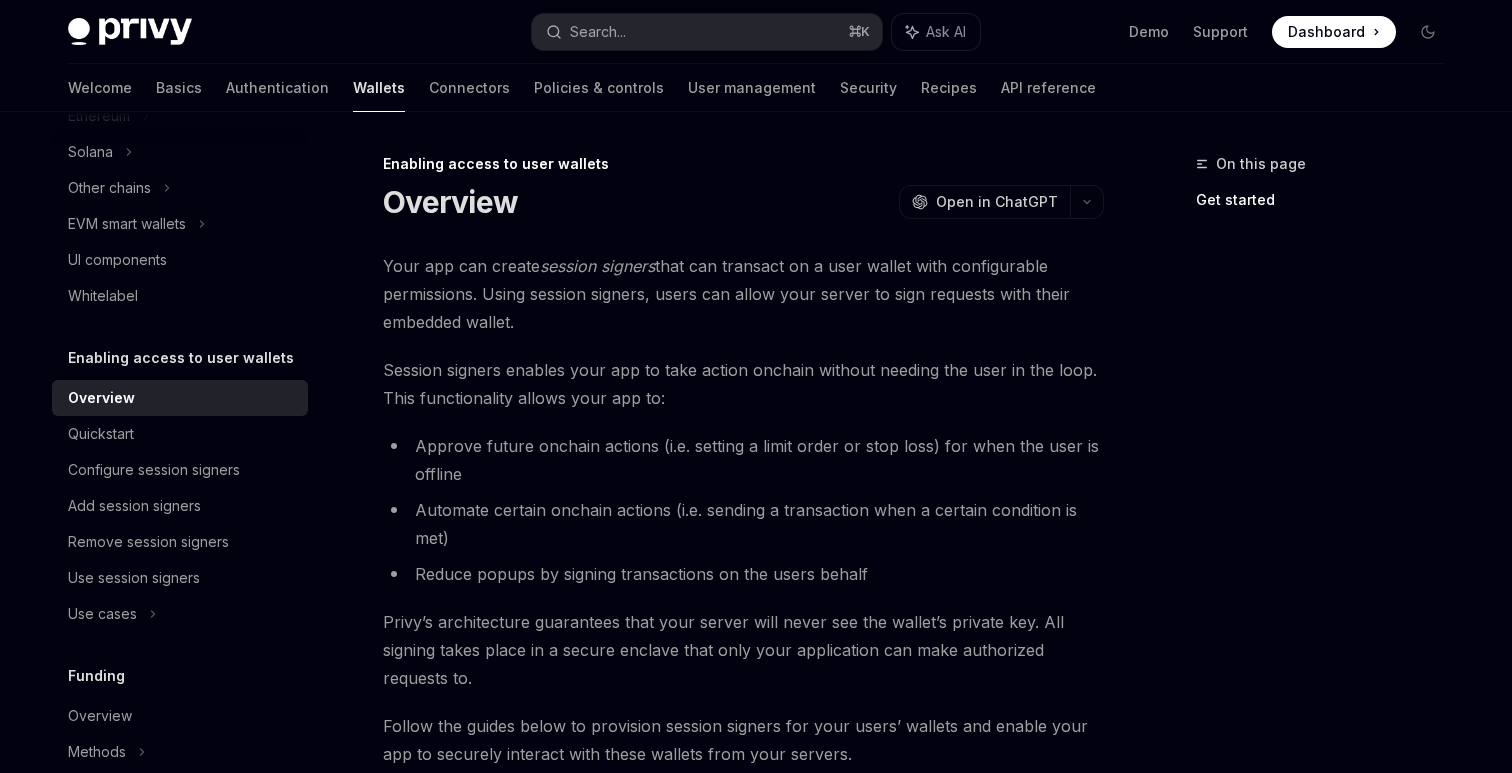 click on "Your app can create  session signers  that can transact on a user wallet with configurable permissions. Using session signers, users can allow your server to sign requests with their embedded wallet." at bounding box center [743, 294] 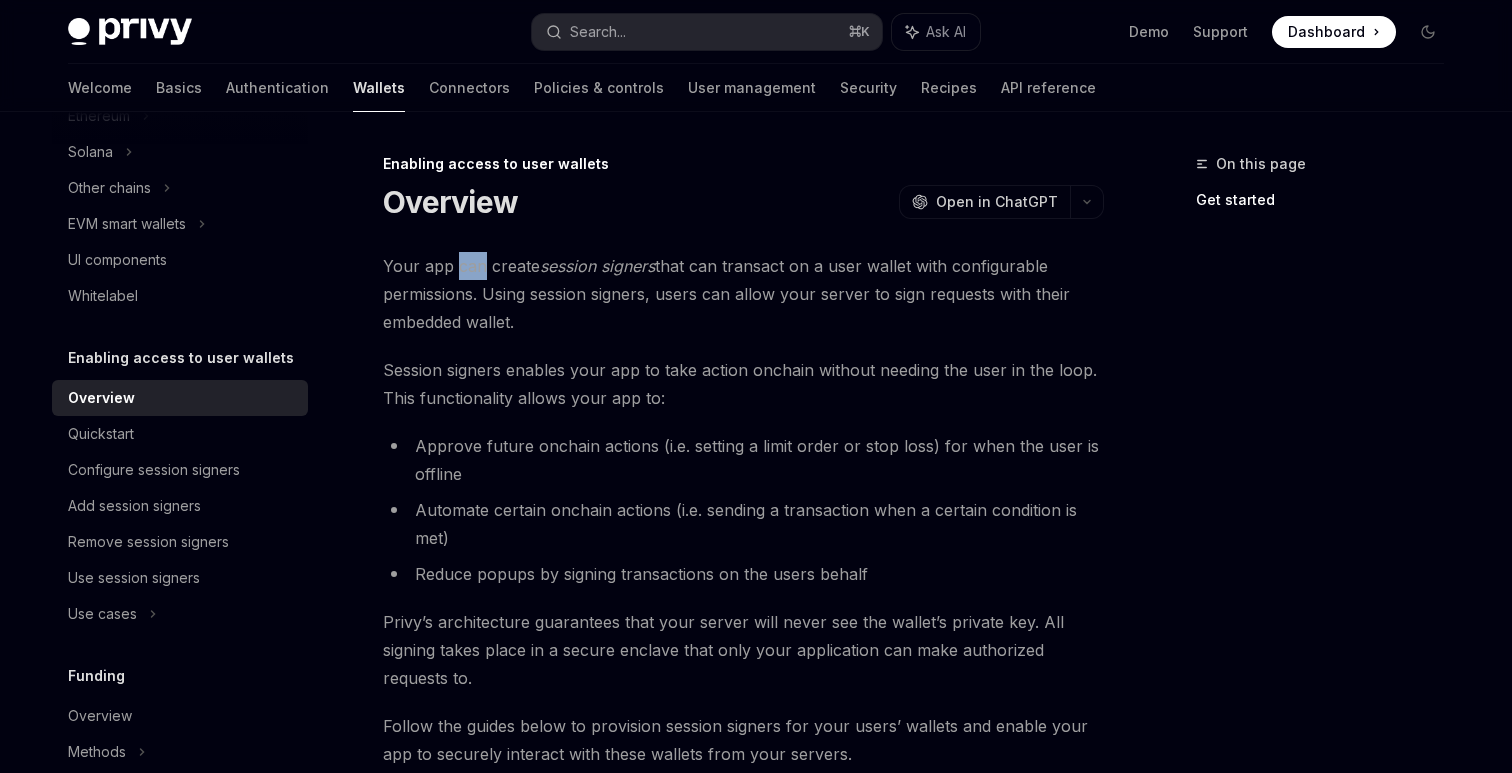 click on "Your app can create  session signers  that can transact on a user wallet with configurable permissions. Using session signers, users can allow your server to sign requests with their embedded wallet." at bounding box center (743, 294) 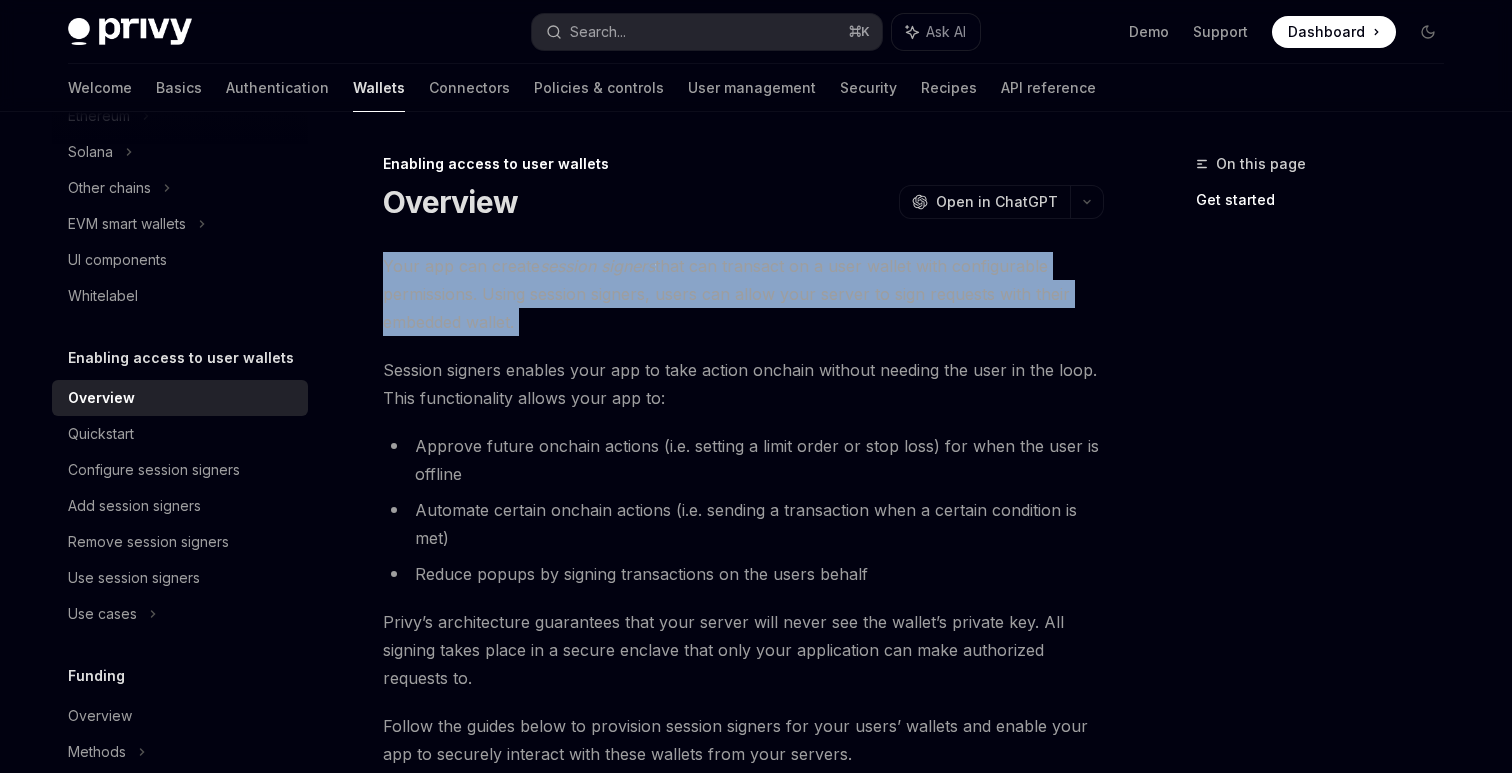 click on "session signers" at bounding box center (597, 266) 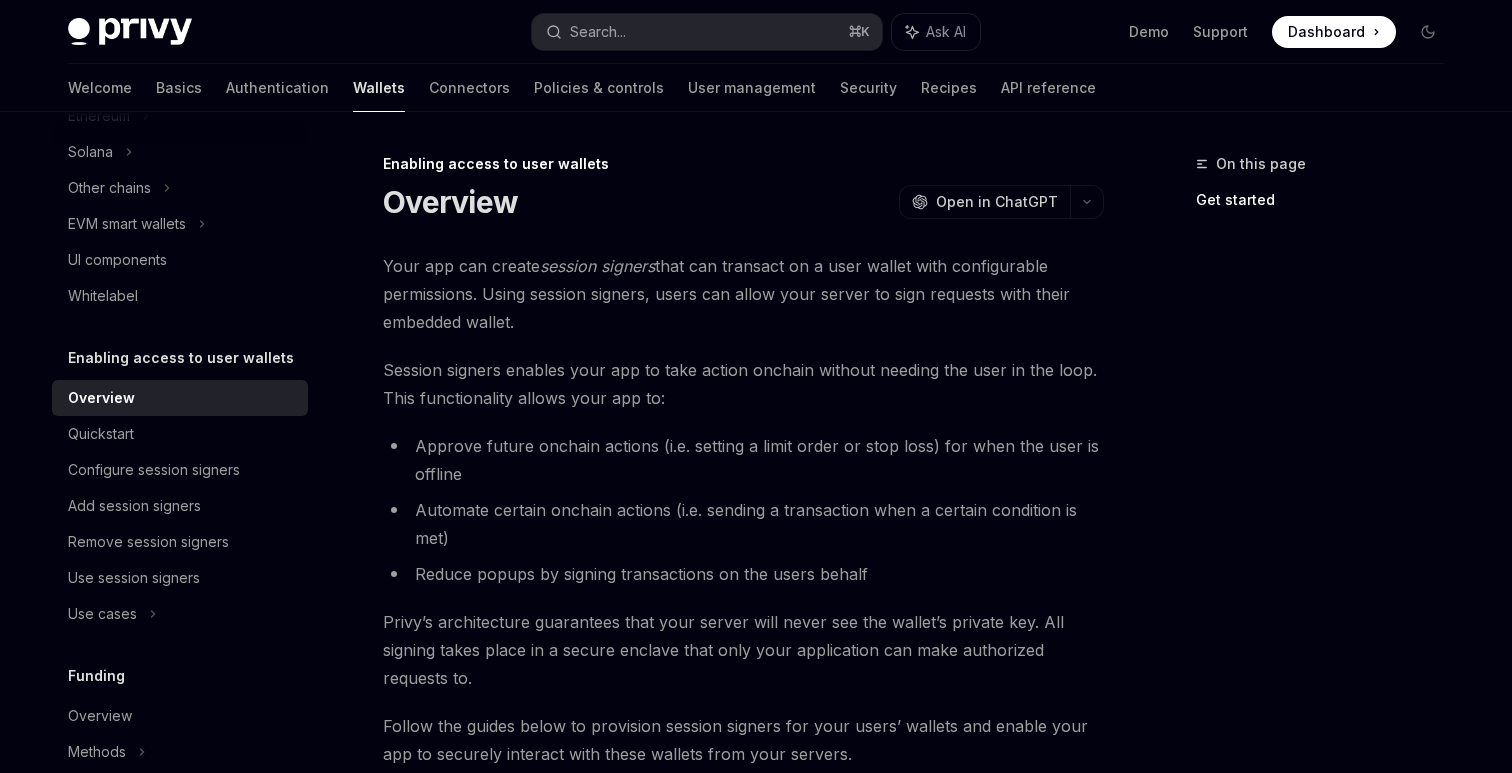 click on "session signers" at bounding box center (597, 266) 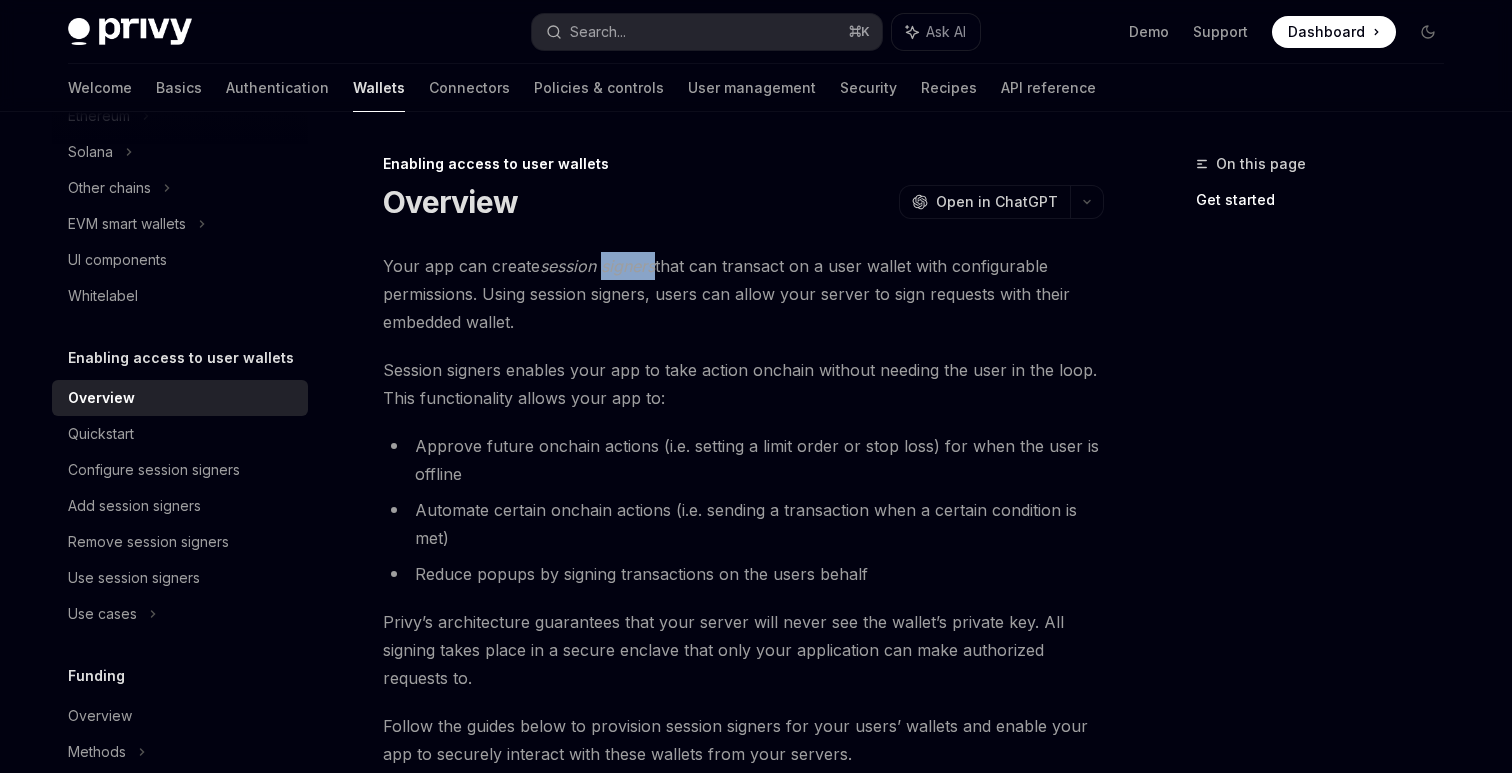 click on "session signers" at bounding box center (597, 266) 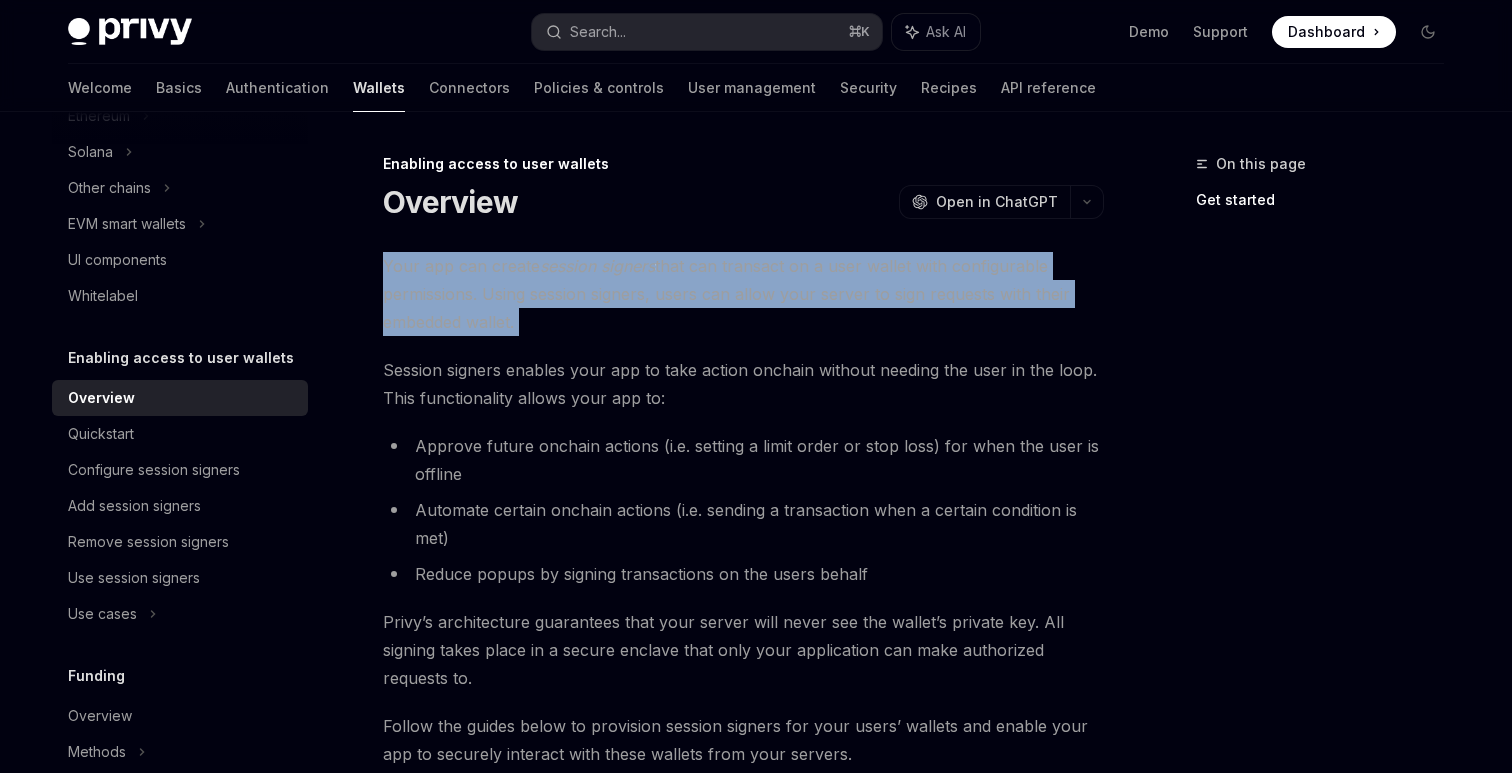 click on "session signers" at bounding box center [597, 266] 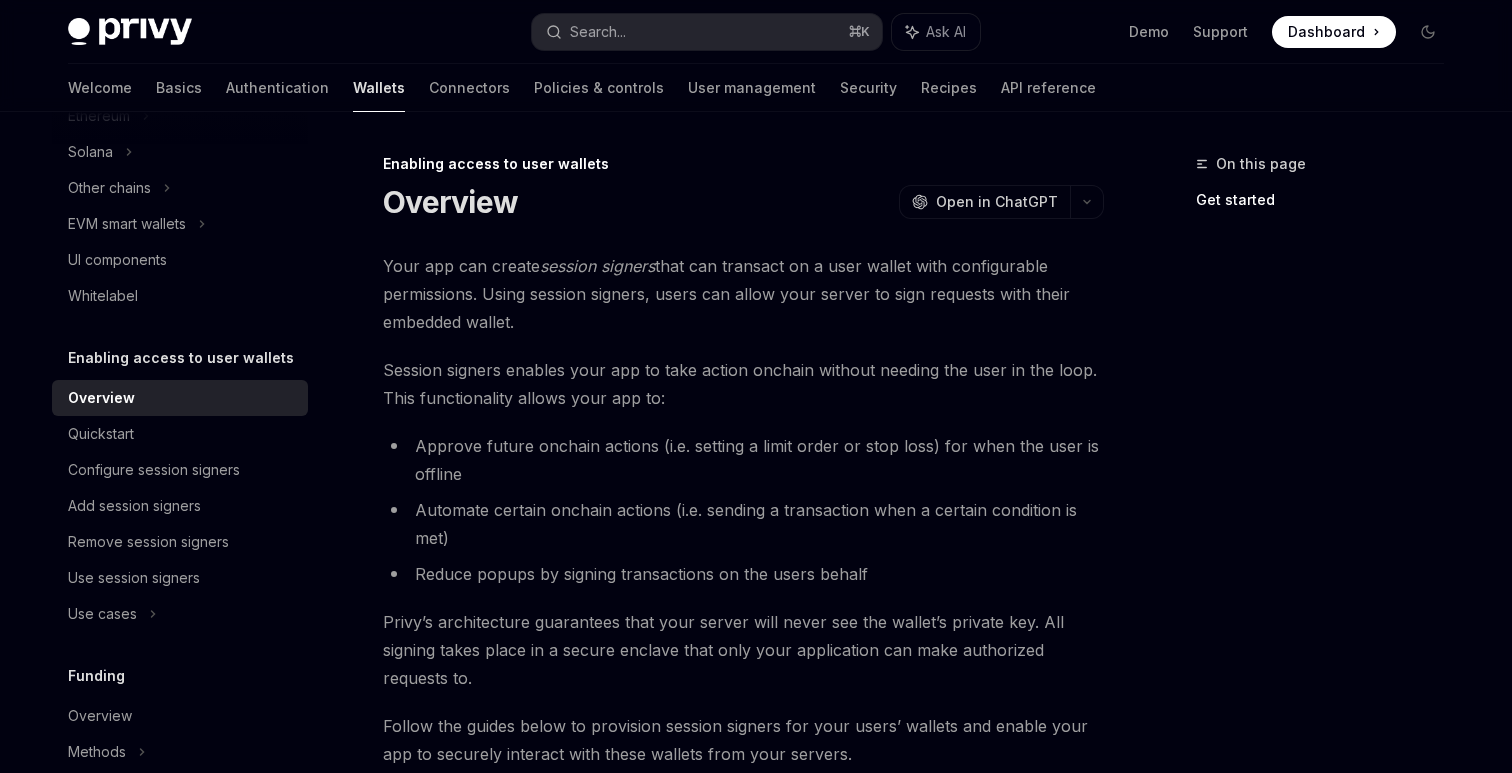 click on "session signers" at bounding box center [597, 266] 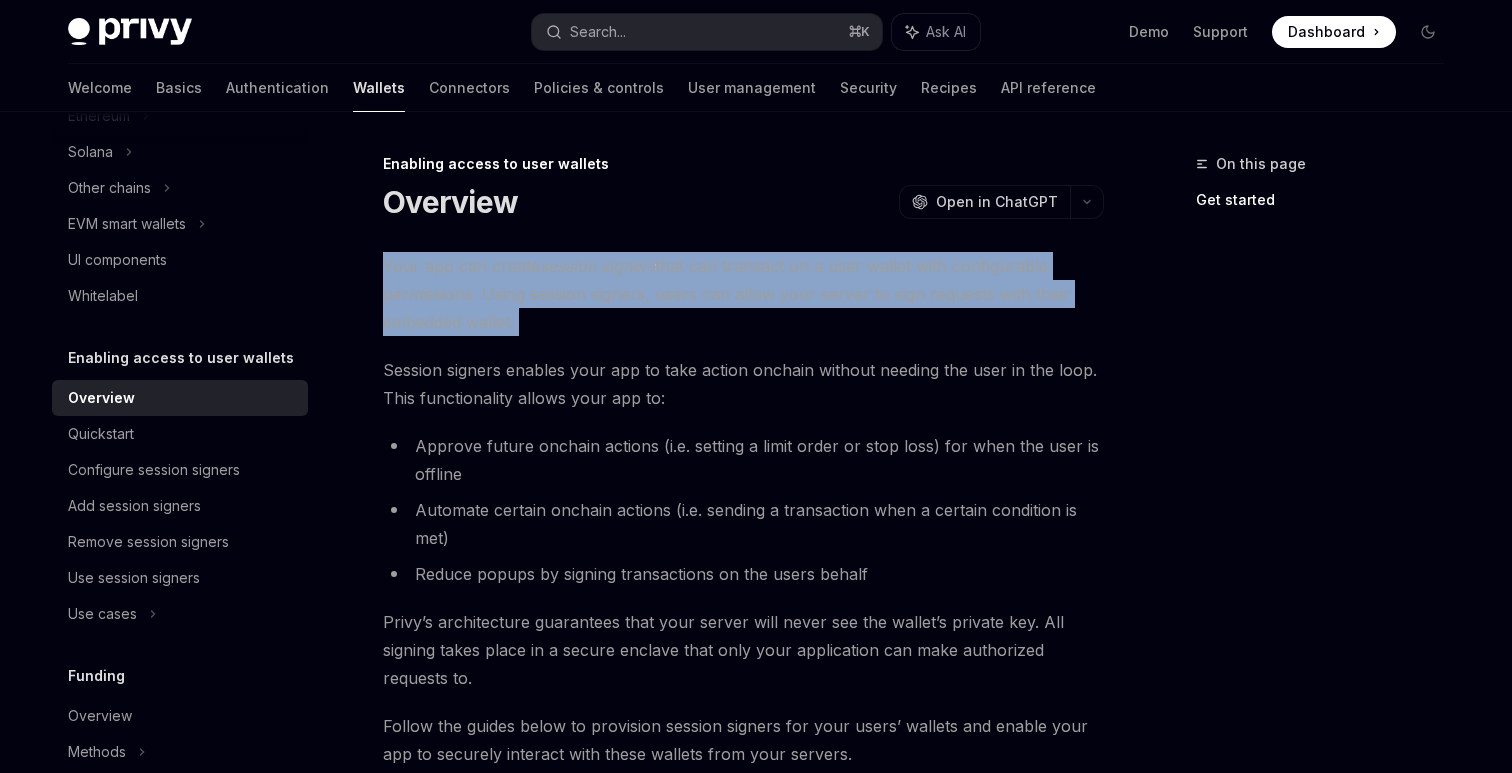 click on "session signers" at bounding box center [597, 266] 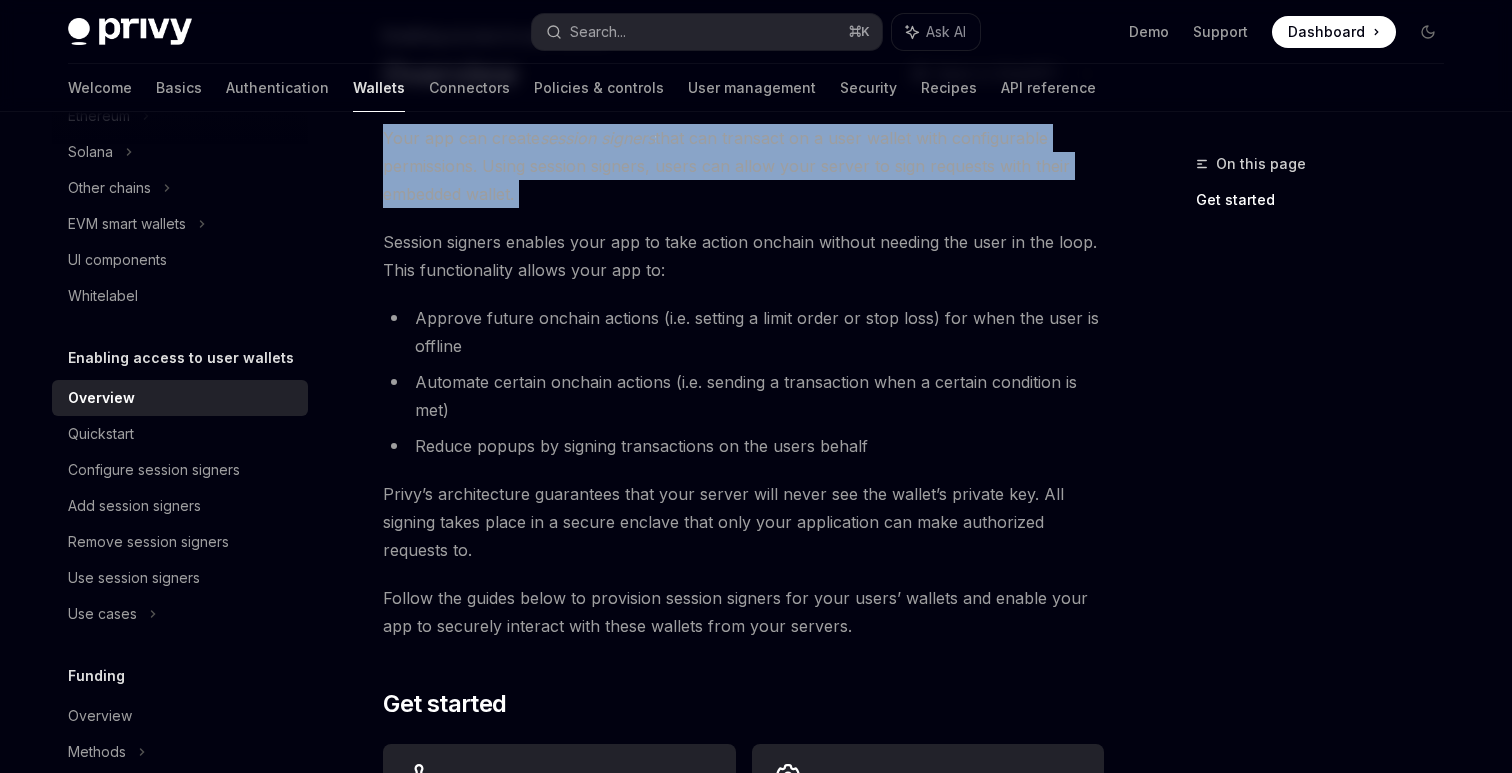 scroll, scrollTop: 157, scrollLeft: 0, axis: vertical 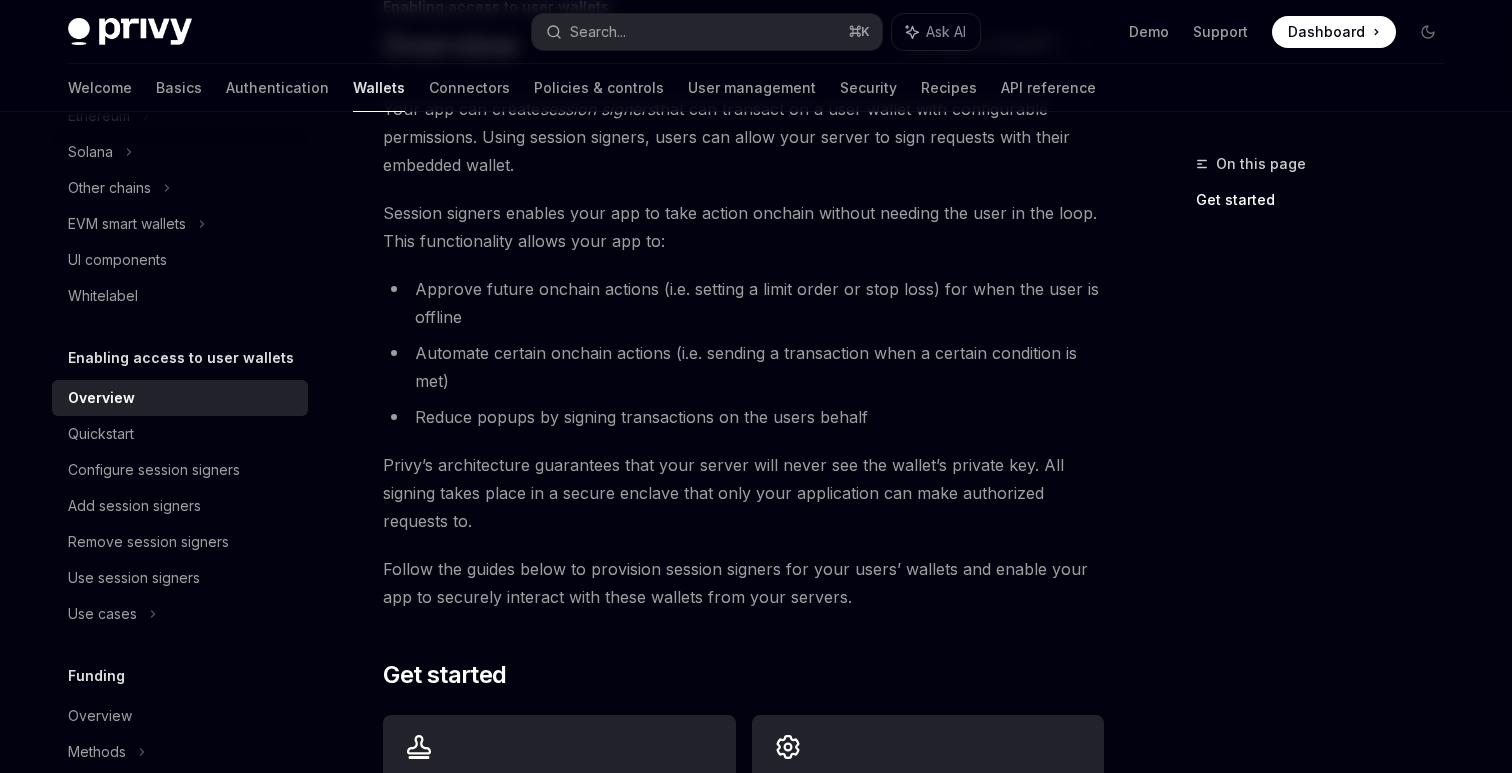 click on "Privy’s architecture guarantees that your server will never see the wallet’s private key. All signing takes place in a secure enclave that only your application can make authorized requests to." at bounding box center [743, 493] 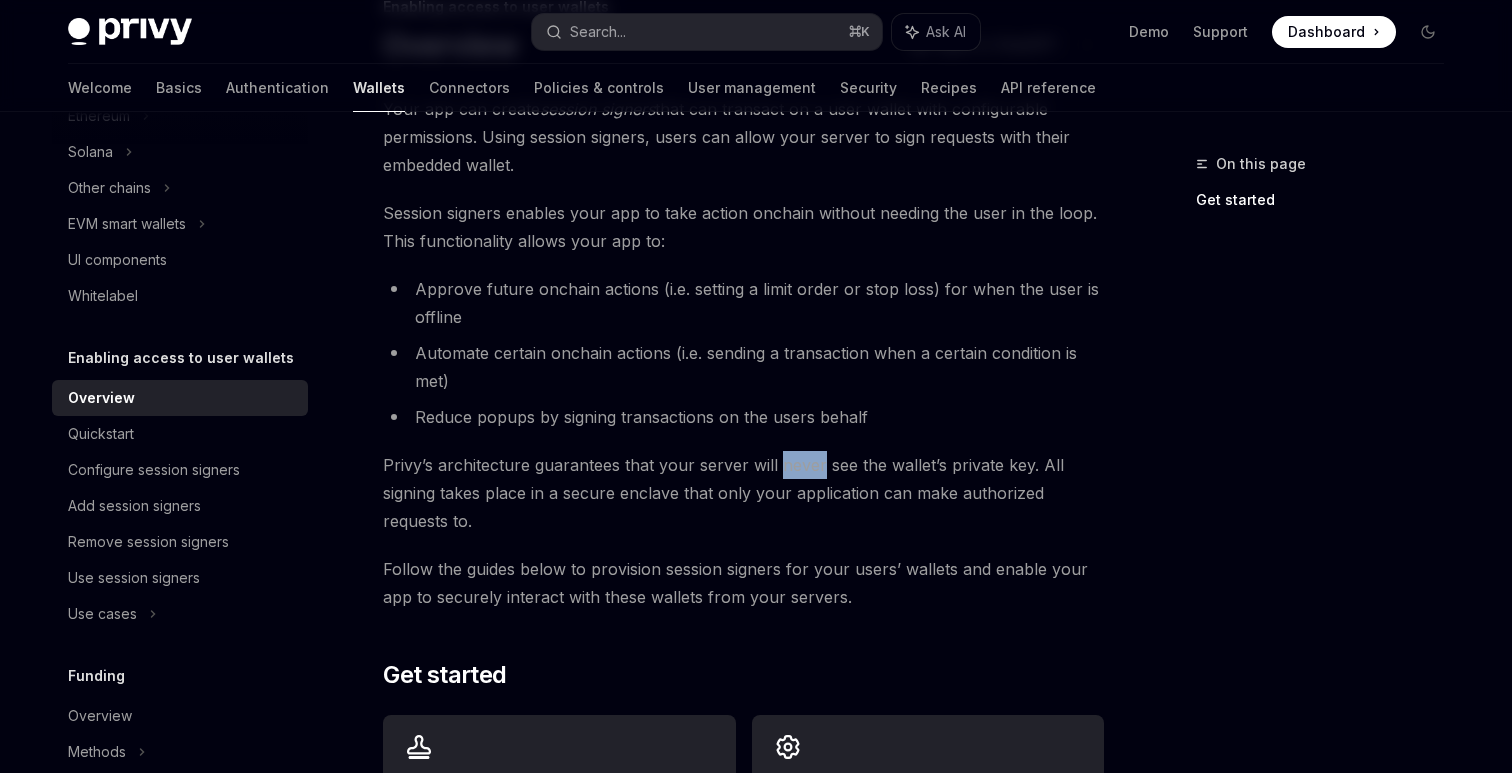 click on "Privy’s architecture guarantees that your server will never see the wallet’s private key. All signing takes place in a secure enclave that only your application can make authorized requests to." at bounding box center (743, 493) 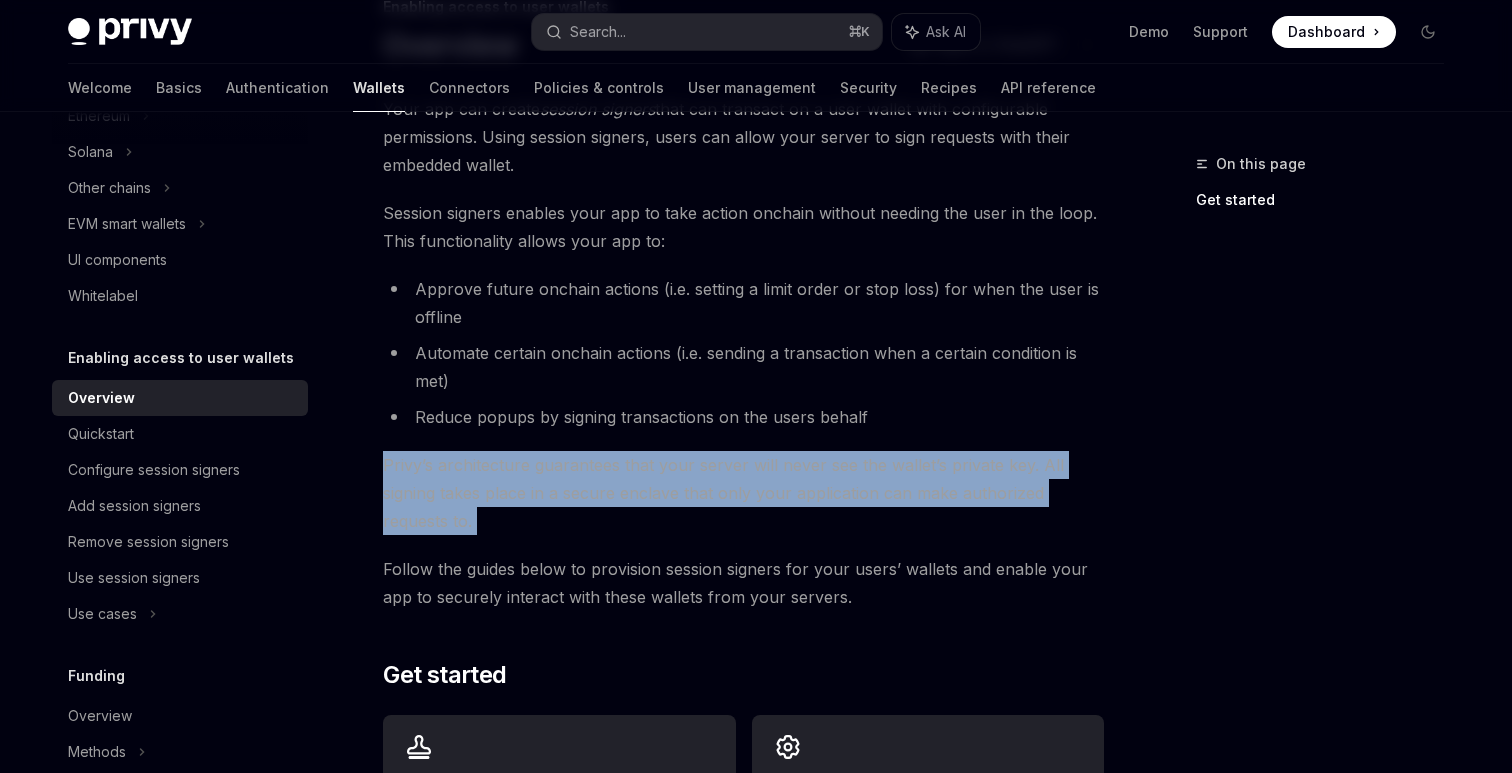 click on "Privy’s architecture guarantees that your server will never see the wallet’s private key. All signing takes place in a secure enclave that only your application can make authorized requests to." at bounding box center [743, 493] 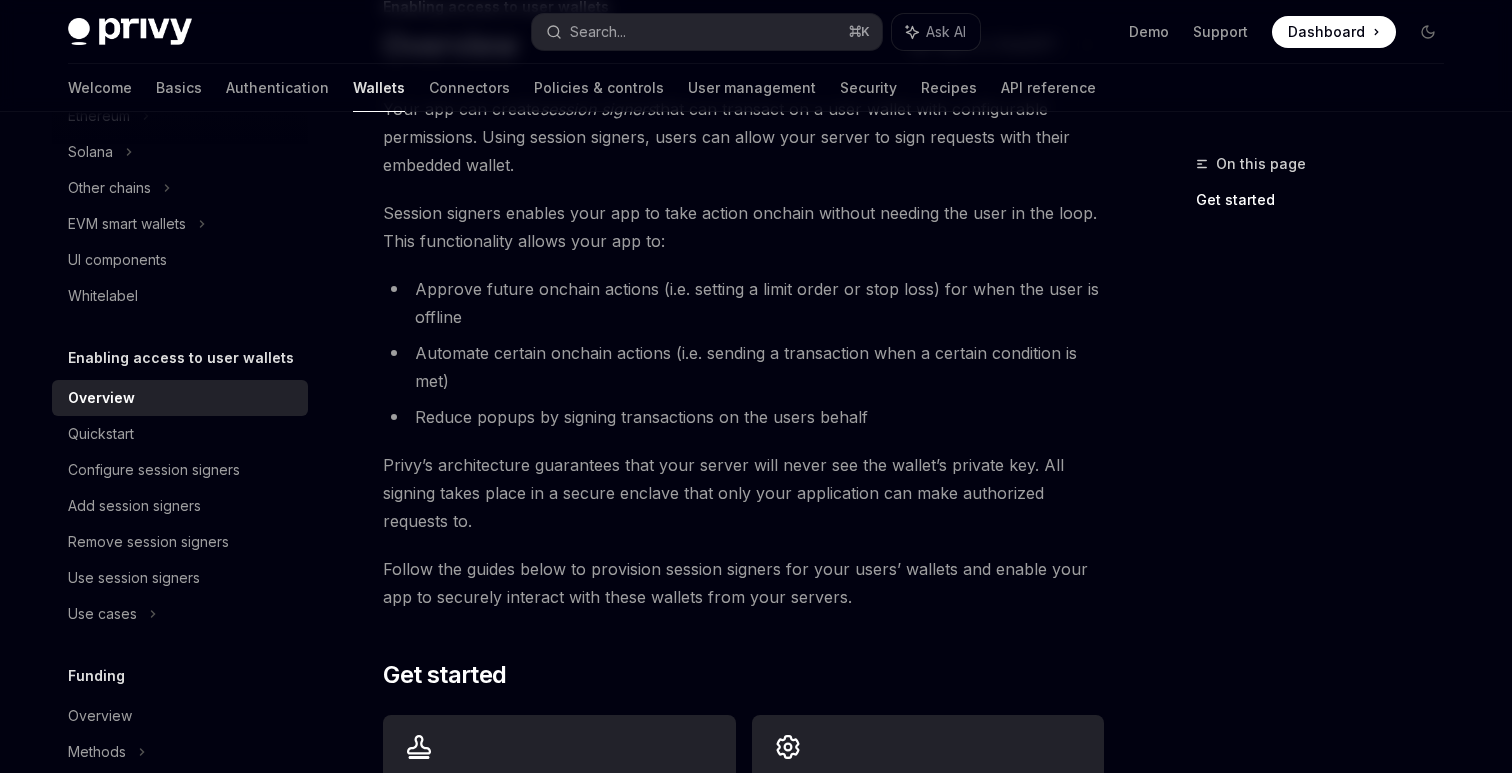 click on "Privy’s architecture guarantees that your server will never see the wallet’s private key. All signing takes place in a secure enclave that only your application can make authorized requests to." at bounding box center (743, 493) 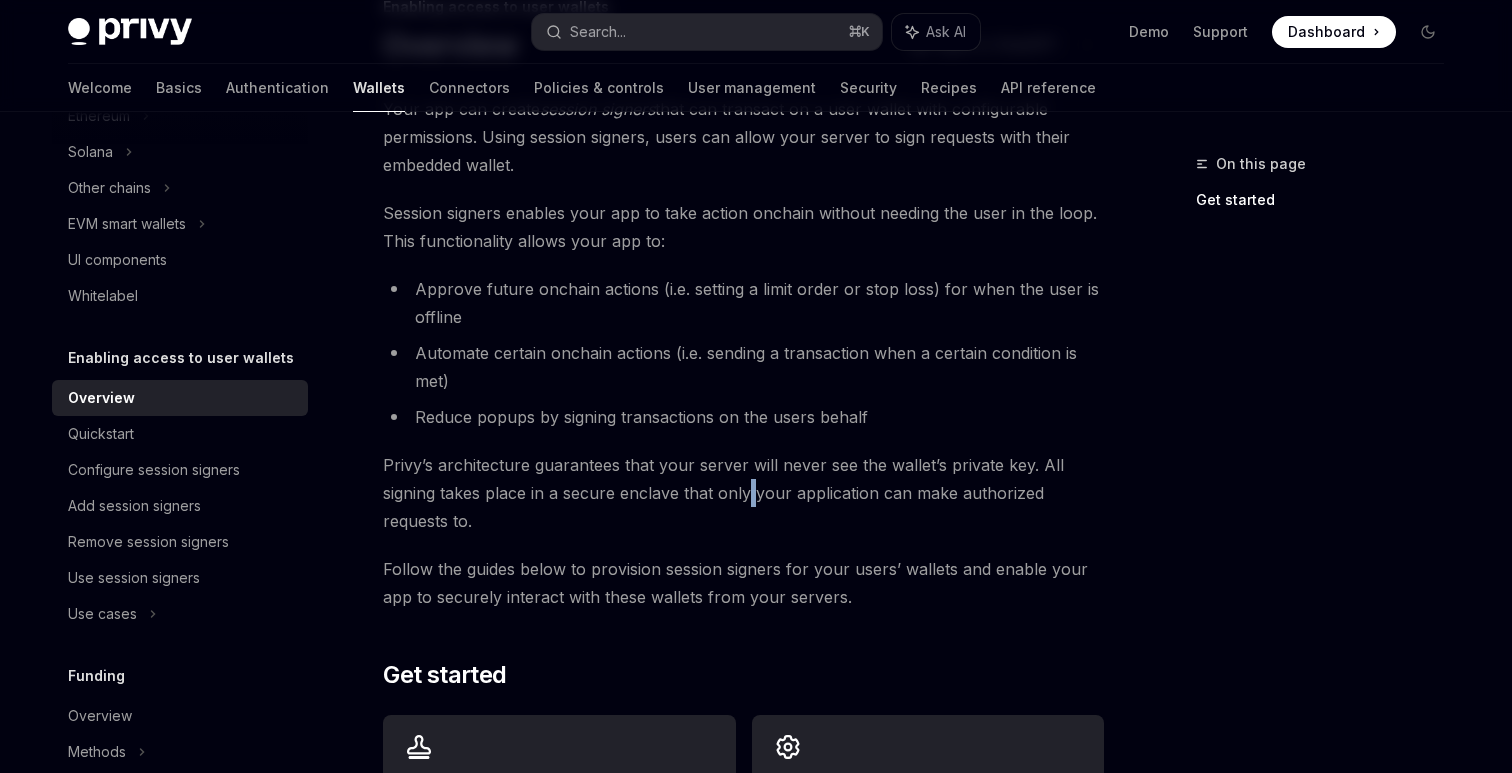 click on "Privy’s architecture guarantees that your server will never see the wallet’s private key. All signing takes place in a secure enclave that only your application can make authorized requests to." at bounding box center [743, 493] 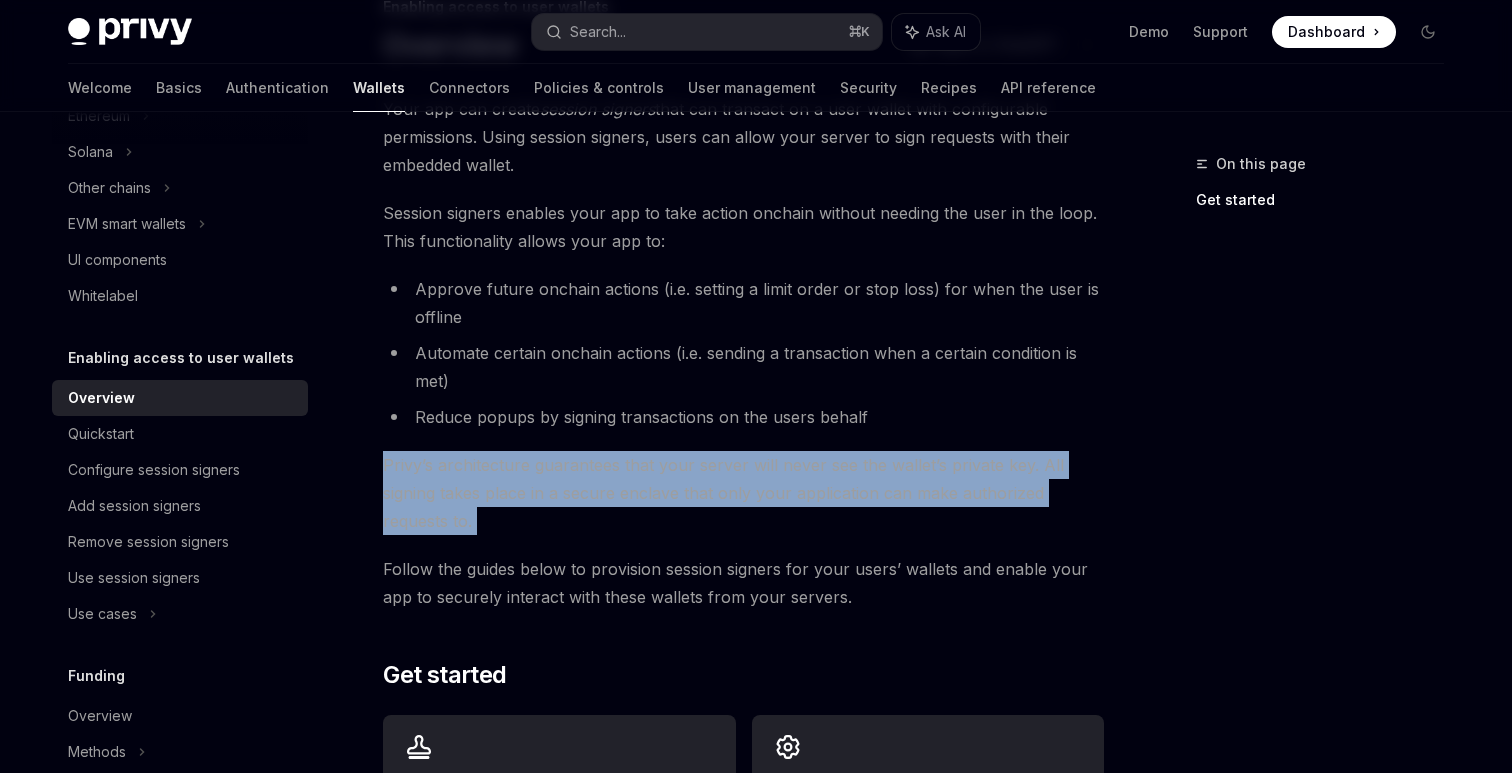 click on "Privy’s architecture guarantees that your server will never see the wallet’s private key. All signing takes place in a secure enclave that only your application can make authorized requests to." at bounding box center (743, 493) 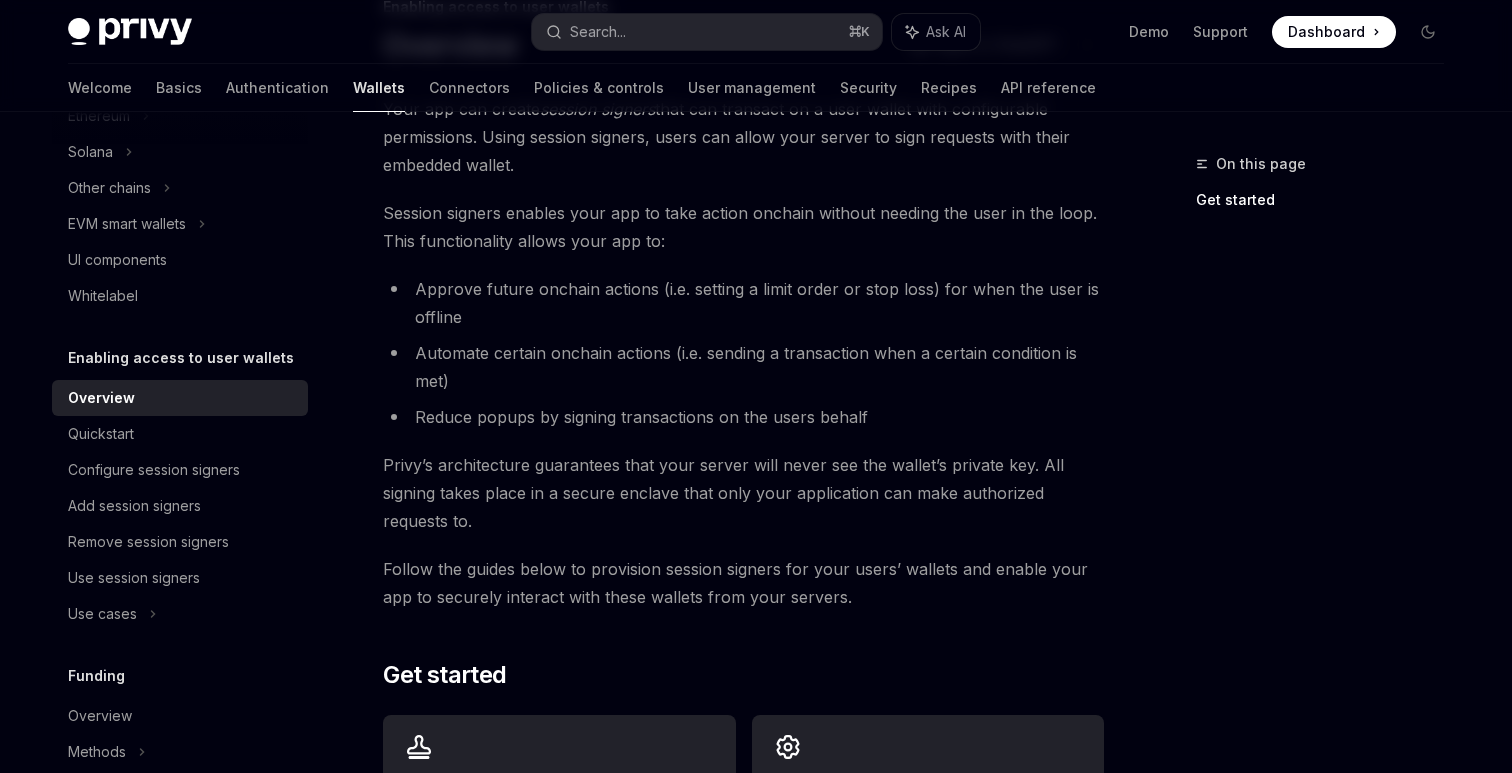 click on "Privy’s architecture guarantees that your server will never see the wallet’s private key. All signing takes place in a secure enclave that only your application can make authorized requests to." at bounding box center [743, 493] 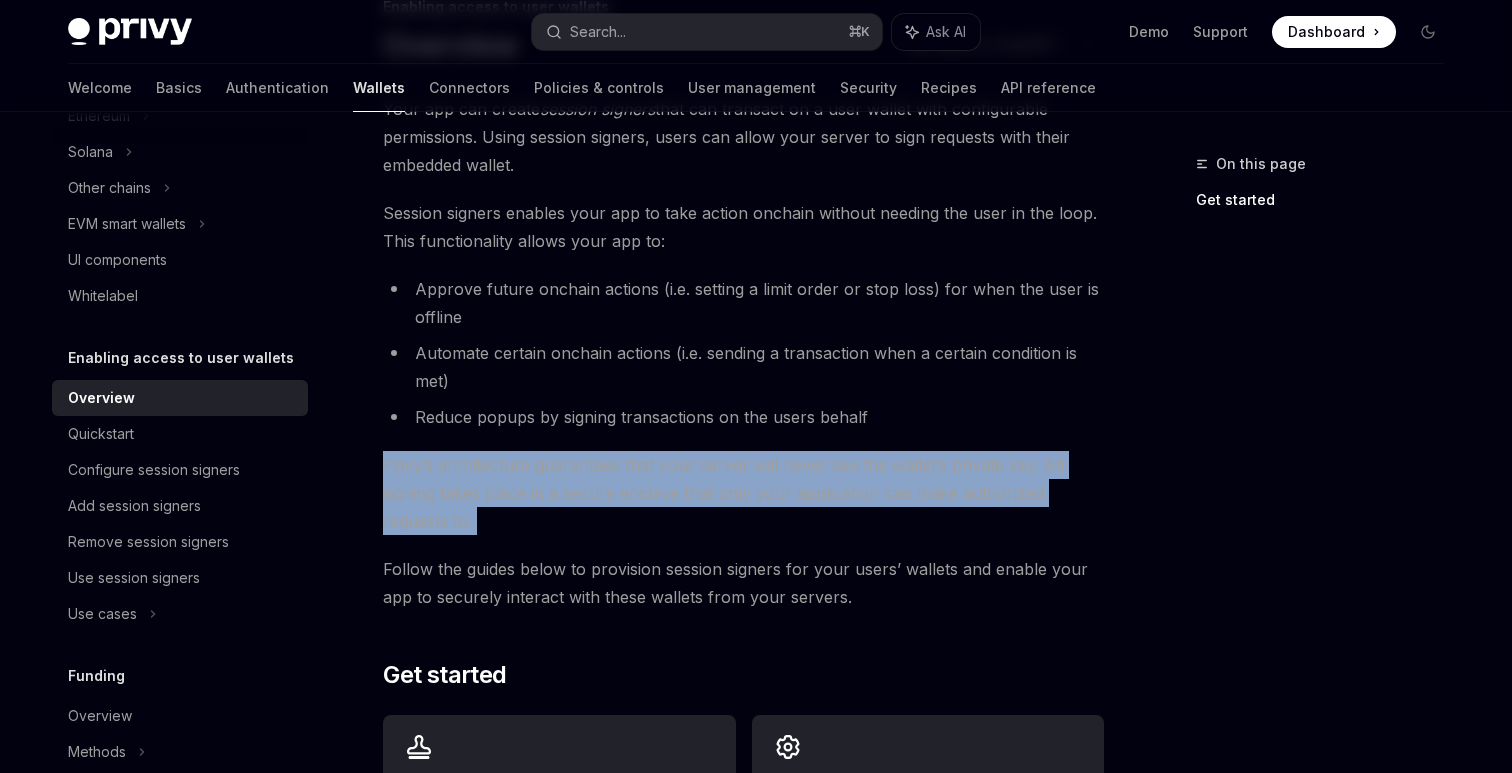 click on "Privy’s architecture guarantees that your server will never see the wallet’s private key. All signing takes place in a secure enclave that only your application can make authorized requests to." at bounding box center (743, 493) 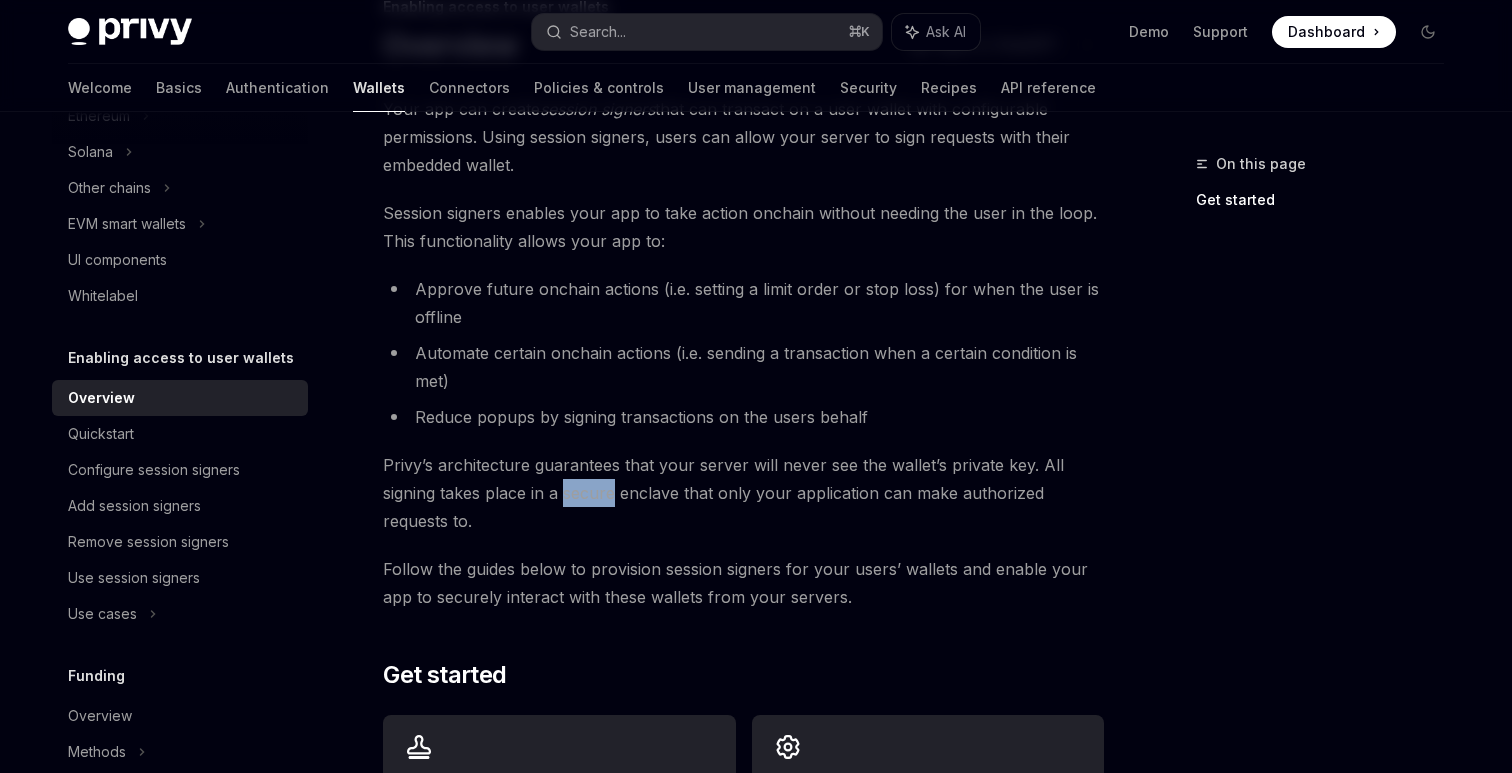 click on "Privy’s architecture guarantees that your server will never see the wallet’s private key. All signing takes place in a secure enclave that only your application can make authorized requests to." at bounding box center (743, 493) 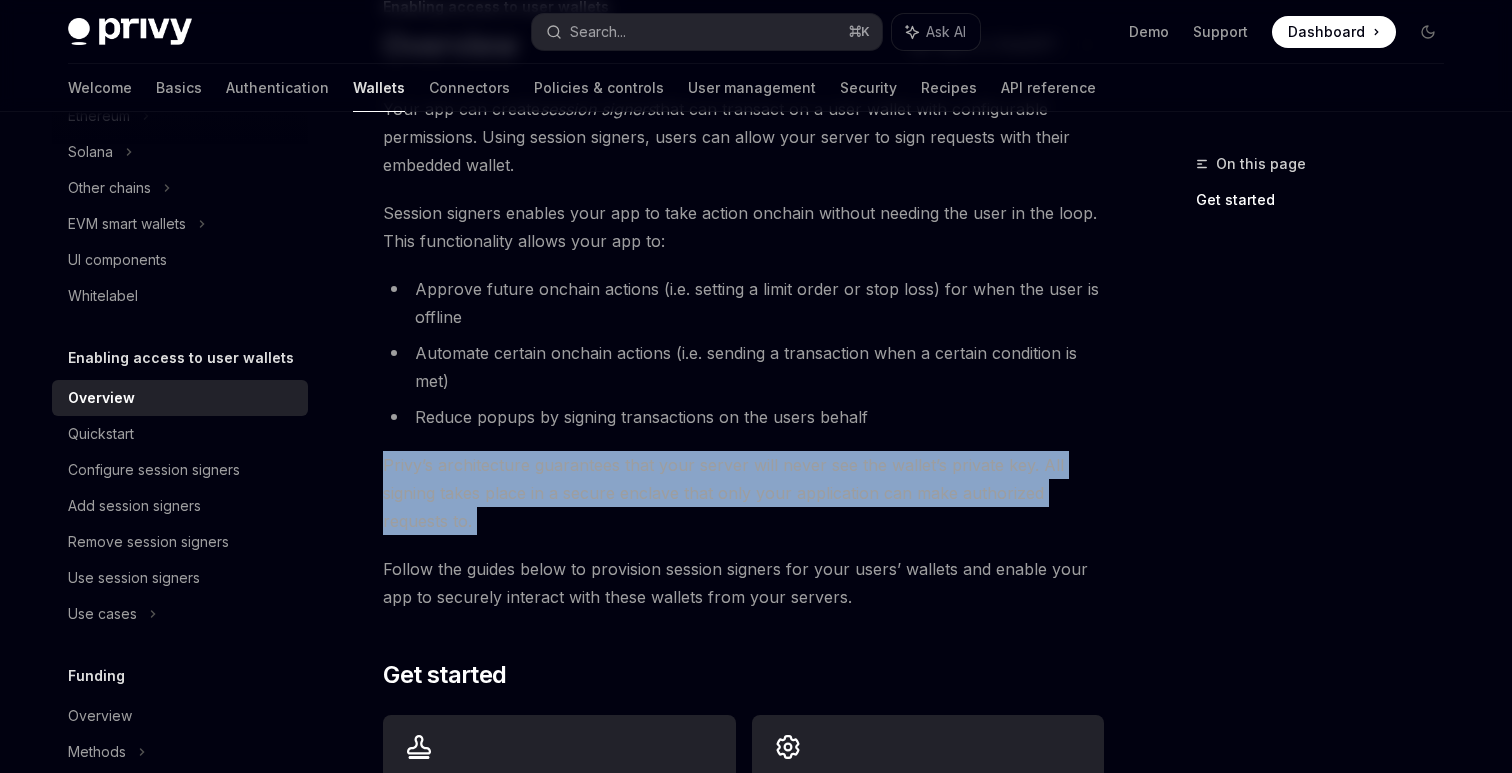 click on "Privy’s architecture guarantees that your server will never see the wallet’s private key. All signing takes place in a secure enclave that only your application can make authorized requests to." at bounding box center [743, 493] 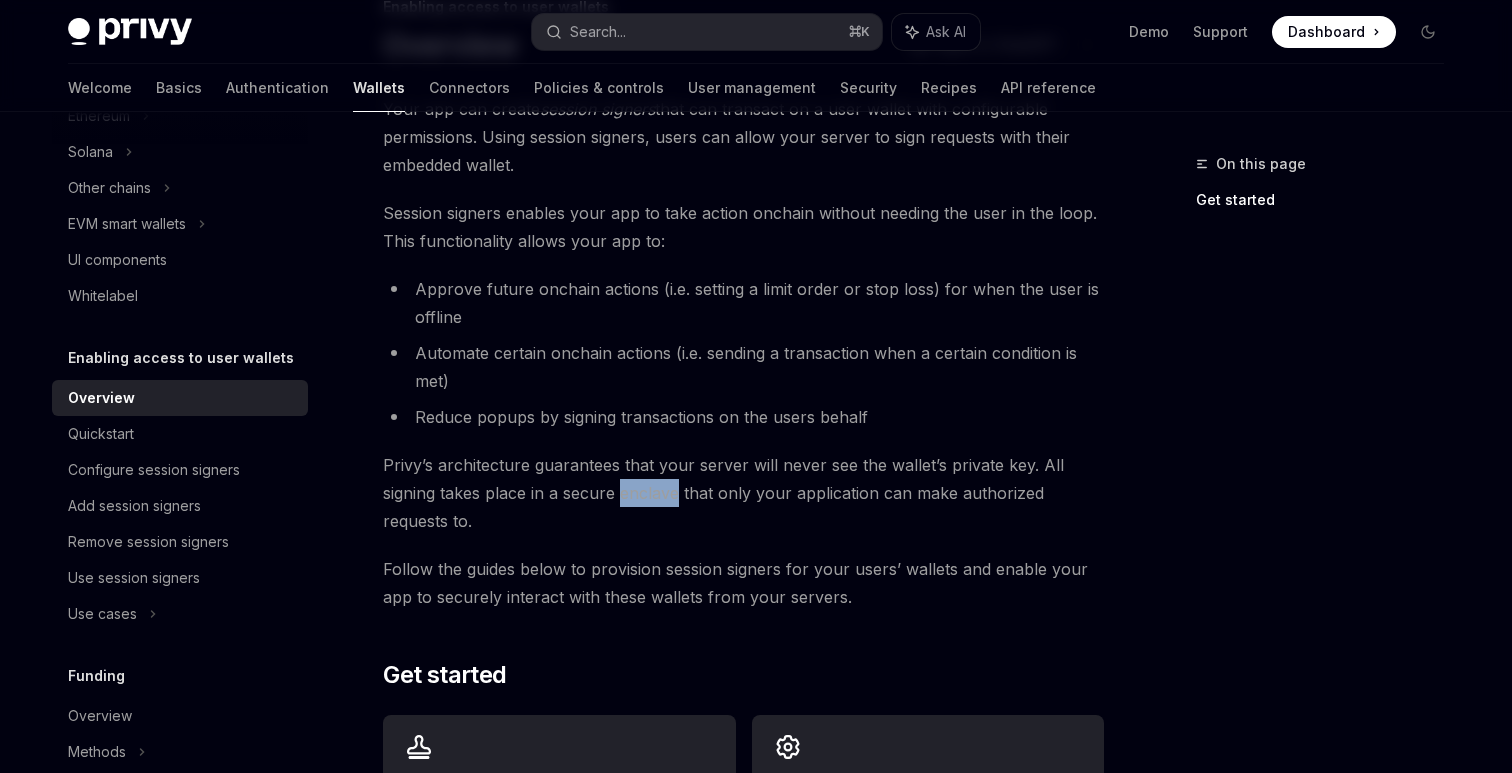click on "Privy’s architecture guarantees that your server will never see the wallet’s private key. All signing takes place in a secure enclave that only your application can make authorized requests to." at bounding box center (743, 493) 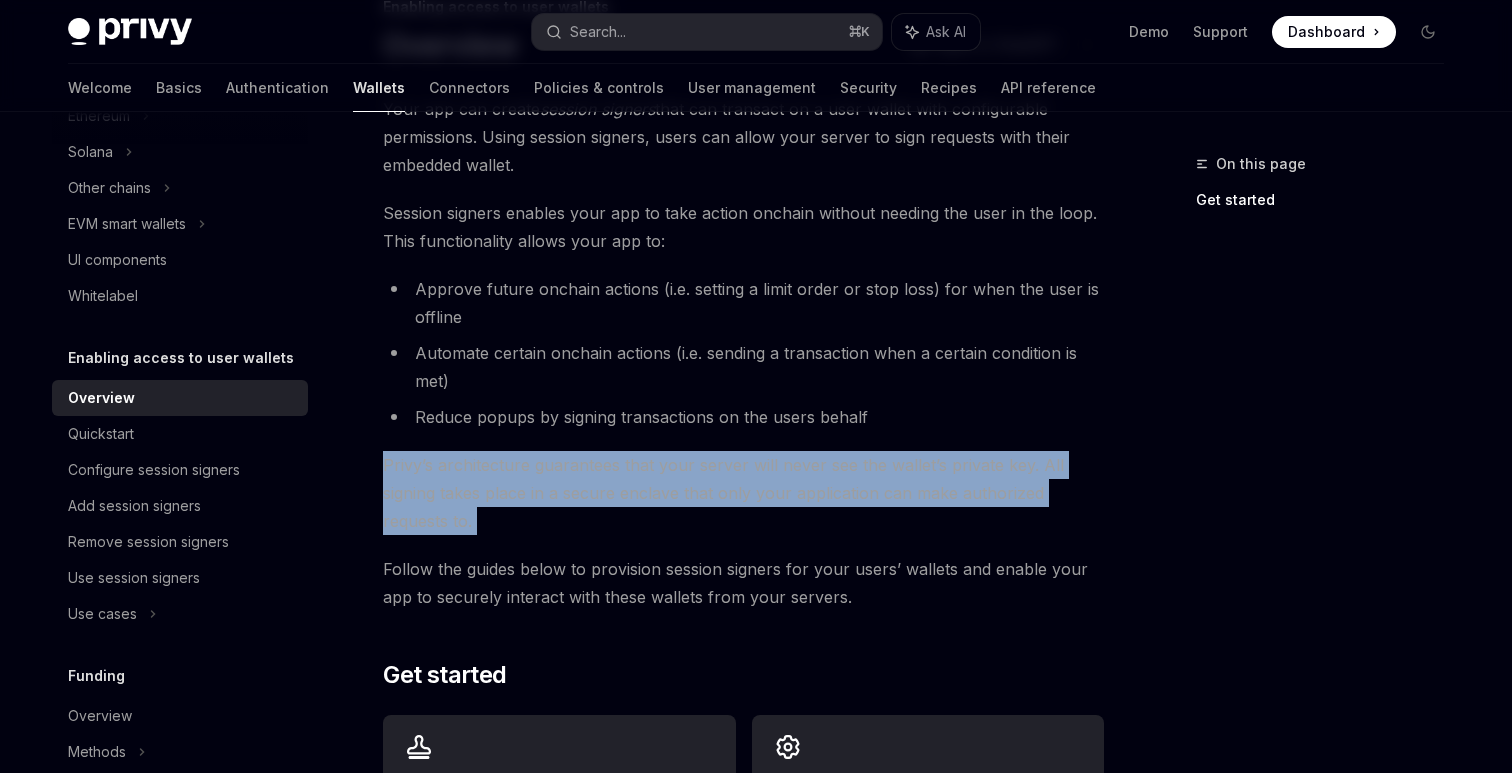 click on "Privy’s architecture guarantees that your server will never see the wallet’s private key. All signing takes place in a secure enclave that only your application can make authorized requests to." at bounding box center (743, 493) 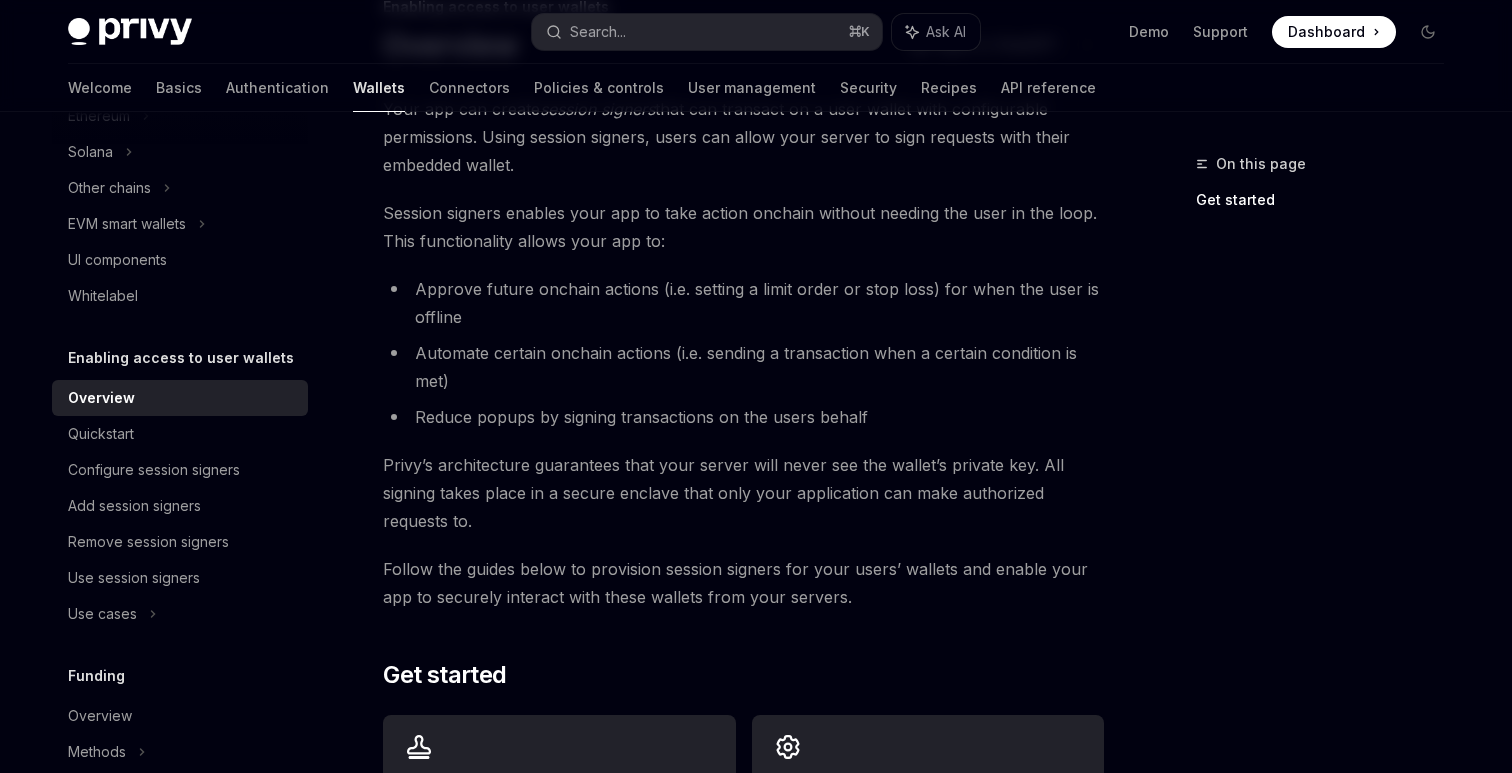 click on "Privy’s architecture guarantees that your server will never see the wallet’s private key. All signing takes place in a secure enclave that only your application can make authorized requests to." at bounding box center (743, 493) 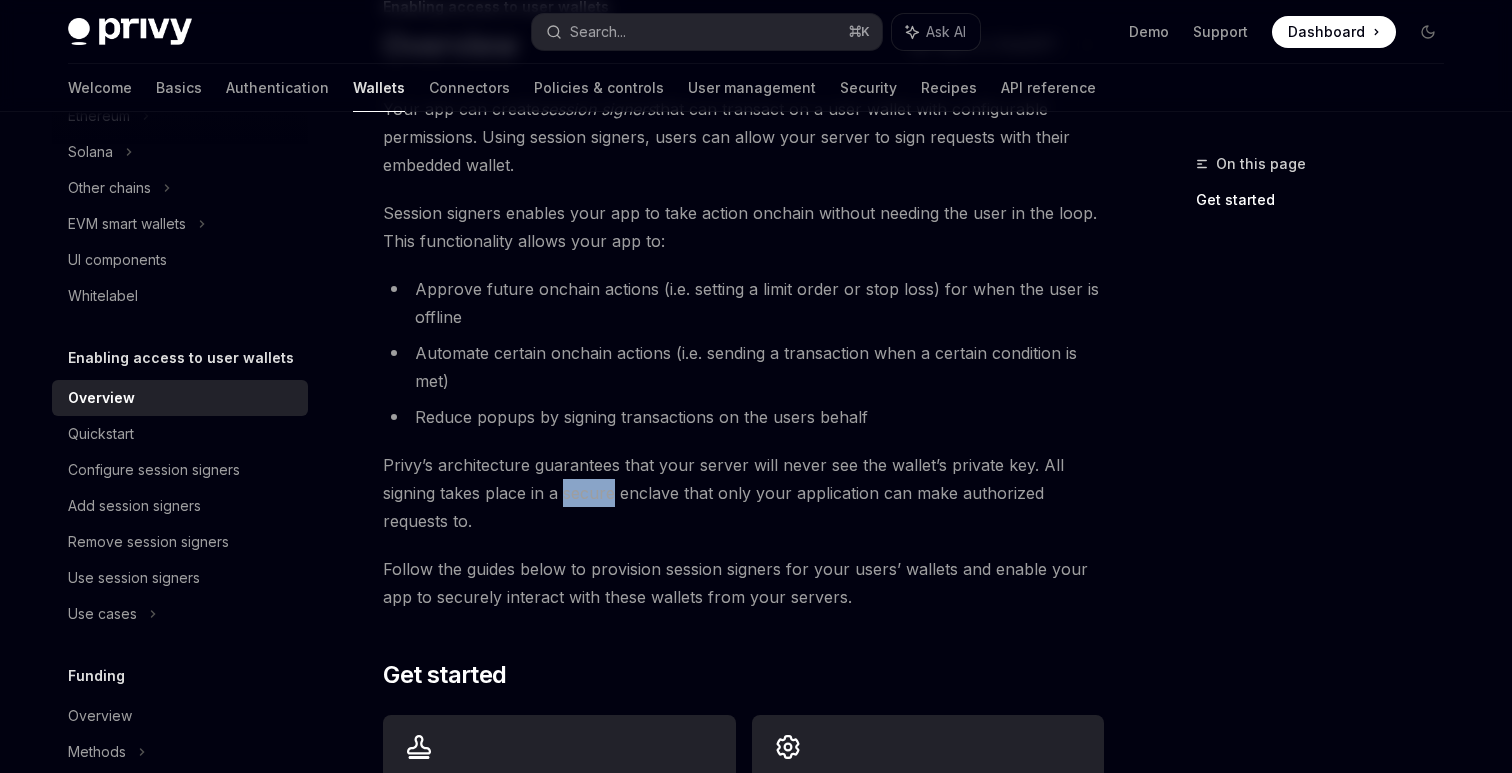 click on "Privy’s architecture guarantees that your server will never see the wallet’s private key. All signing takes place in a secure enclave that only your application can make authorized requests to." at bounding box center [743, 493] 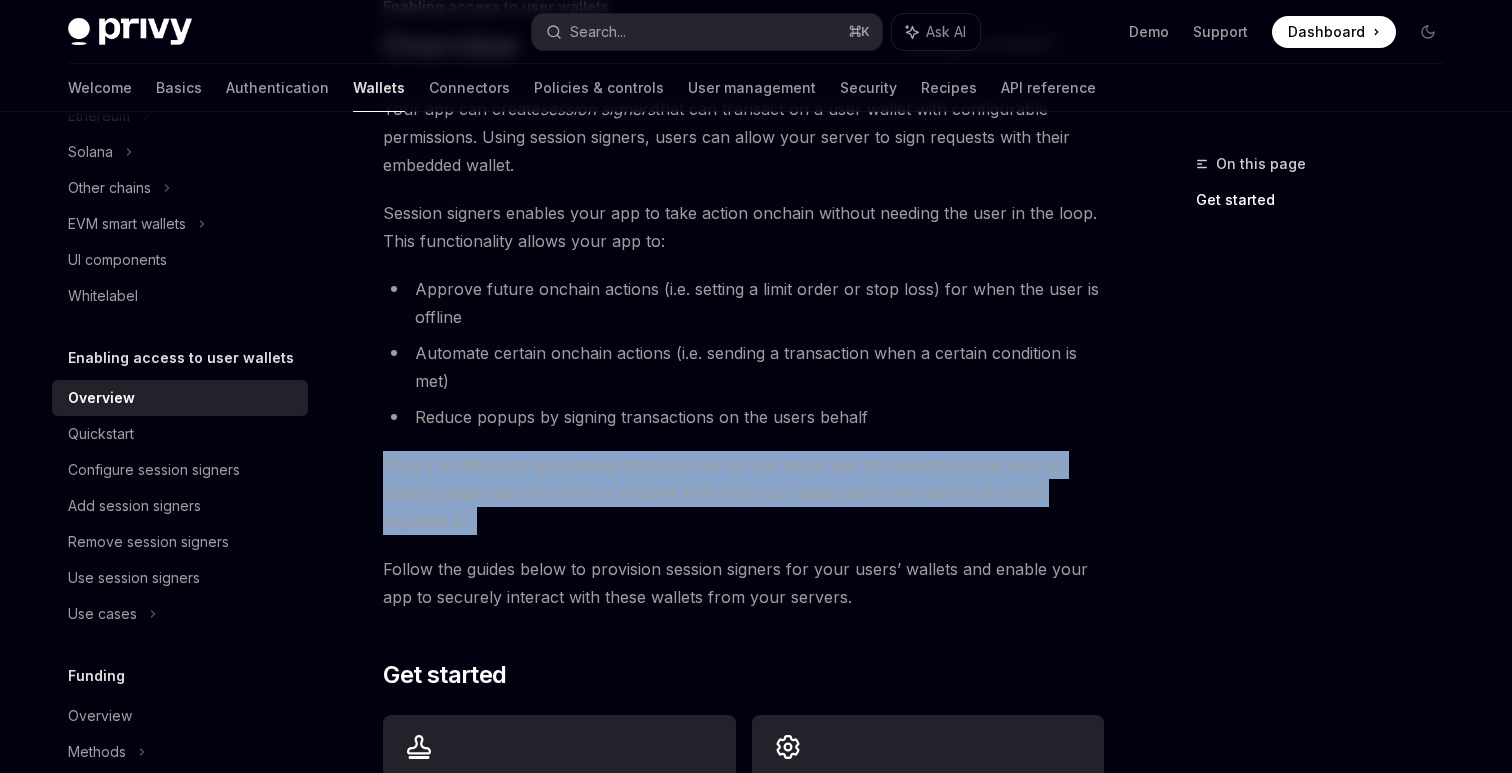 click on "Privy’s architecture guarantees that your server will never see the wallet’s private key. All signing takes place in a secure enclave that only your application can make authorized requests to." at bounding box center (743, 493) 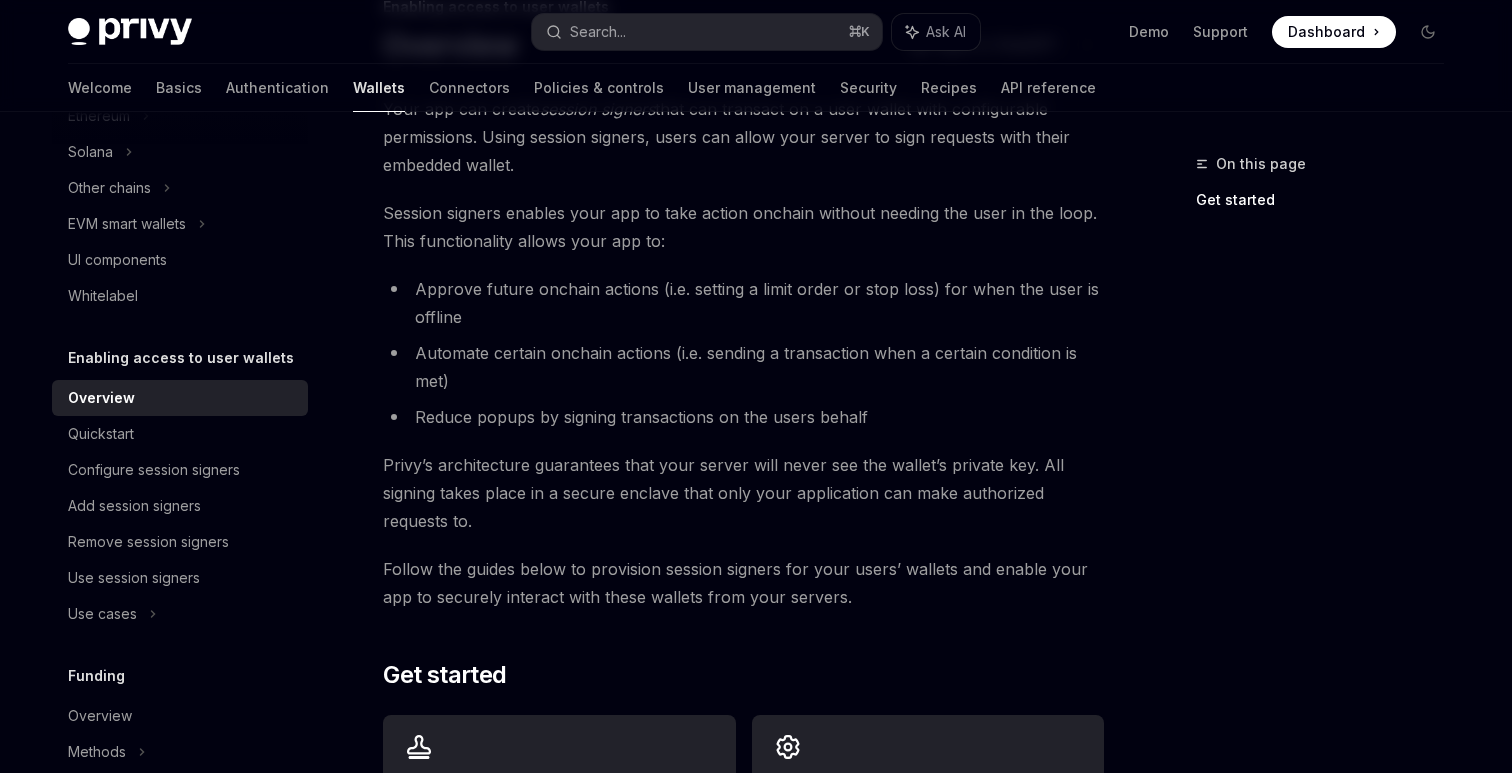 click on "Privy’s architecture guarantees that your server will never see the wallet’s private key. All signing takes place in a secure enclave that only your application can make authorized requests to." at bounding box center [743, 493] 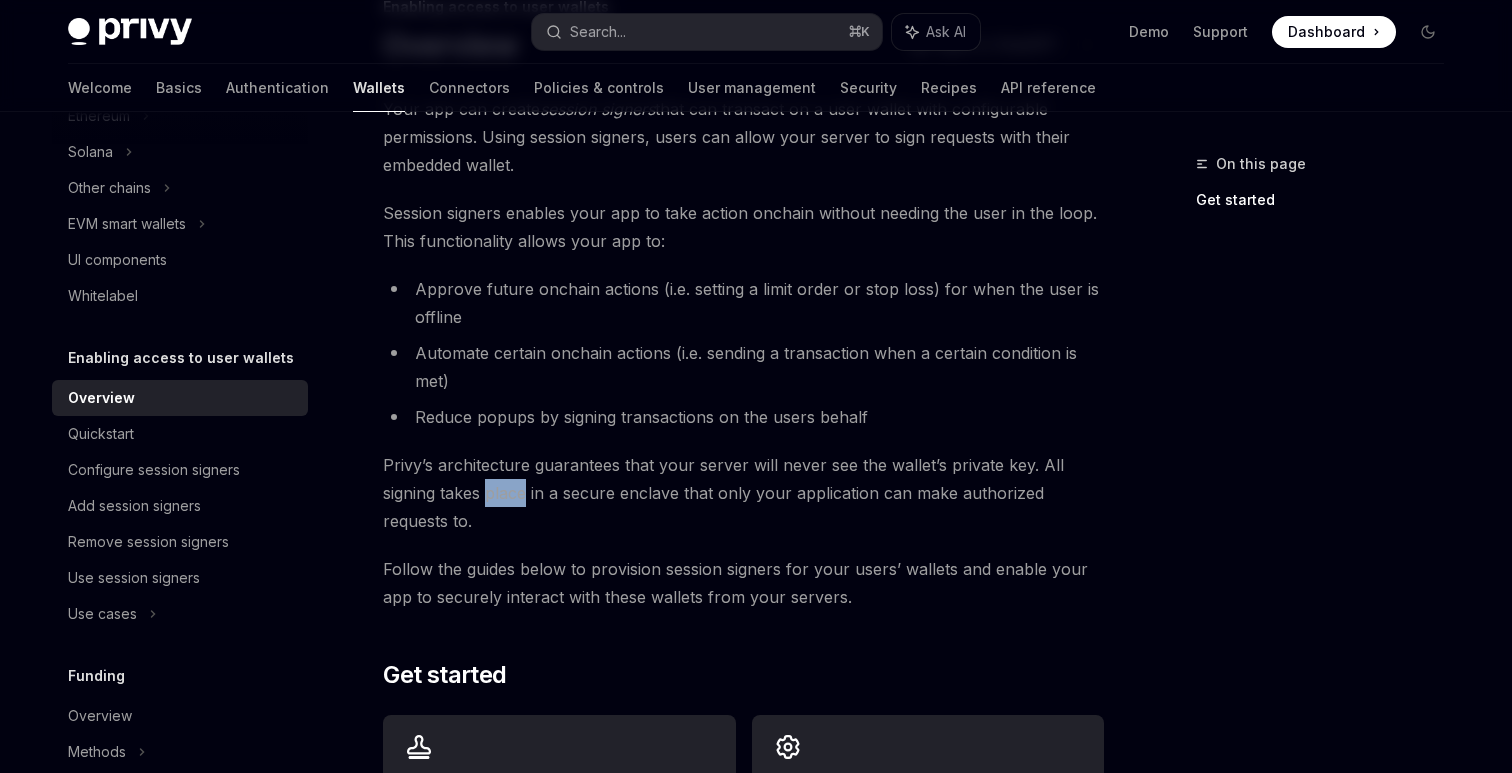 click on "Privy’s architecture guarantees that your server will never see the wallet’s private key. All signing takes place in a secure enclave that only your application can make authorized requests to." at bounding box center (743, 493) 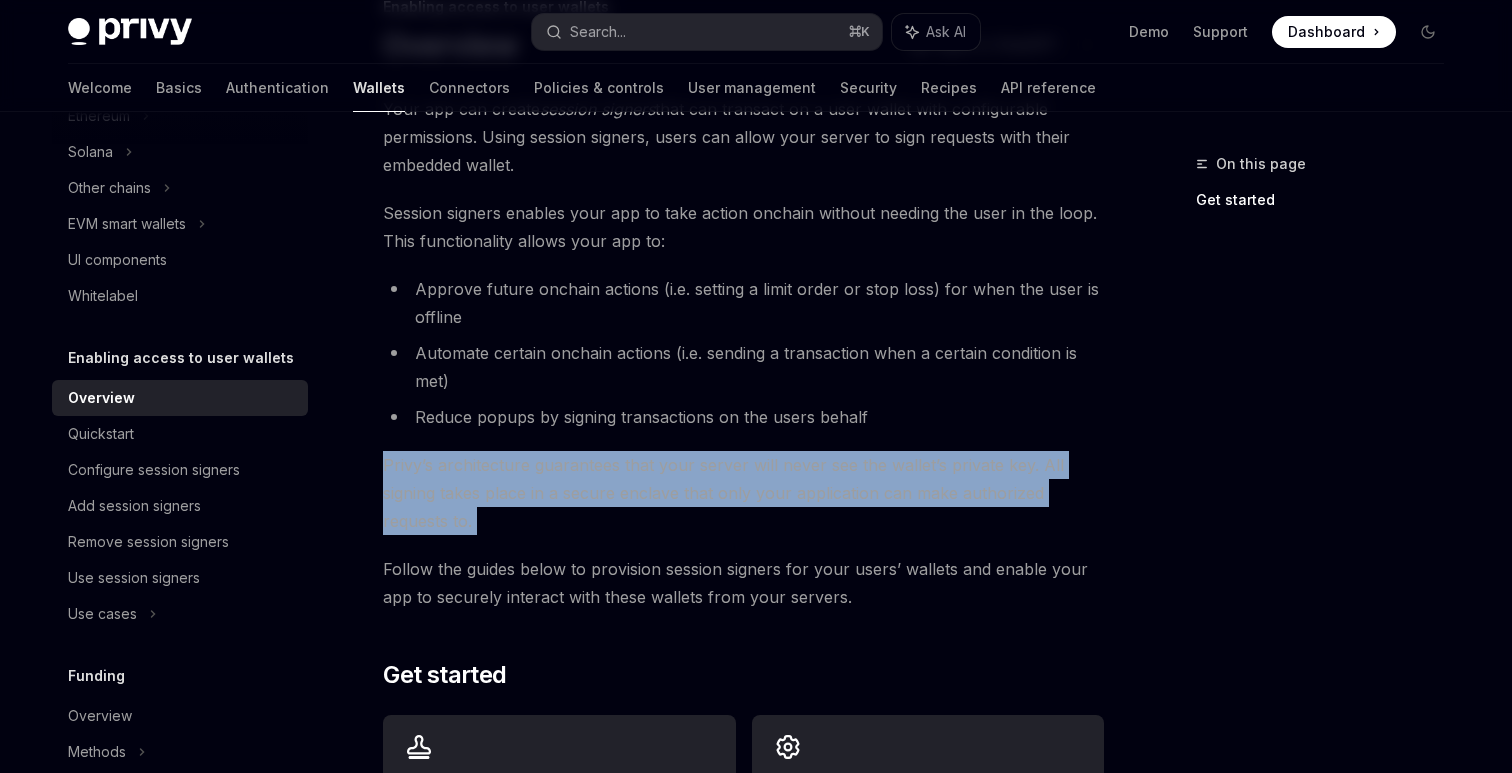 click on "Privy’s architecture guarantees that your server will never see the wallet’s private key. All signing takes place in a secure enclave that only your application can make authorized requests to." at bounding box center (743, 493) 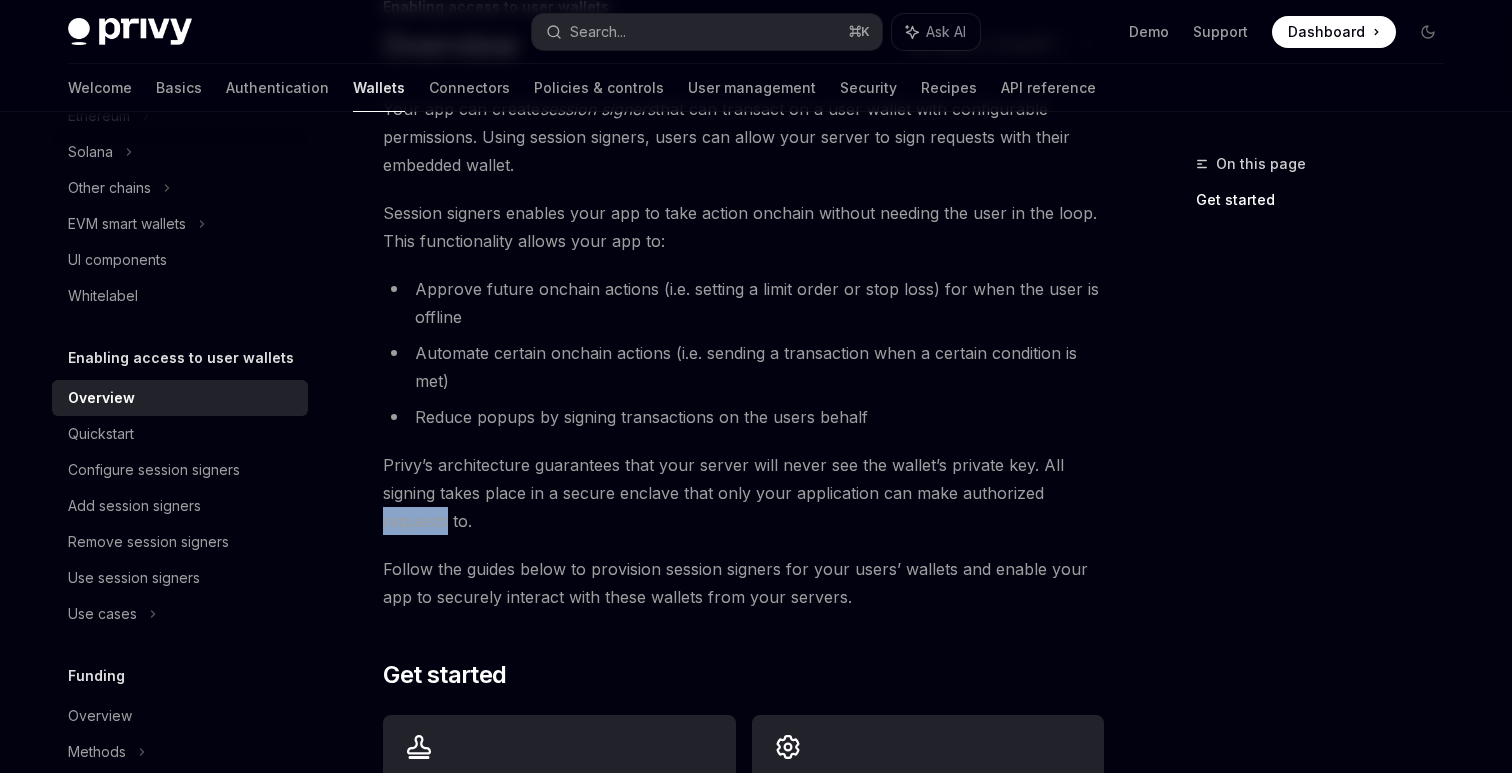 click on "Privy’s architecture guarantees that your server will never see the wallet’s private key. All signing takes place in a secure enclave that only your application can make authorized requests to." at bounding box center [743, 493] 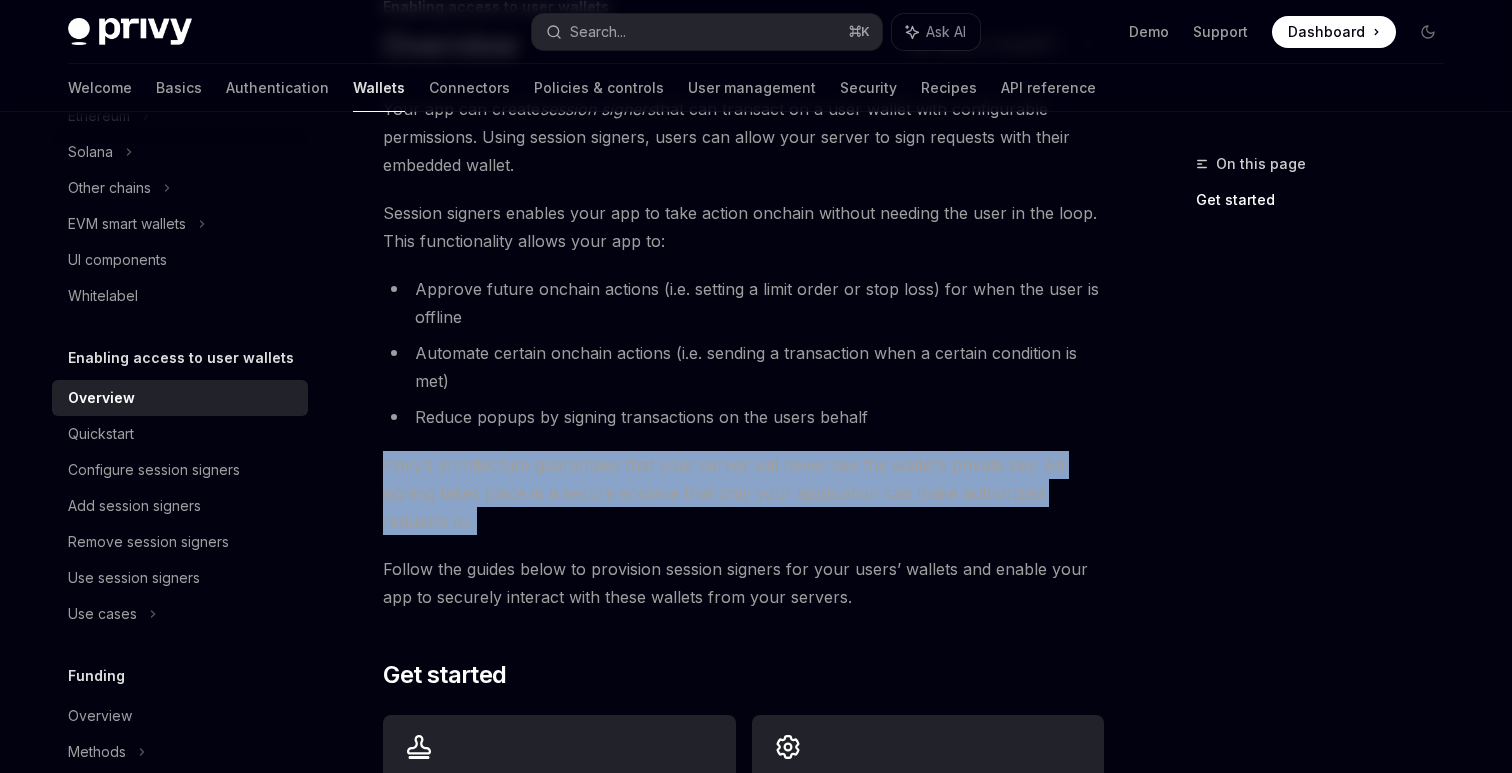 click on "Privy’s architecture guarantees that your server will never see the wallet’s private key. All signing takes place in a secure enclave that only your application can make authorized requests to." at bounding box center (743, 493) 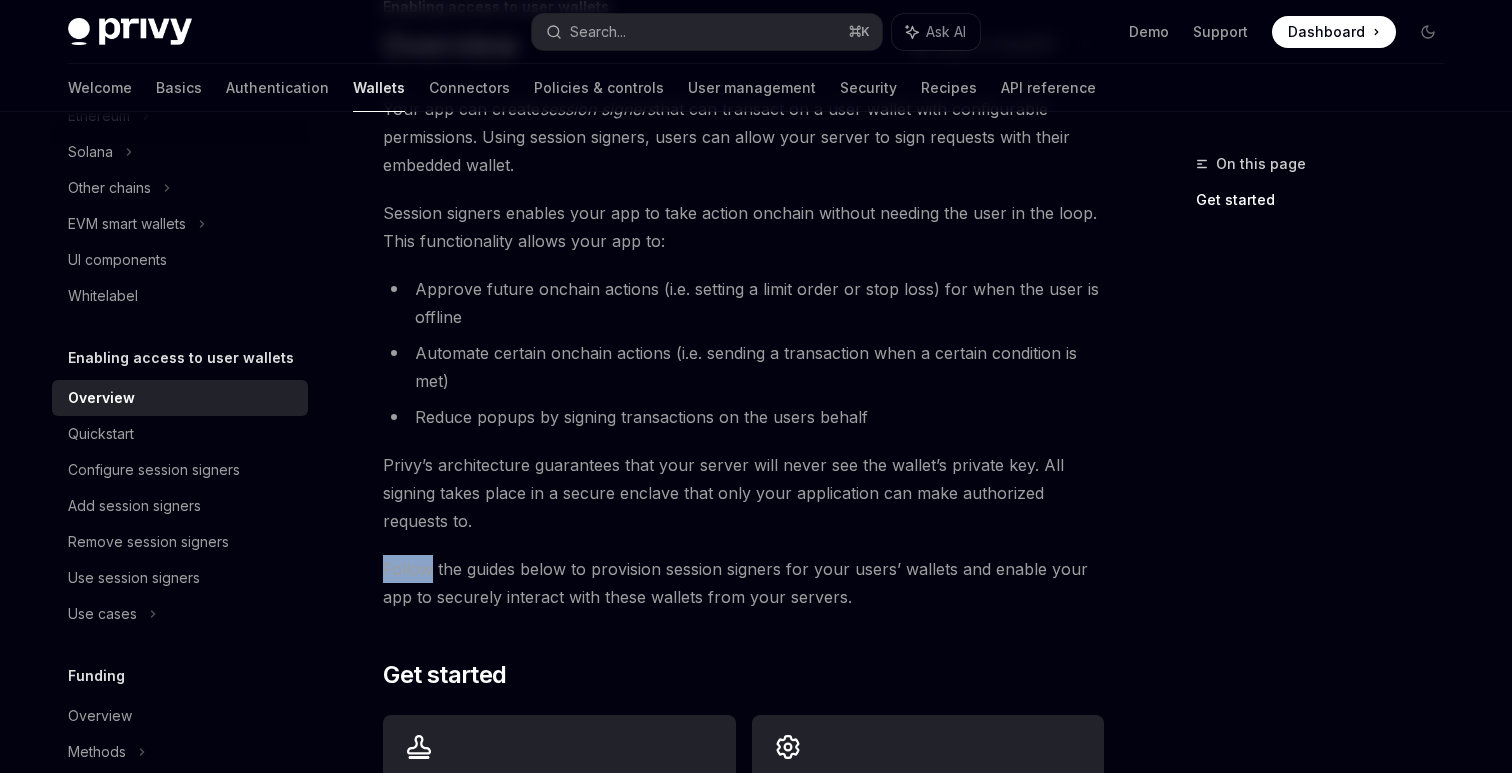 click on "Follow the guides below to provision session signers for your users’ wallets and enable your app to securely interact with these wallets from your servers." at bounding box center (743, 583) 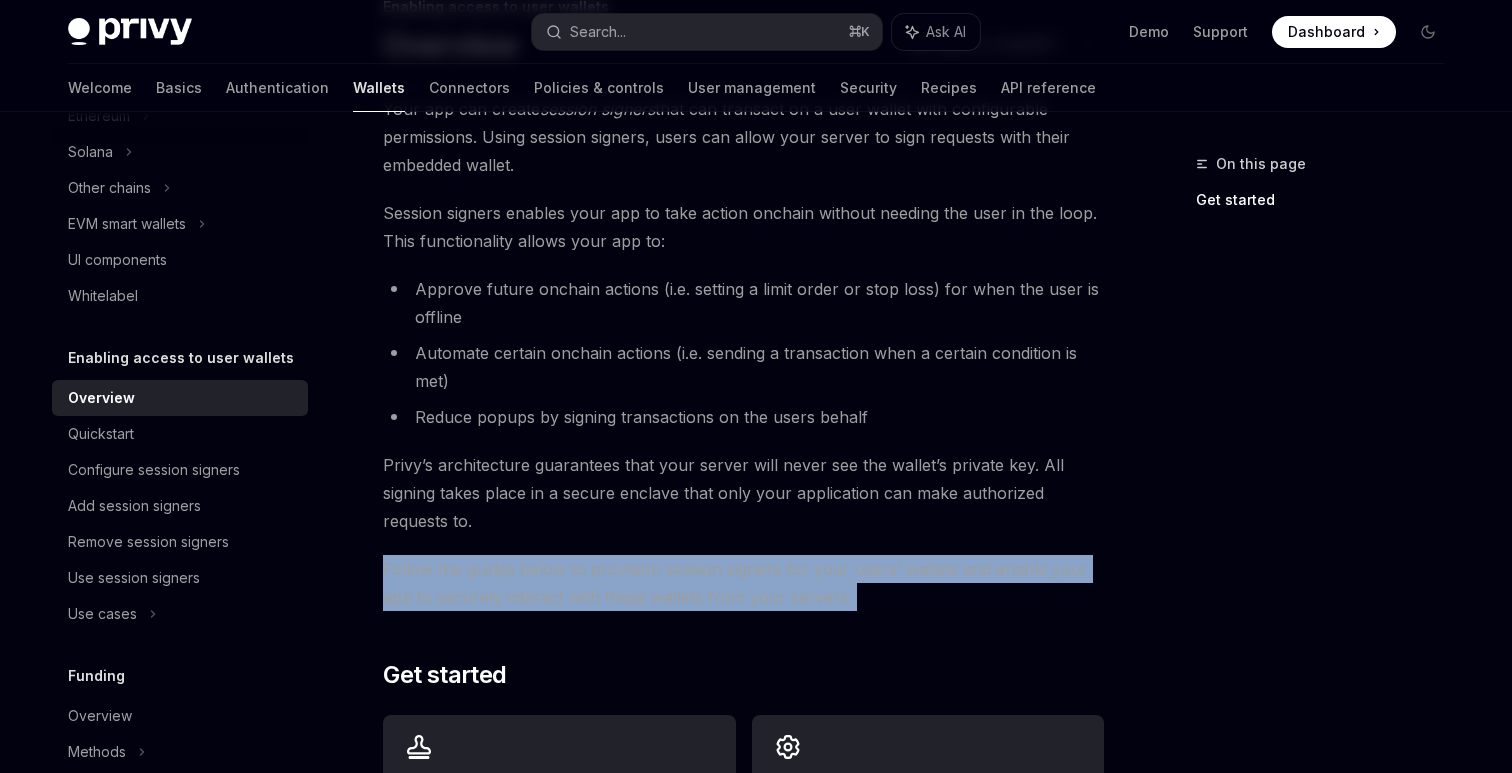 click on "Follow the guides below to provision session signers for your users’ wallets and enable your app to securely interact with these wallets from your servers." at bounding box center [743, 583] 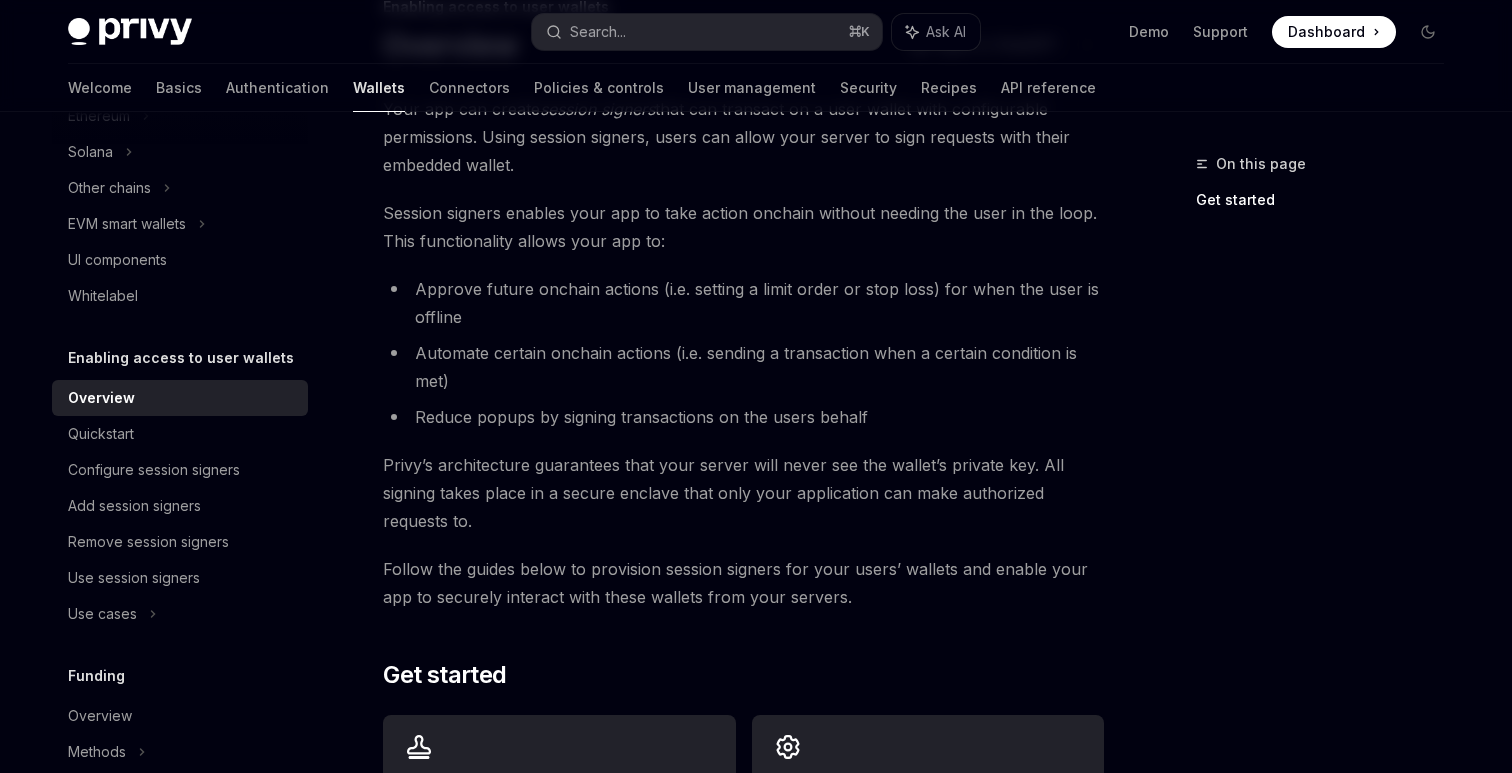 click on "Follow the guides below to provision session signers for your users’ wallets and enable your app to securely interact with these wallets from your servers." at bounding box center (743, 583) 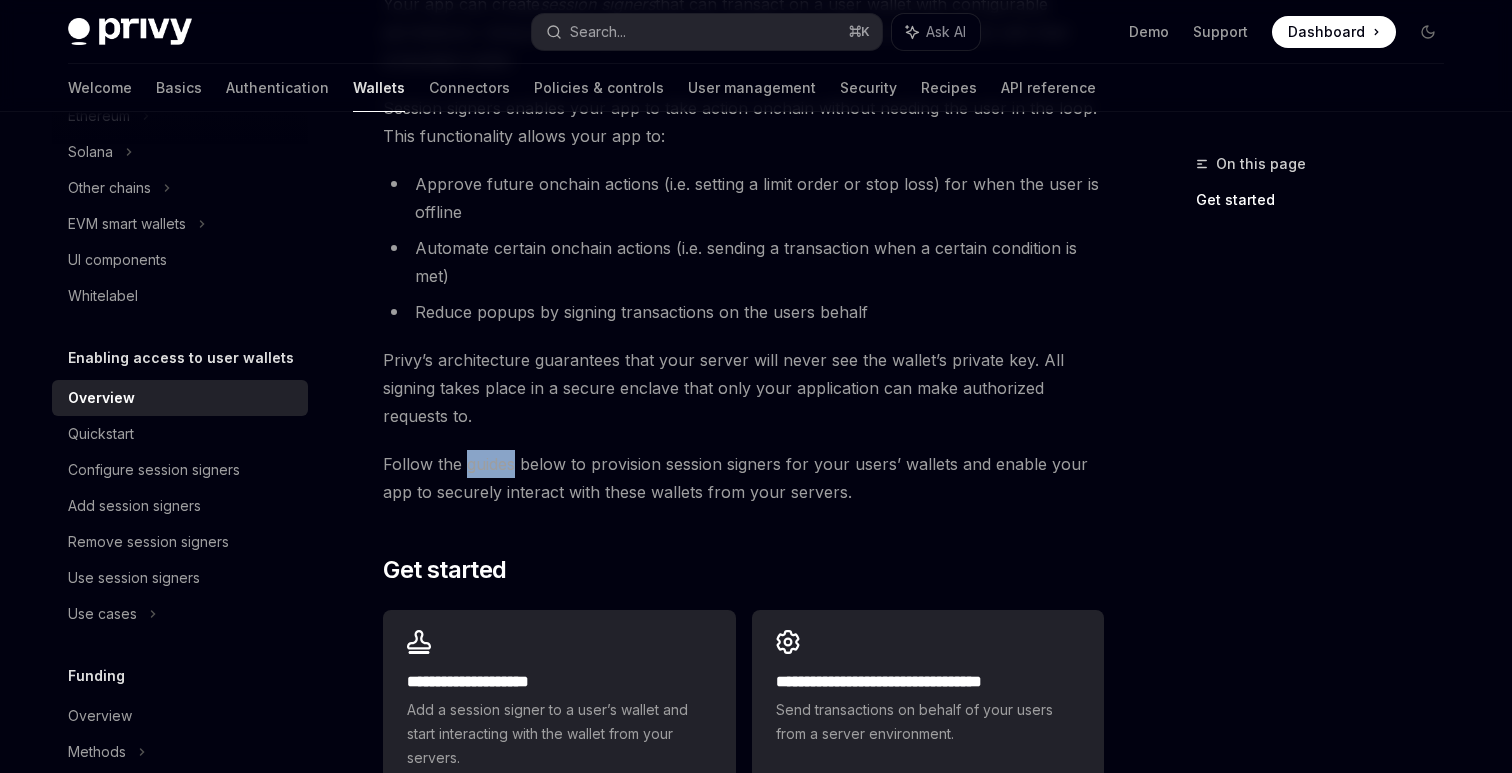 scroll, scrollTop: 305, scrollLeft: 0, axis: vertical 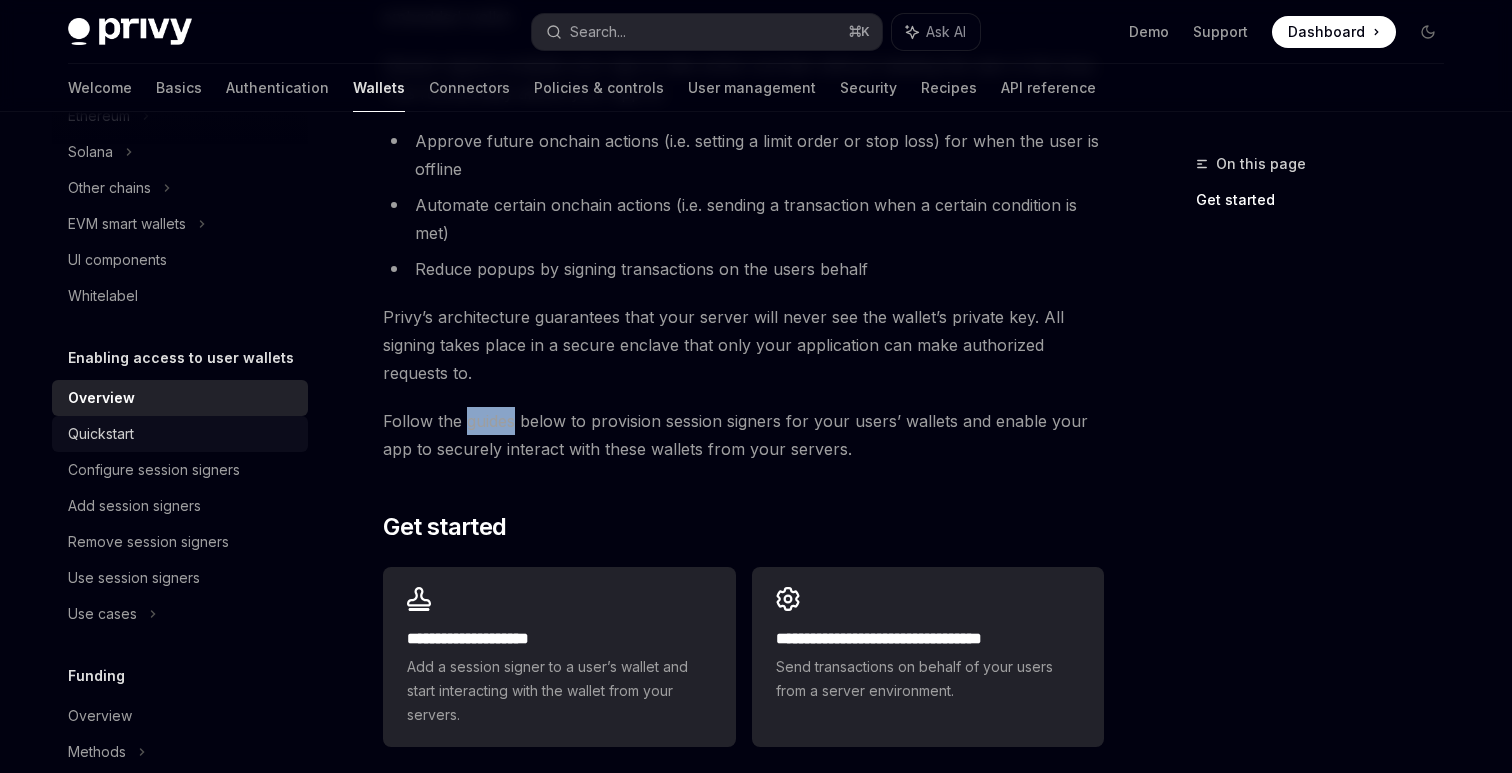 click on "Quickstart" at bounding box center [182, 434] 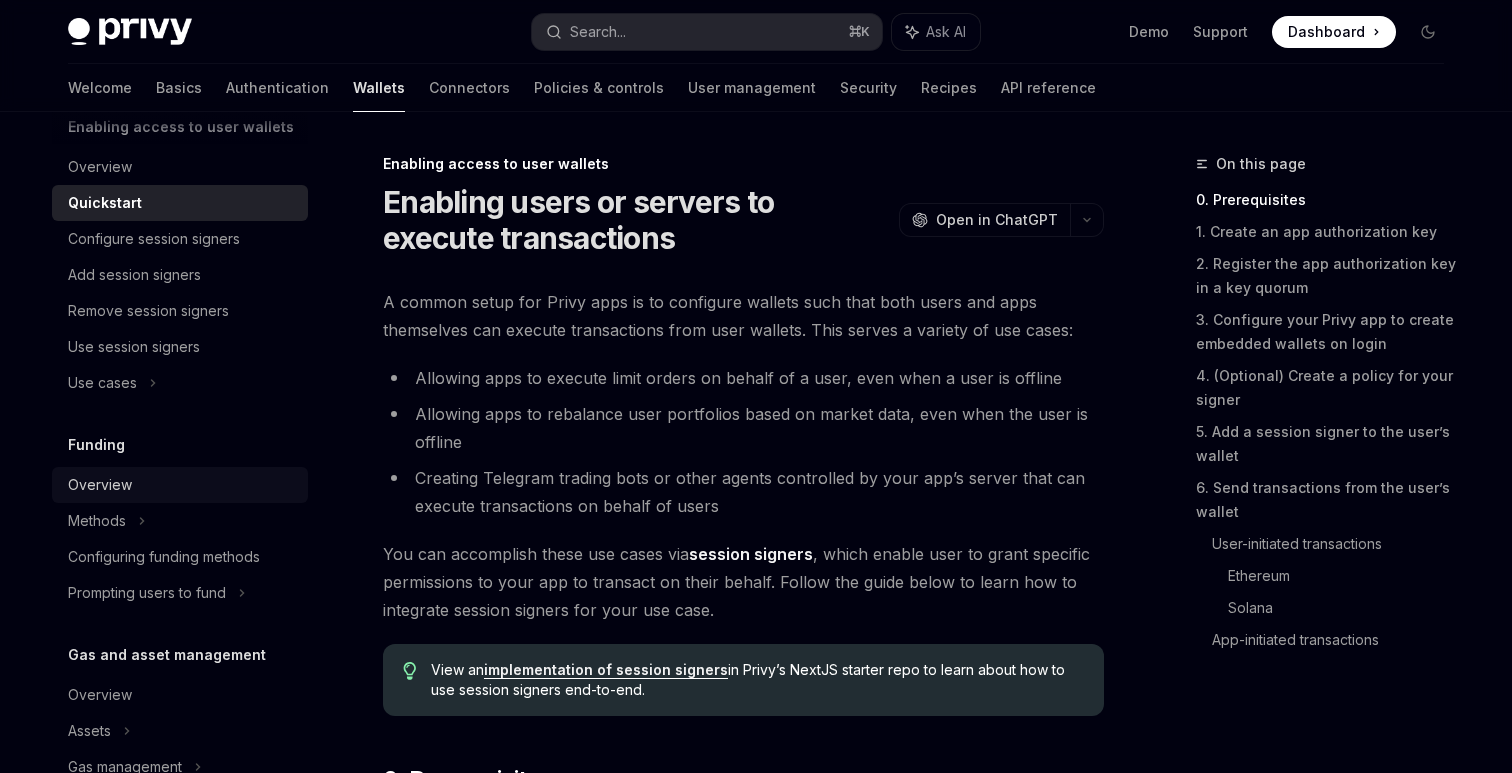 scroll, scrollTop: 783, scrollLeft: 0, axis: vertical 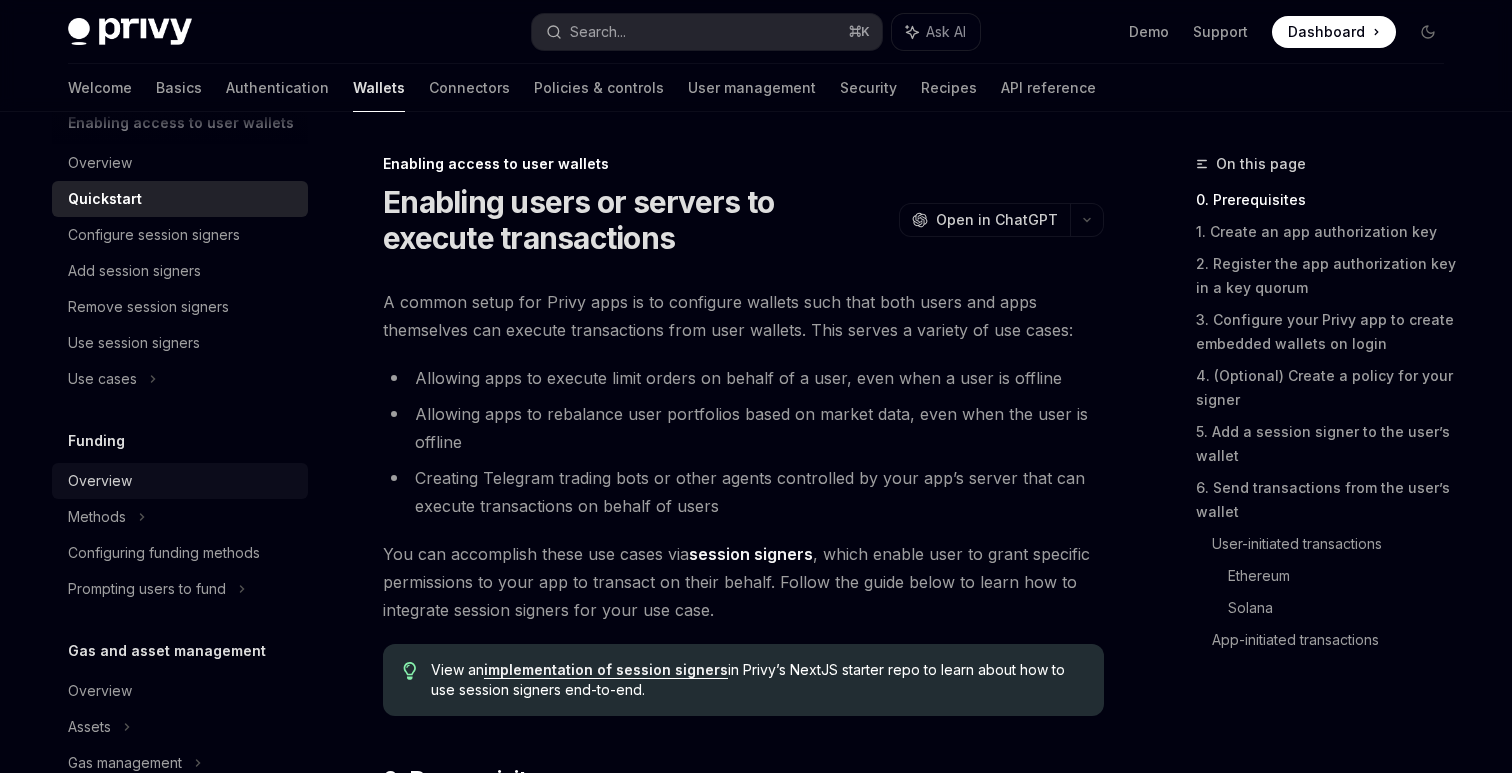 click on "Overview" at bounding box center (180, 481) 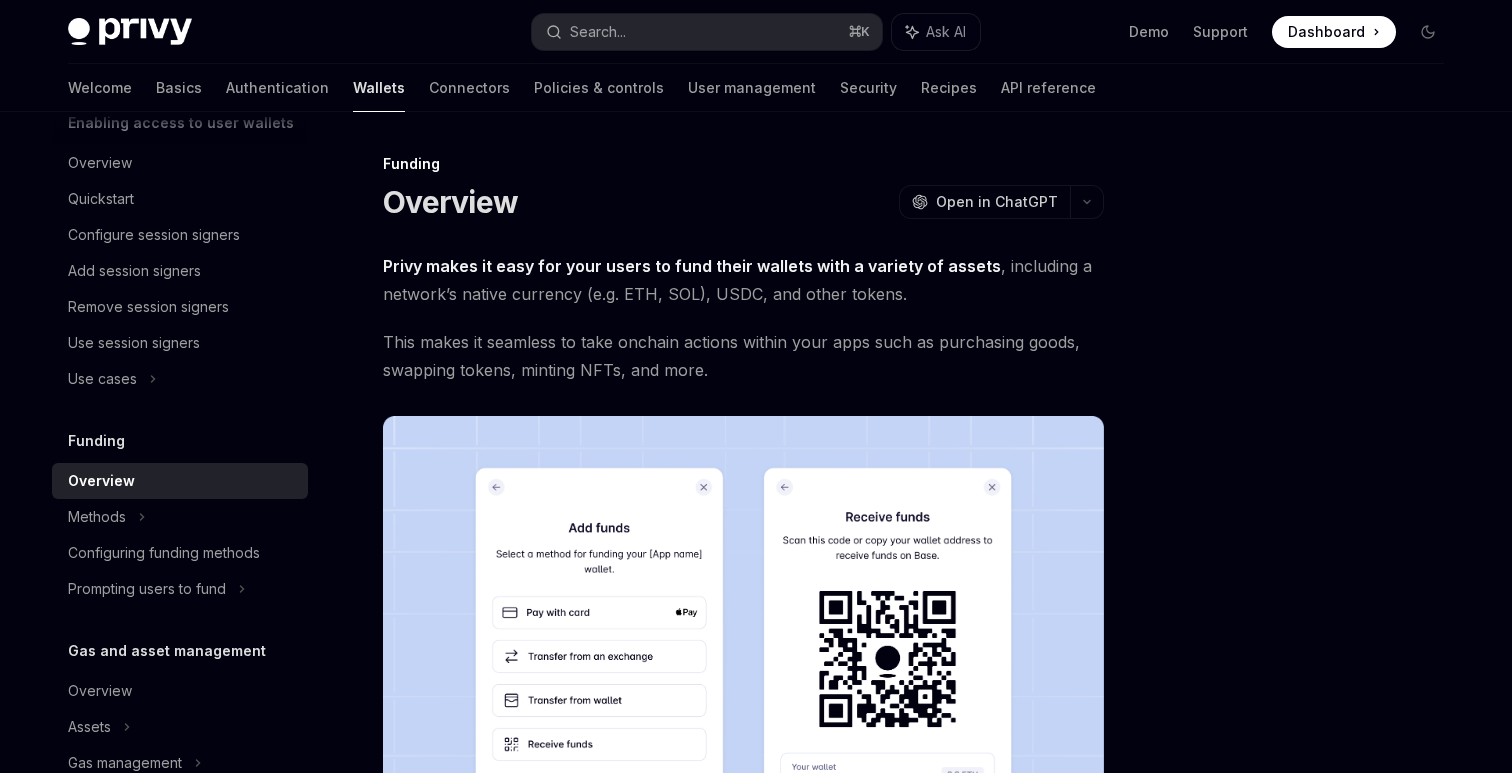 click on "Privy makes it easy for your users to fund their wallets with a variety of assets" at bounding box center [692, 266] 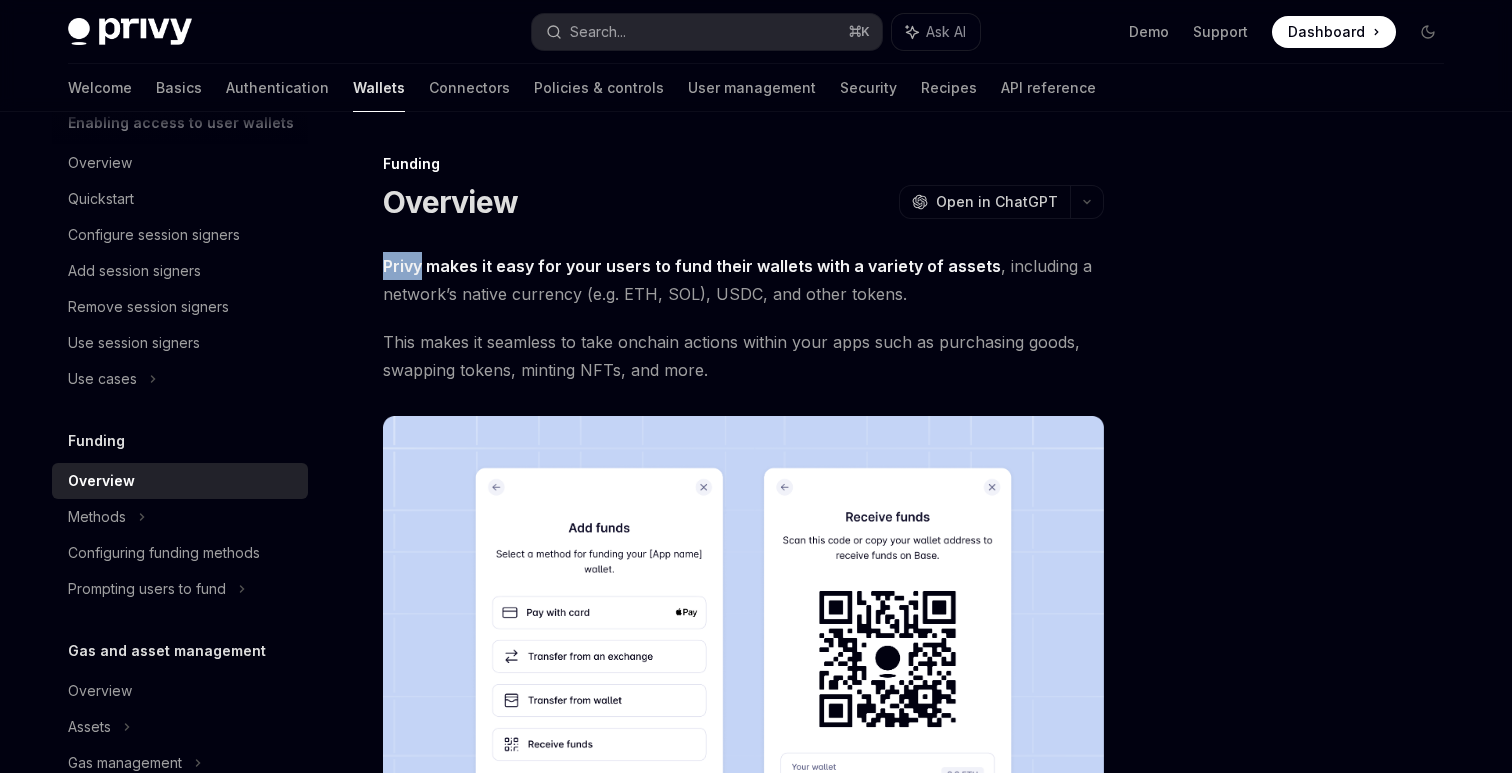 click on "Privy makes it easy for your users to fund their wallets with a variety of assets" at bounding box center [692, 266] 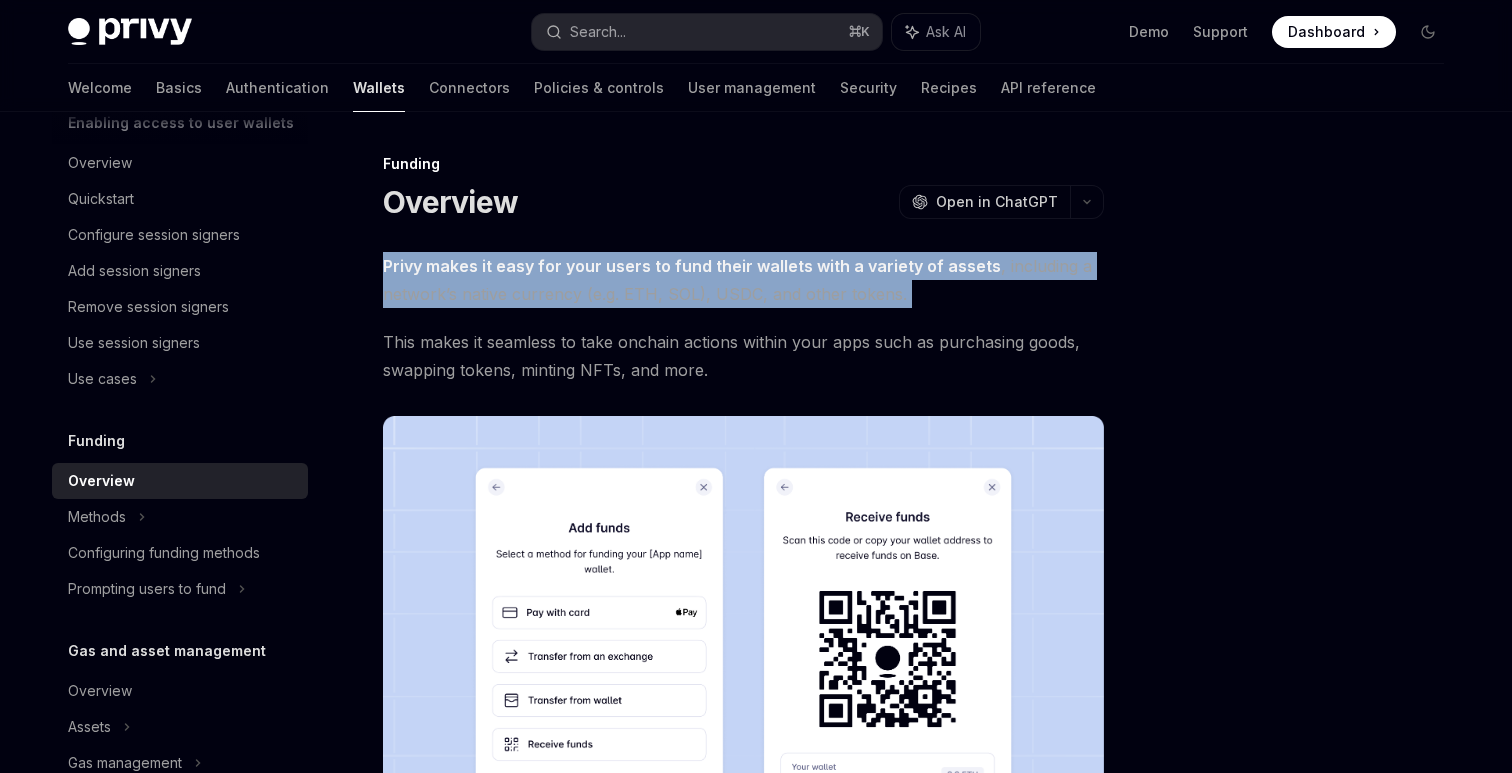 click on "Privy makes it easy for your users to fund their wallets with a variety of assets" at bounding box center (692, 266) 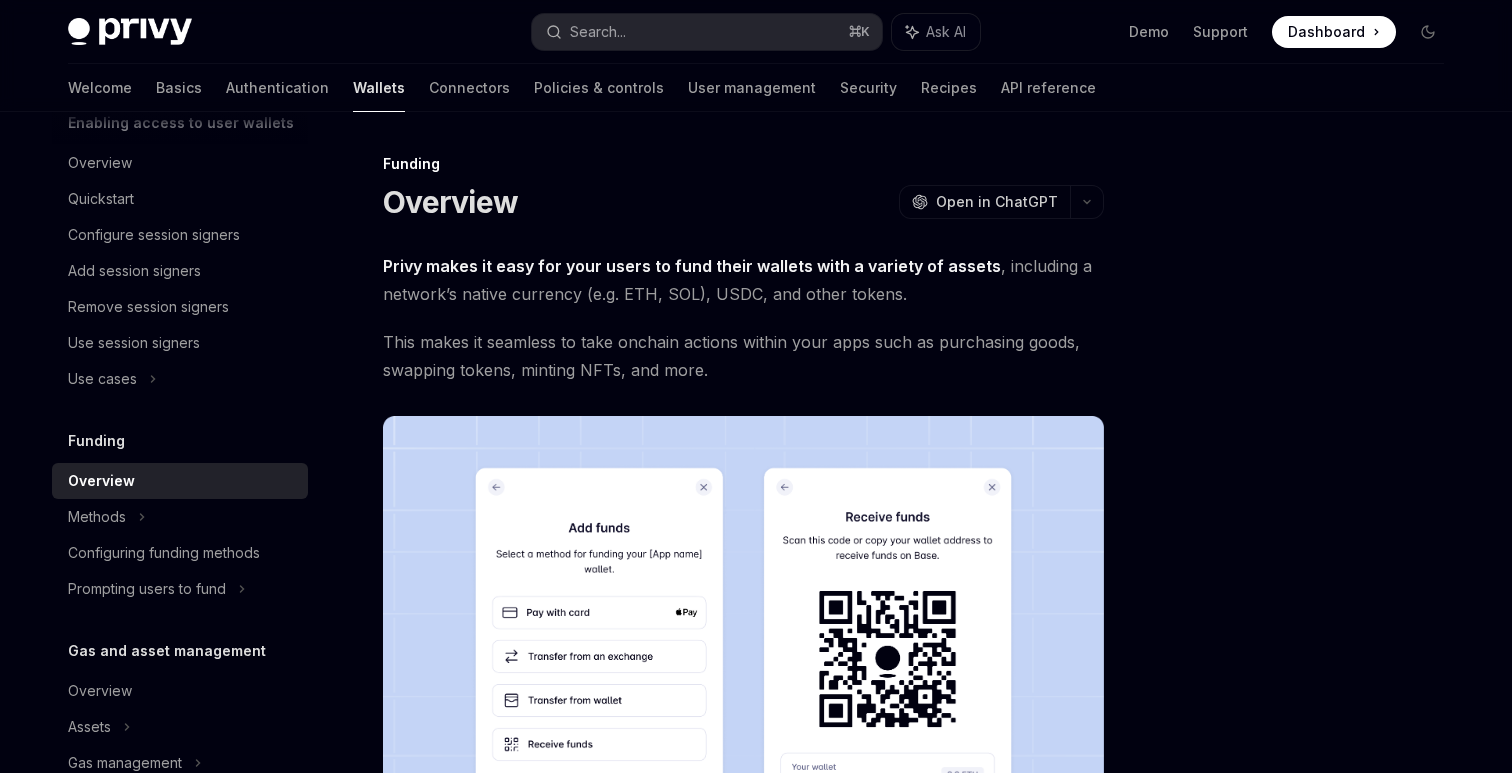 click on "This makes it seamless to take onchain actions within your apps such as purchasing goods, swapping tokens, minting NFTs, and more." at bounding box center (743, 356) 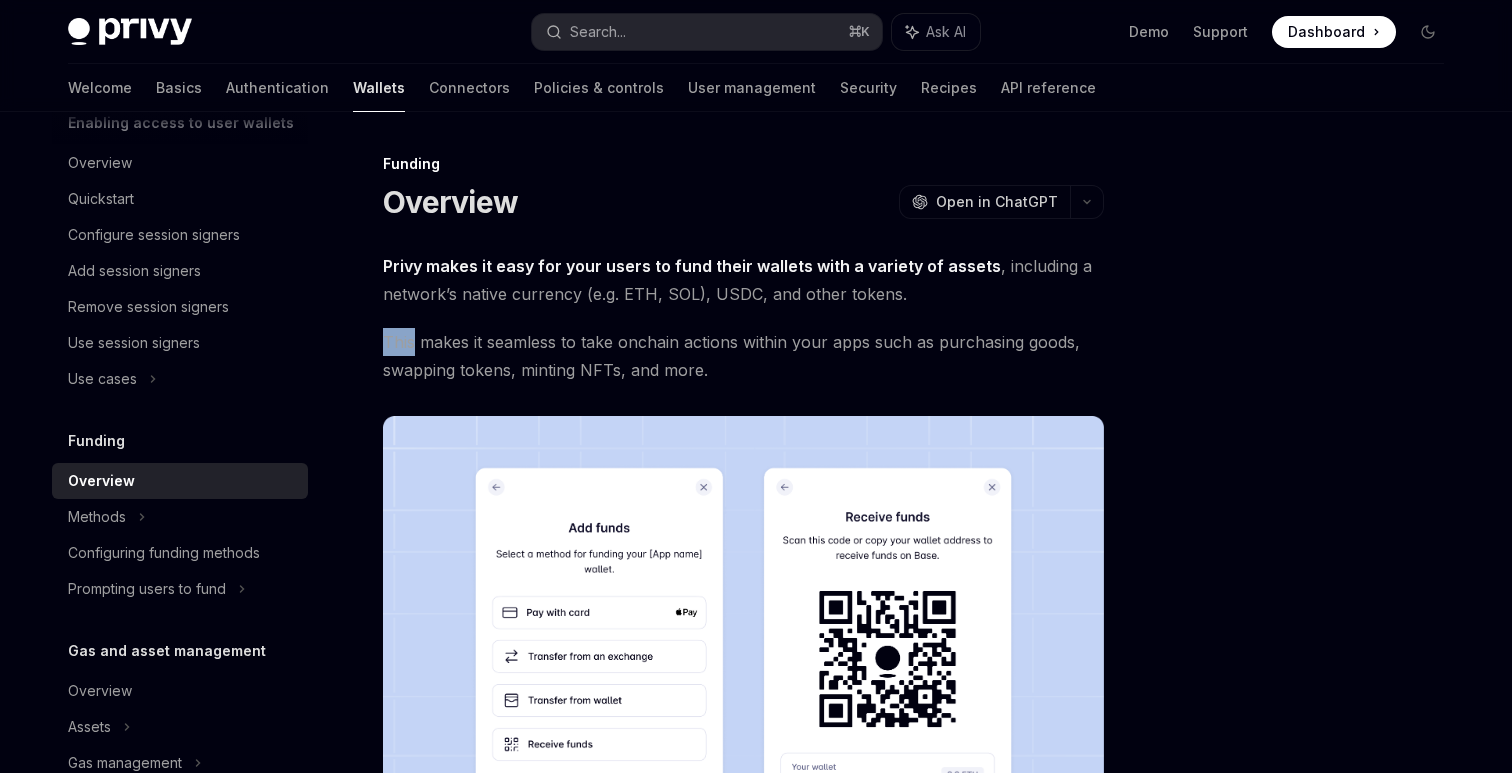 click on "This makes it seamless to take onchain actions within your apps such as purchasing goods, swapping tokens, minting NFTs, and more." at bounding box center (743, 356) 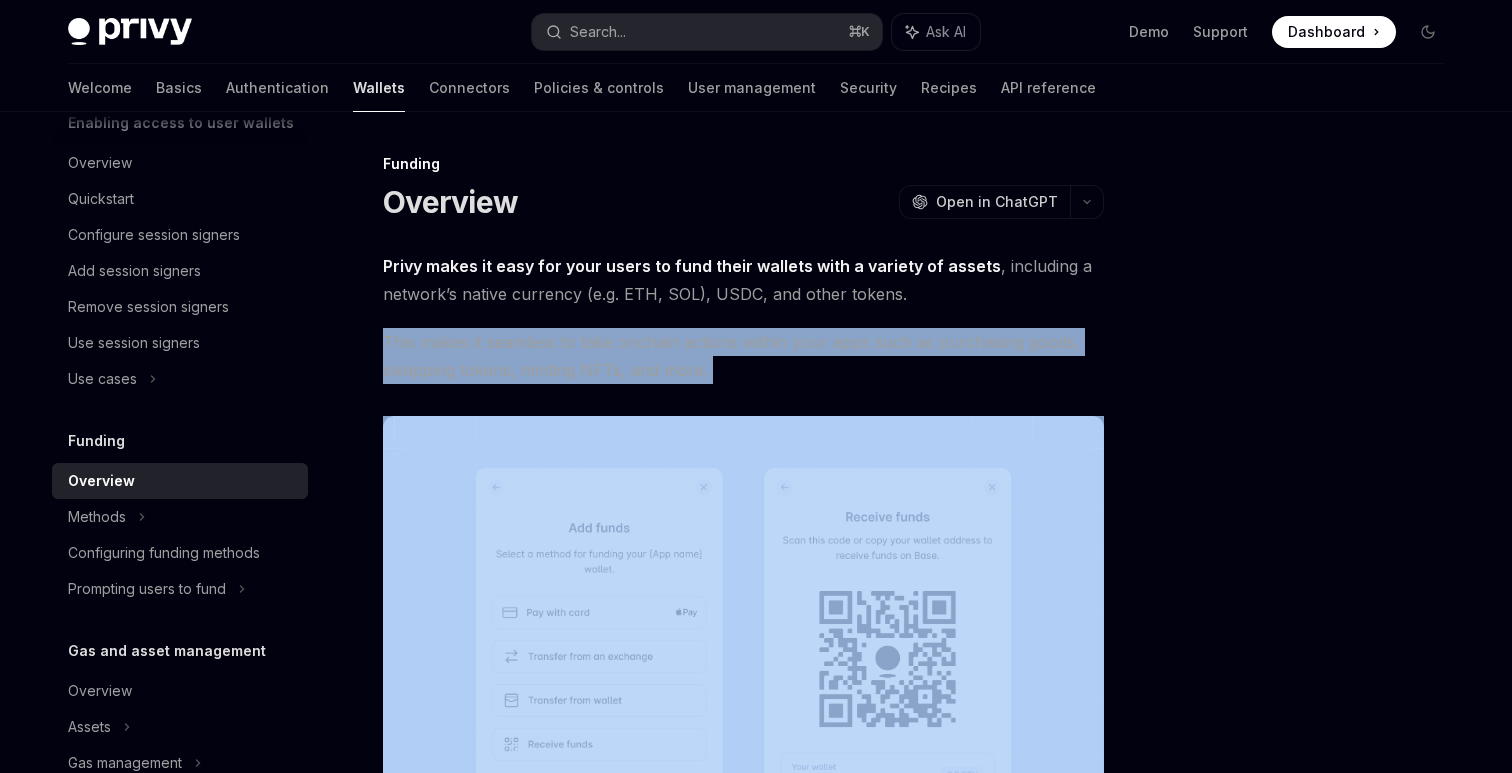 click on "This makes it seamless to take onchain actions within your apps such as purchasing goods, swapping tokens, minting NFTs, and more." at bounding box center (743, 356) 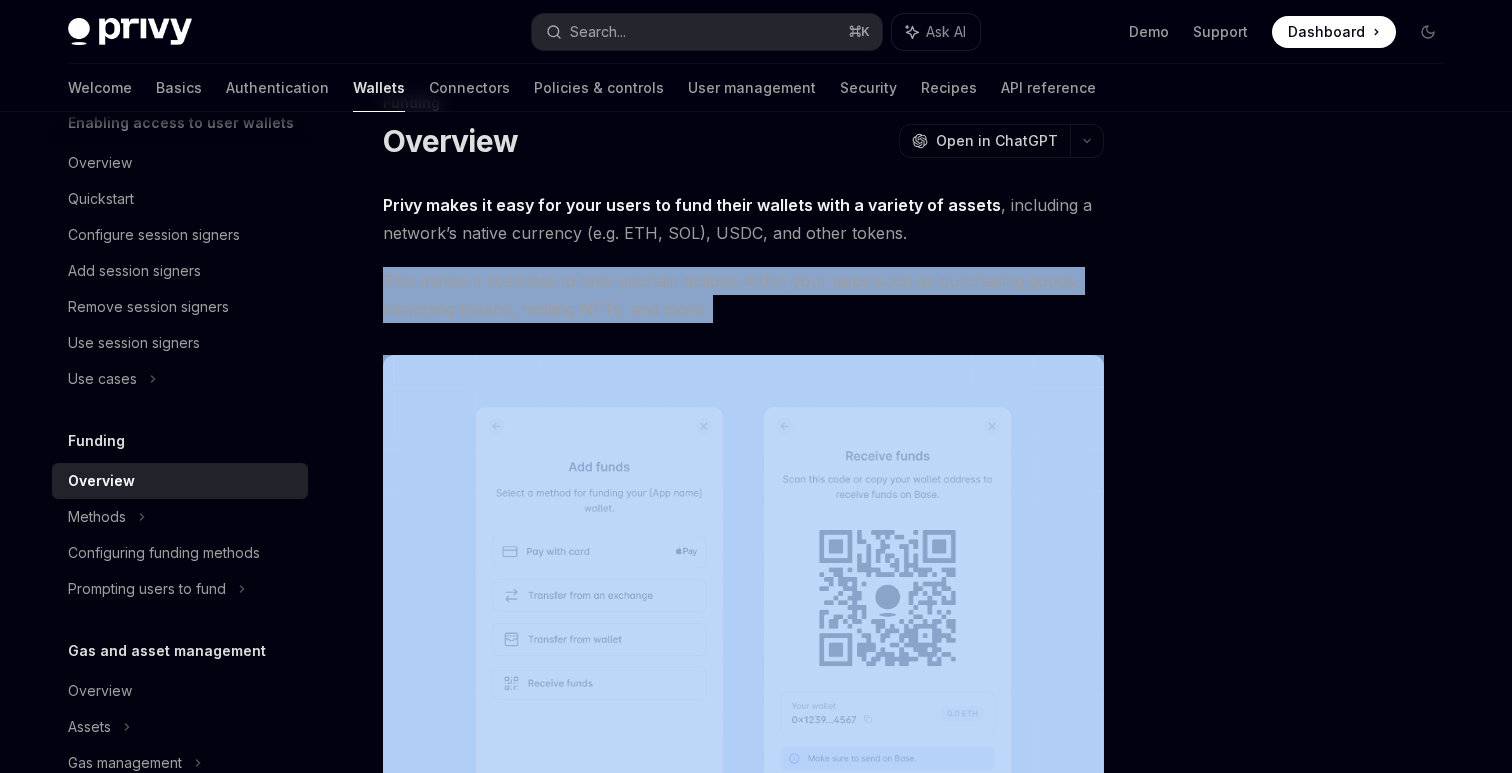 click on "This makes it seamless to take onchain actions within your apps such as purchasing goods, swapping tokens, minting NFTs, and more." at bounding box center [743, 295] 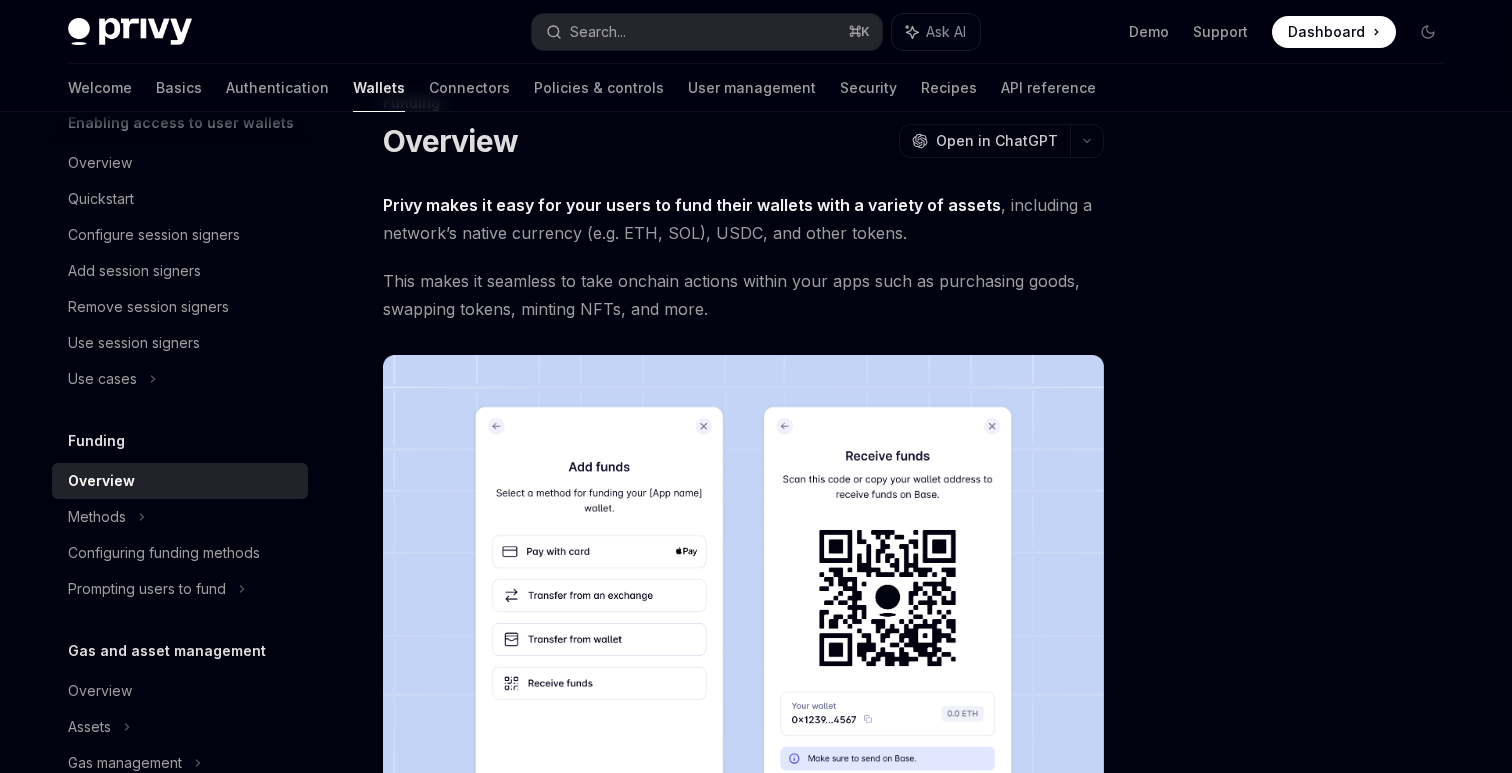 click on "This makes it seamless to take onchain actions within your apps such as purchasing goods, swapping tokens, minting NFTs, and more." at bounding box center (743, 295) 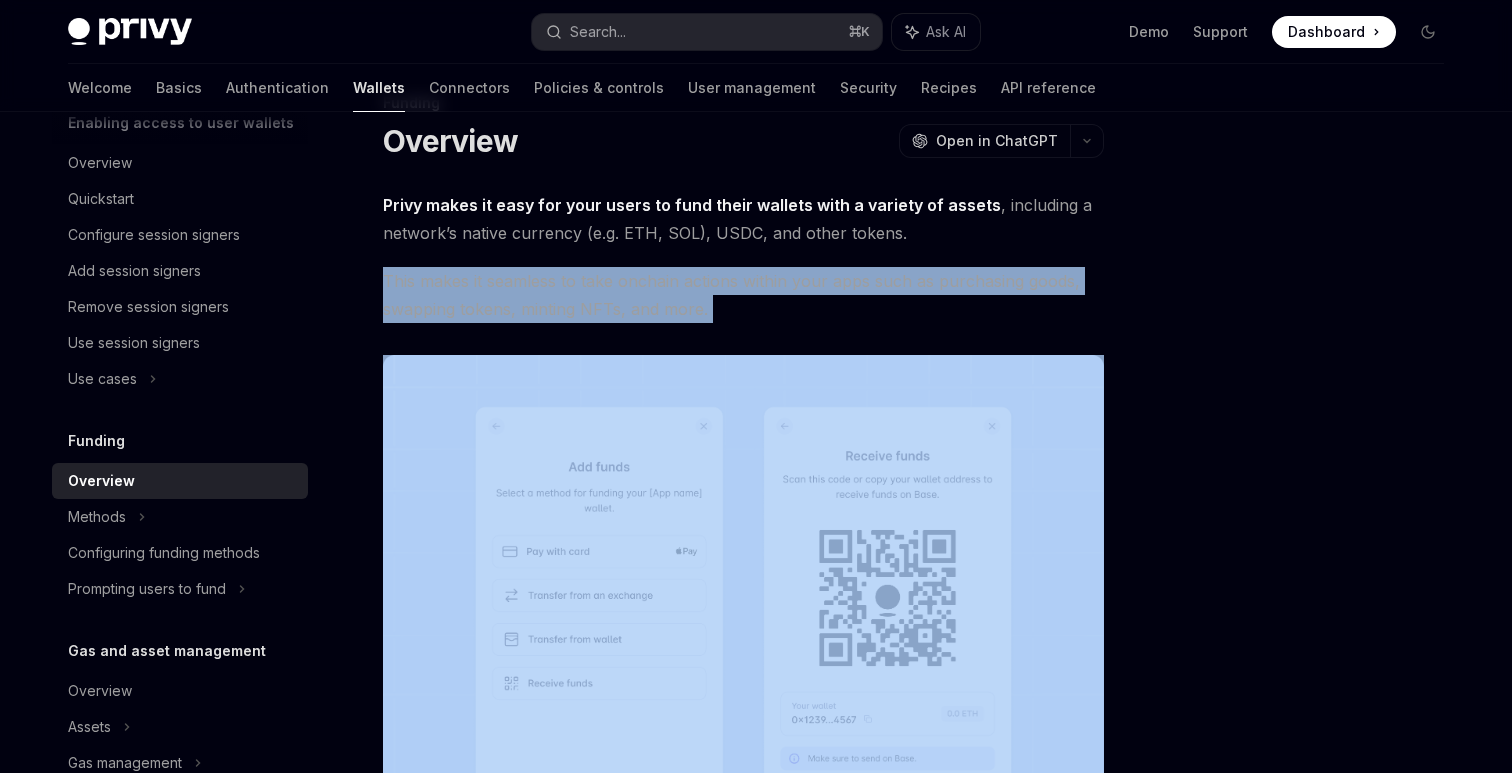click on "This makes it seamless to take onchain actions within your apps such as purchasing goods, swapping tokens, minting NFTs, and more." at bounding box center (743, 295) 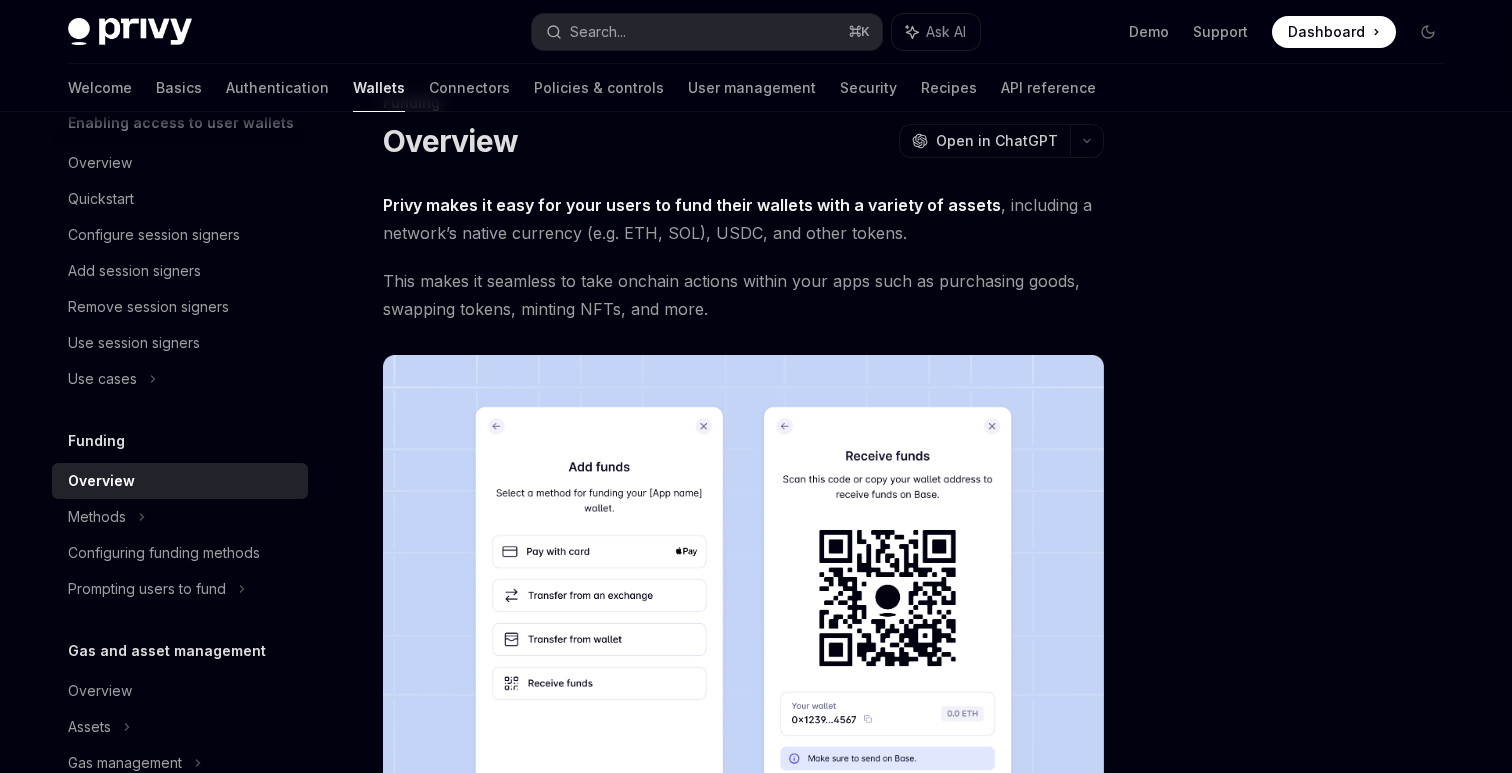 click on "This makes it seamless to take onchain actions within your apps such as purchasing goods, swapping tokens, minting NFTs, and more." at bounding box center (743, 295) 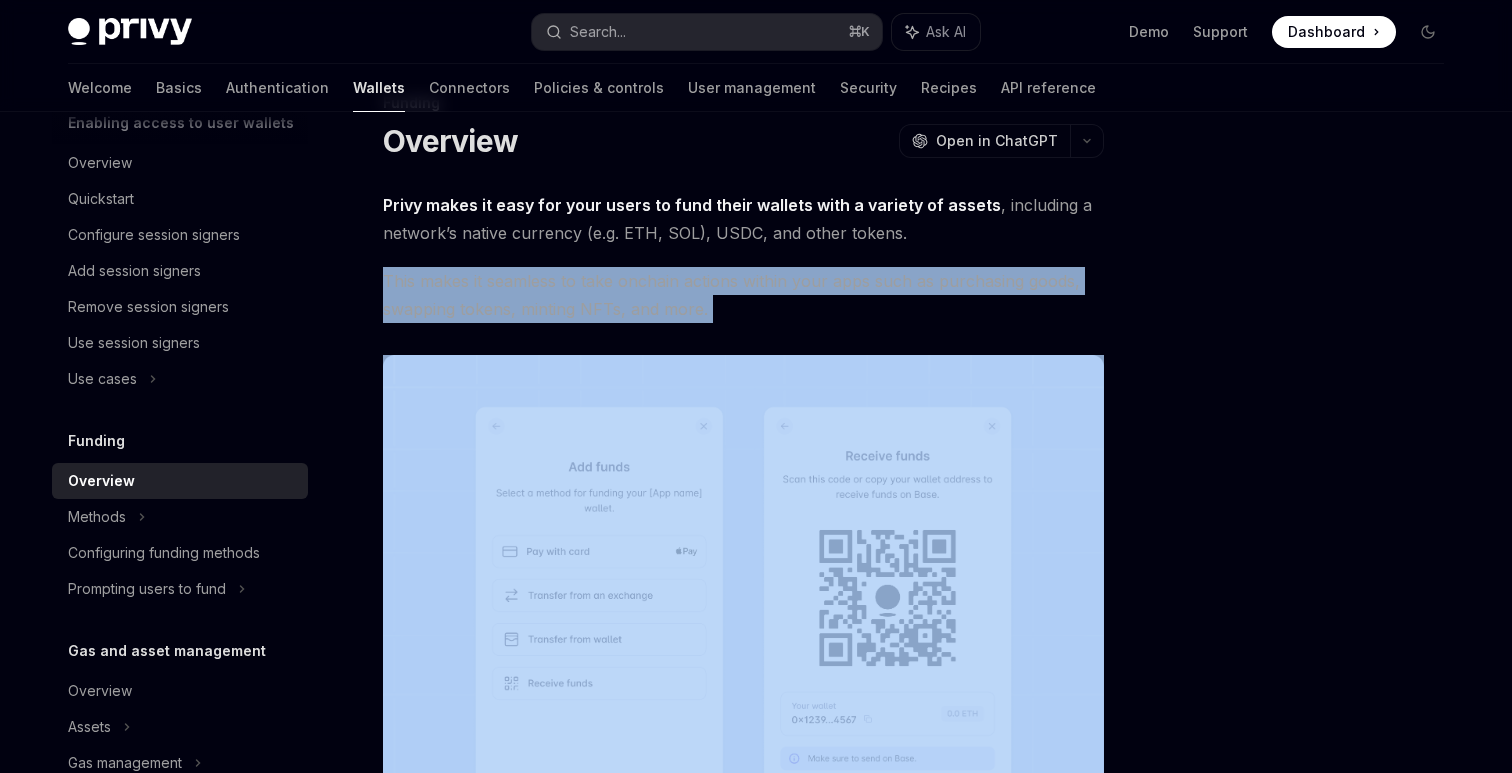 click on "This makes it seamless to take onchain actions within your apps such as purchasing goods, swapping tokens, minting NFTs, and more." at bounding box center [743, 295] 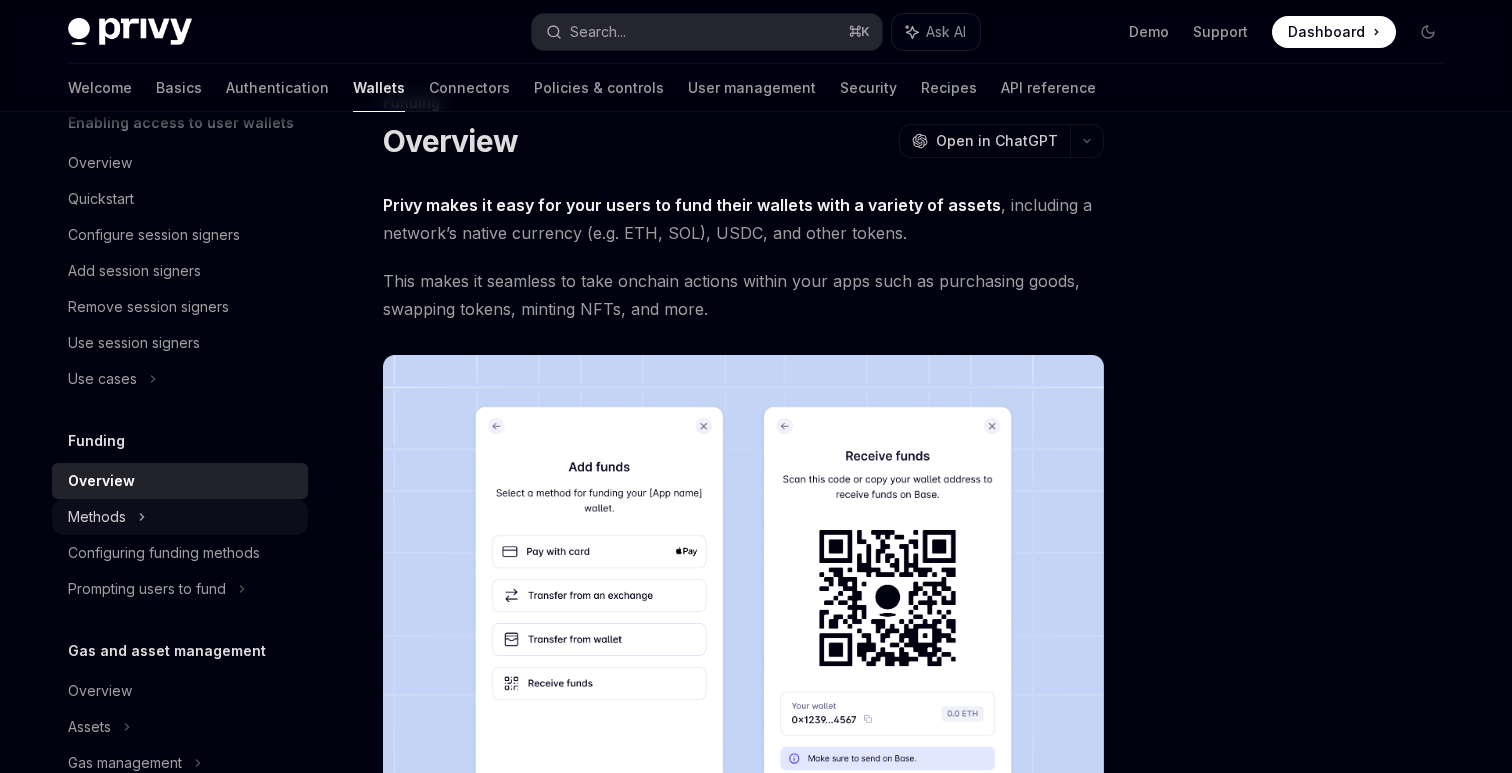 click 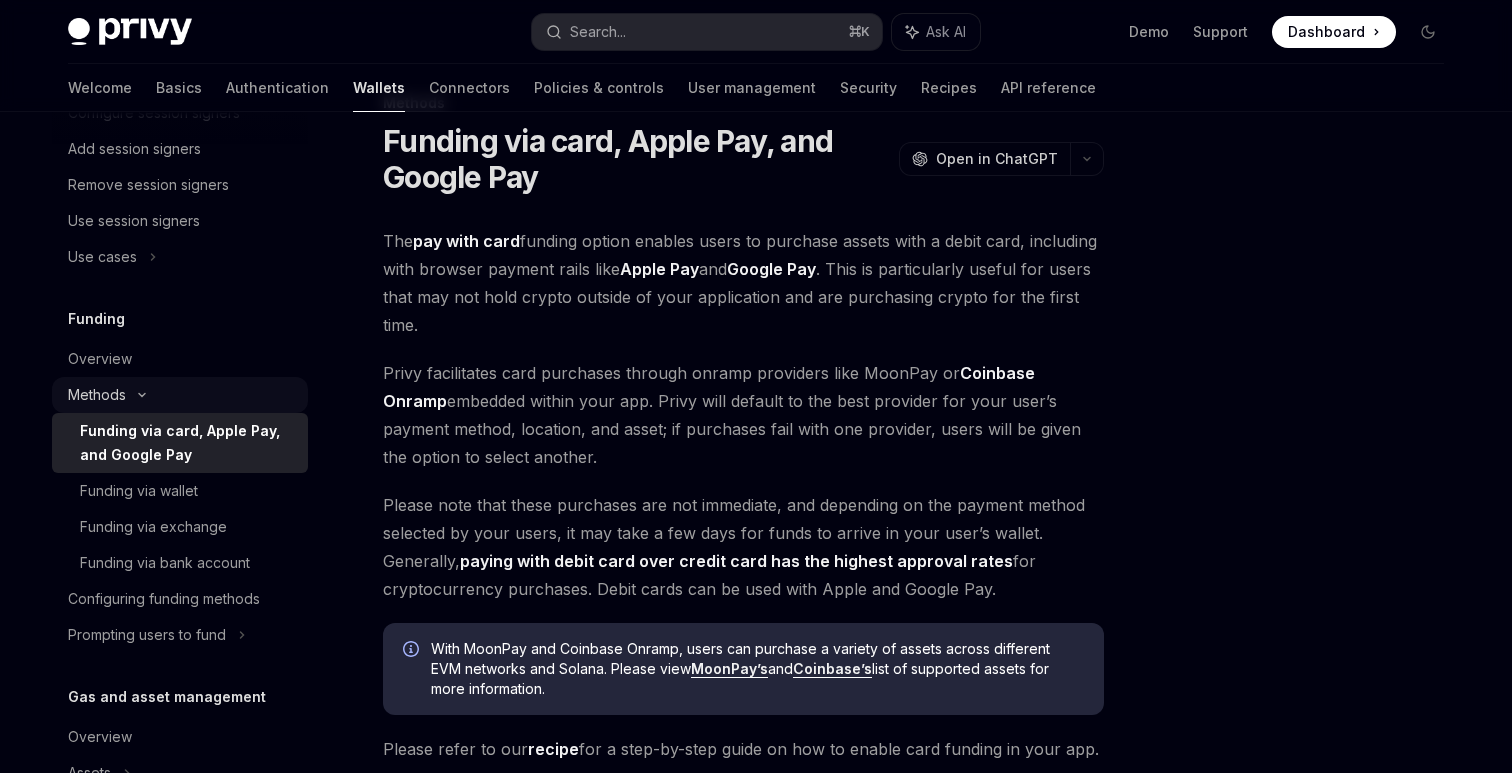 scroll, scrollTop: 906, scrollLeft: 0, axis: vertical 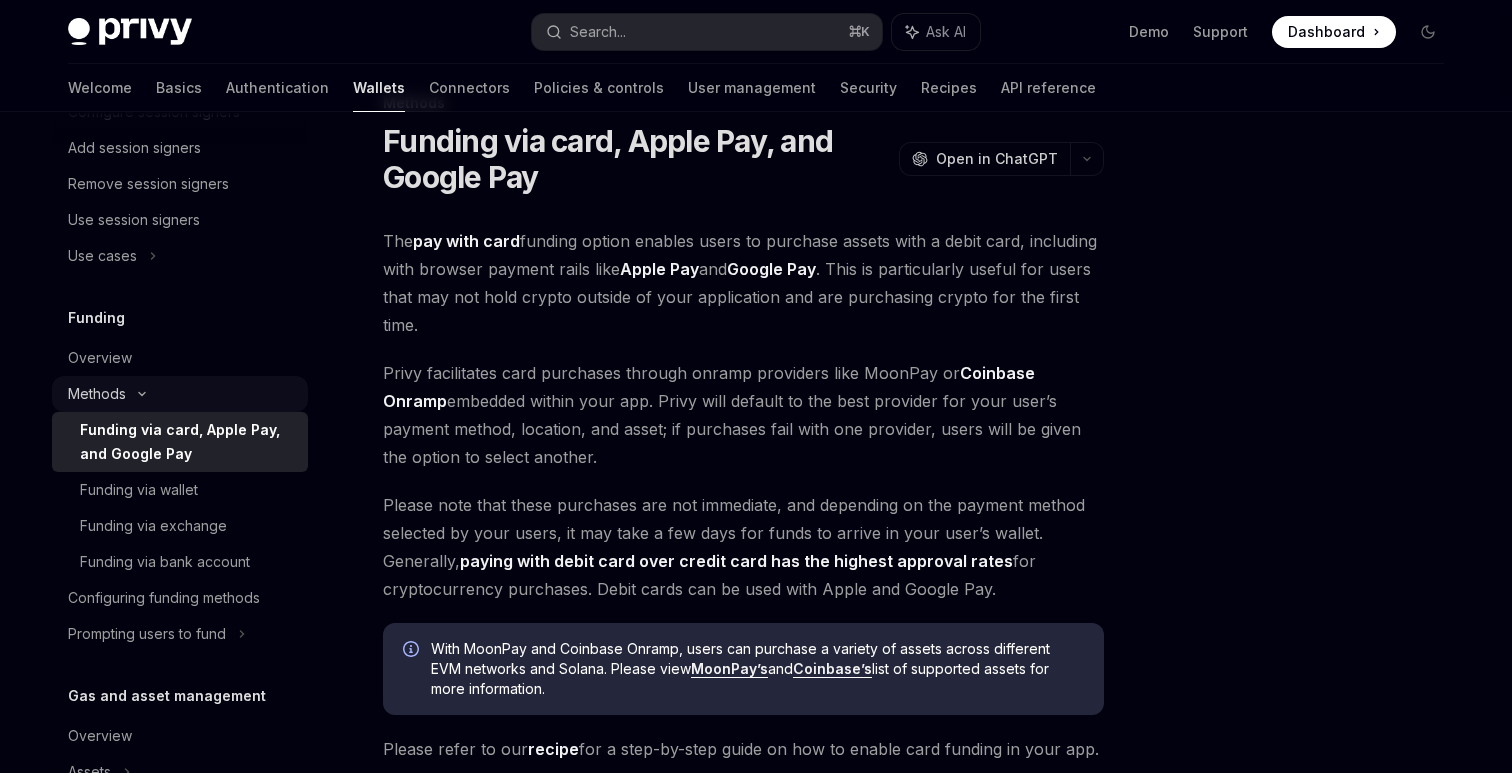 click on "Methods" at bounding box center [106, -560] 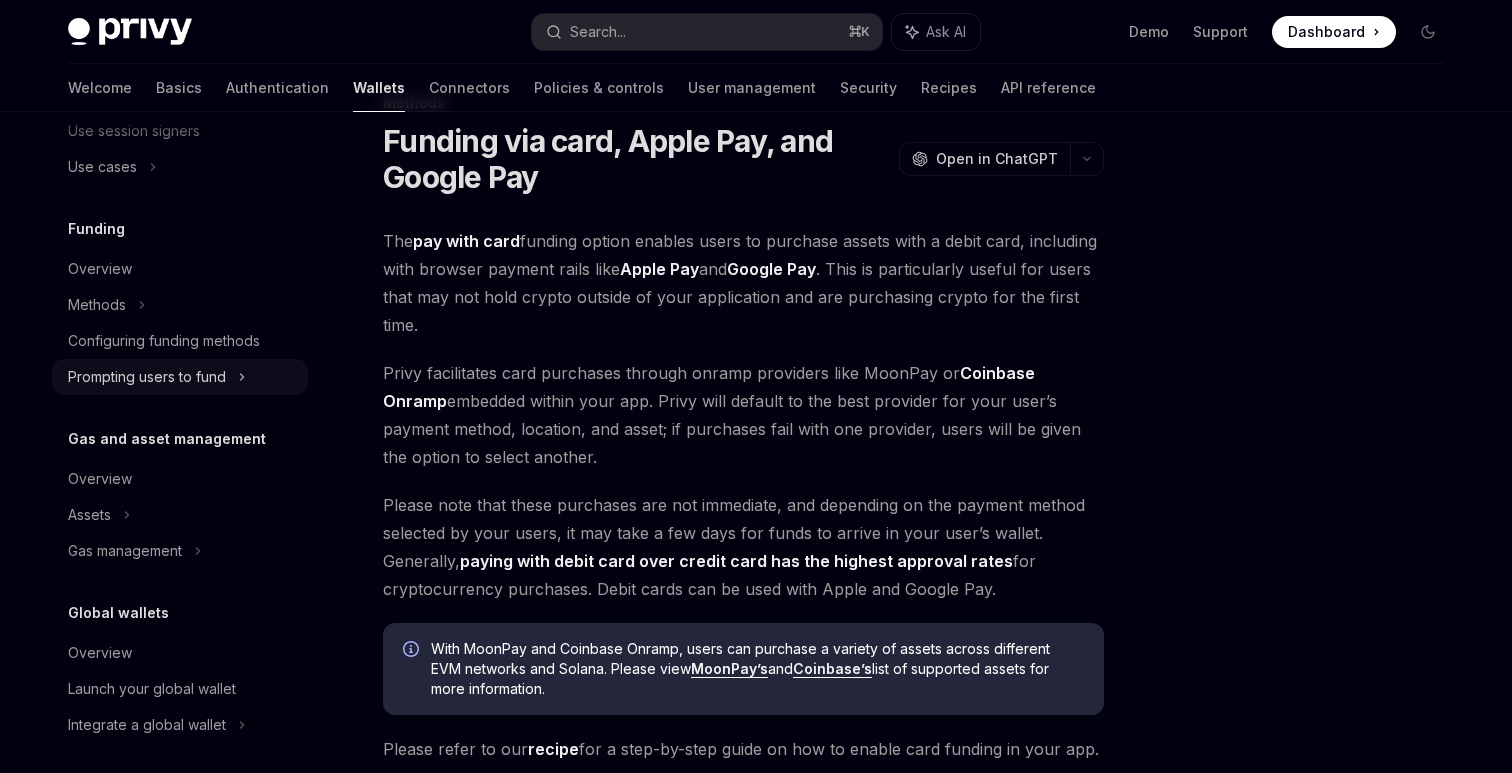 scroll, scrollTop: 1005, scrollLeft: 0, axis: vertical 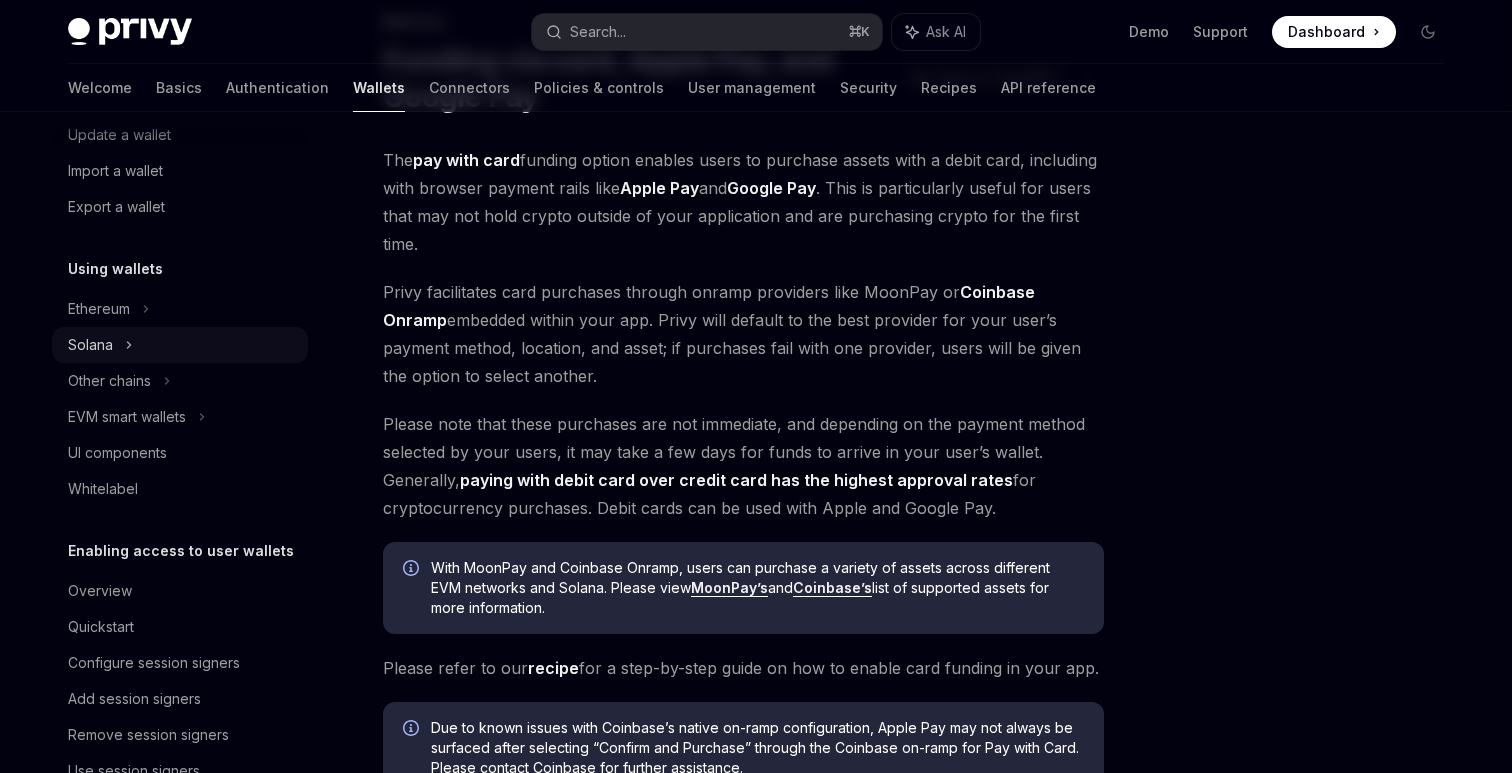 click 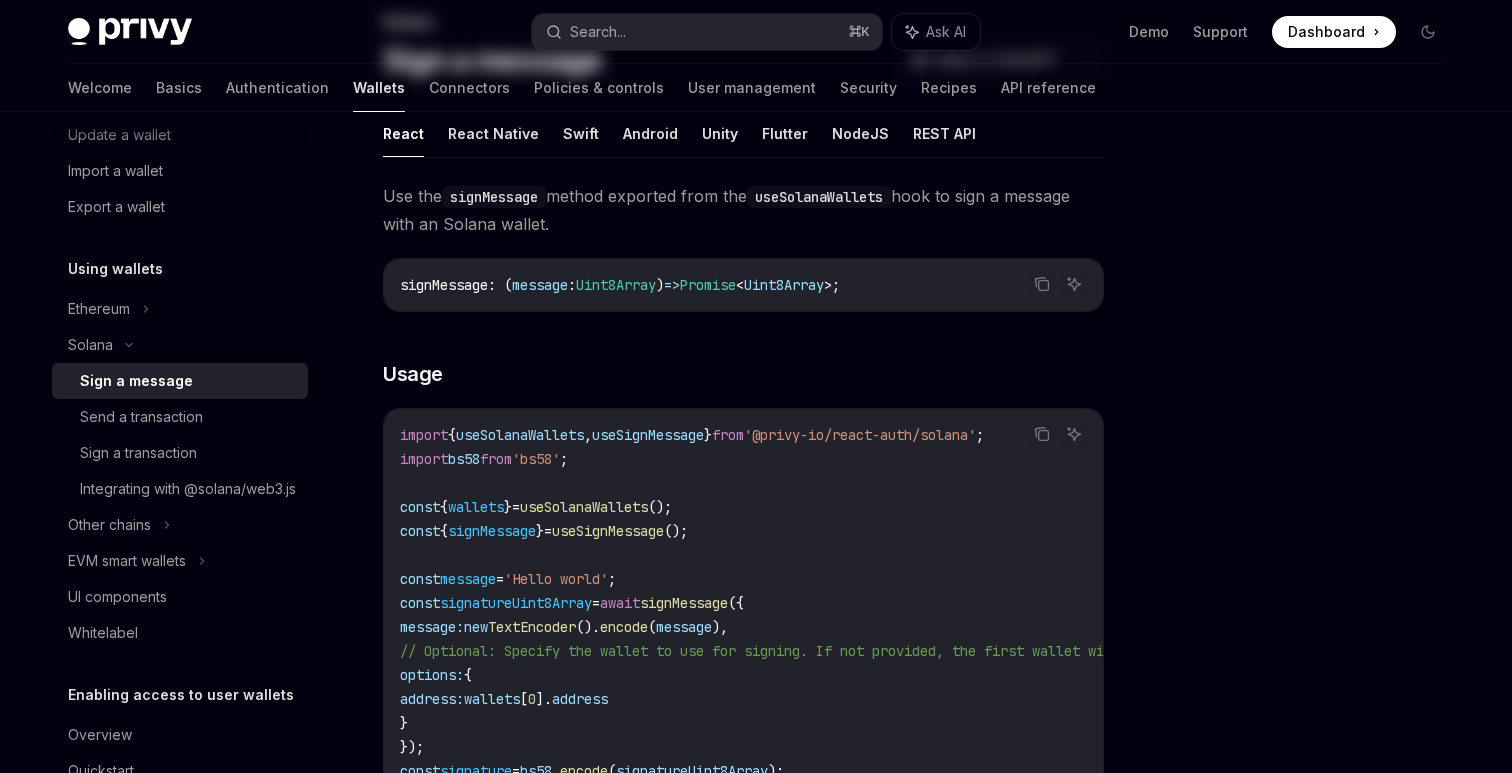 scroll, scrollTop: 0, scrollLeft: 0, axis: both 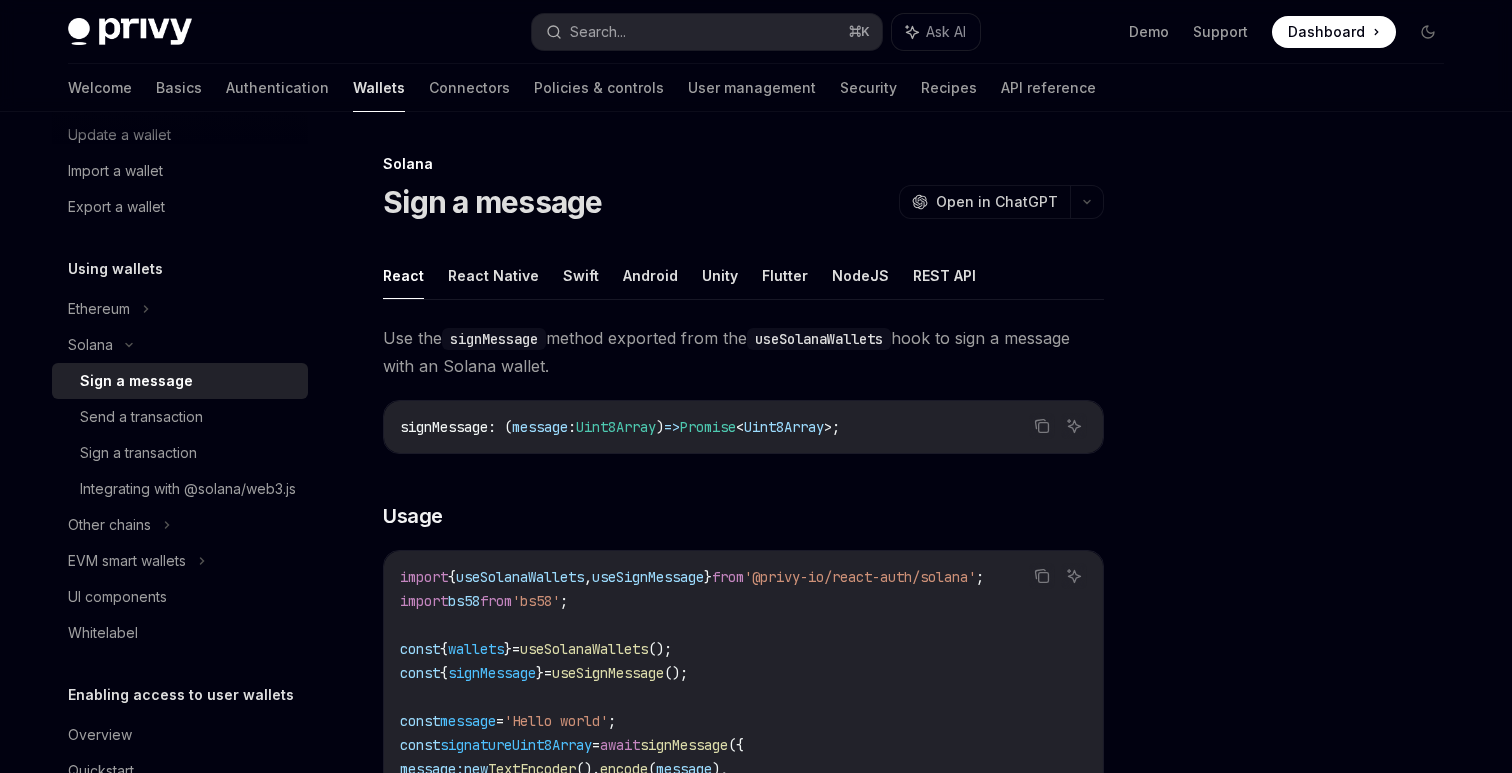 click on "Sign a message" at bounding box center (136, 381) 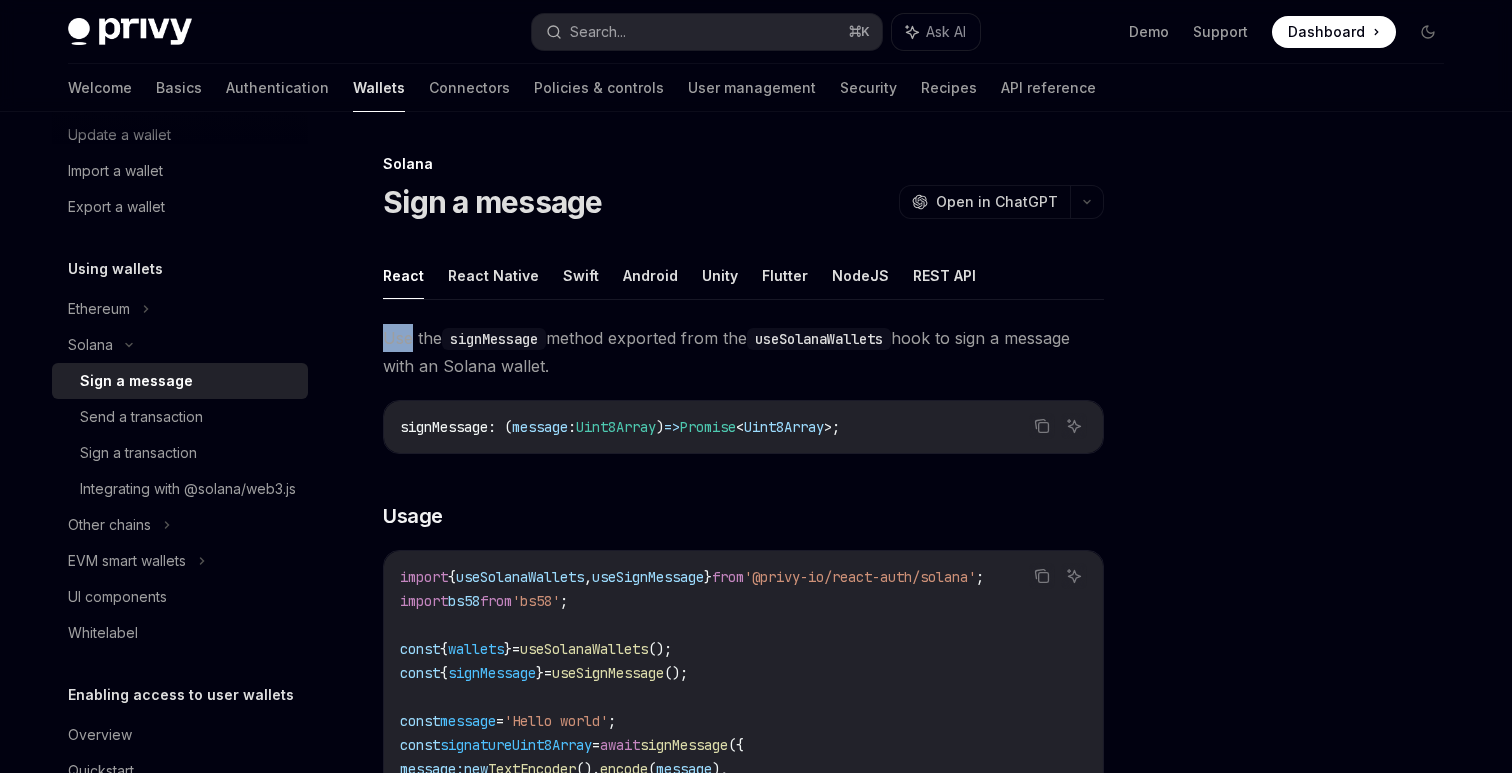 click on "Use the  signMessage  method exported from the  useSolanaWallets  hook to sign a message with an Solana wallet." at bounding box center (743, 352) 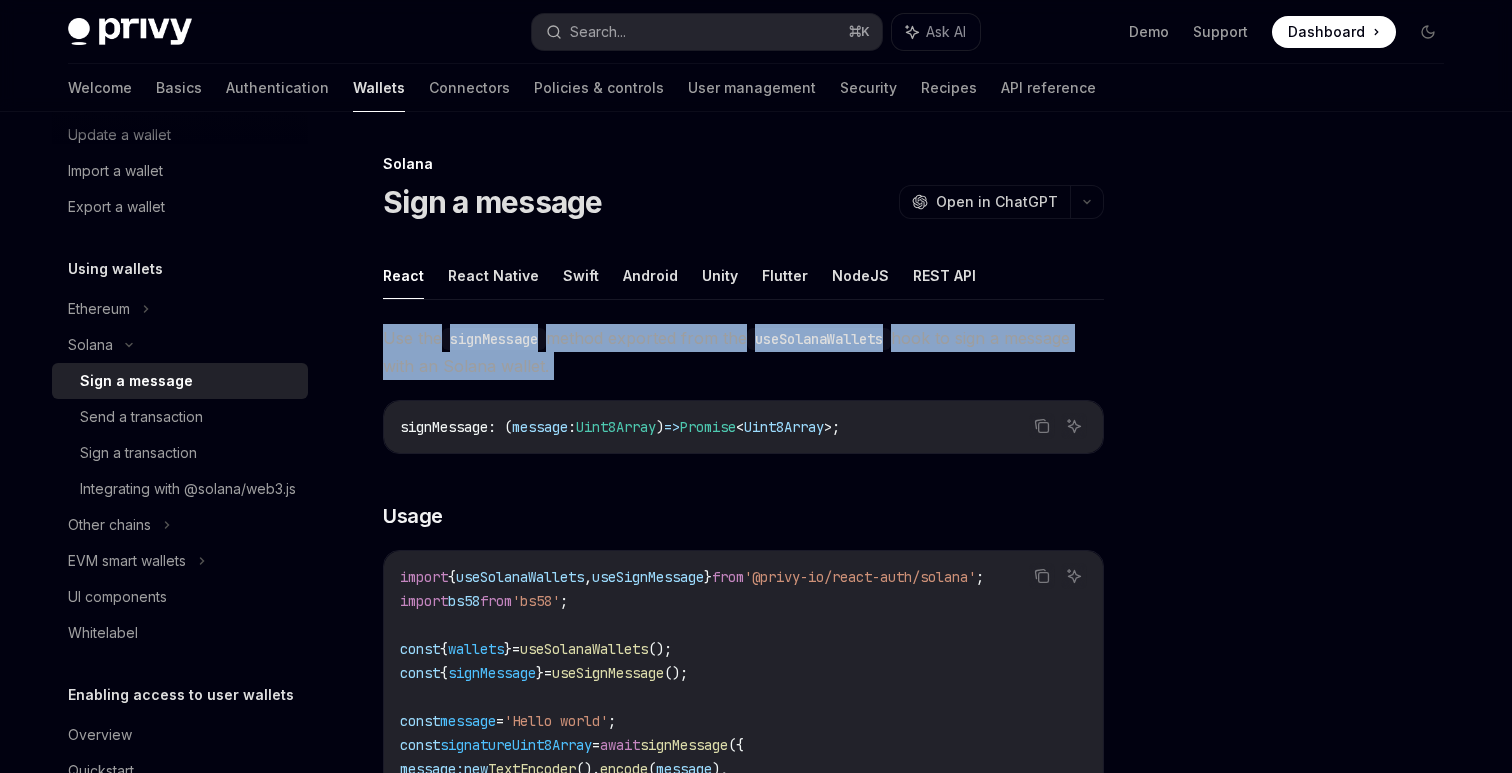 click on "Use the  signMessage  method exported from the  useSolanaWallets  hook to sign a message with an Solana wallet." at bounding box center (743, 352) 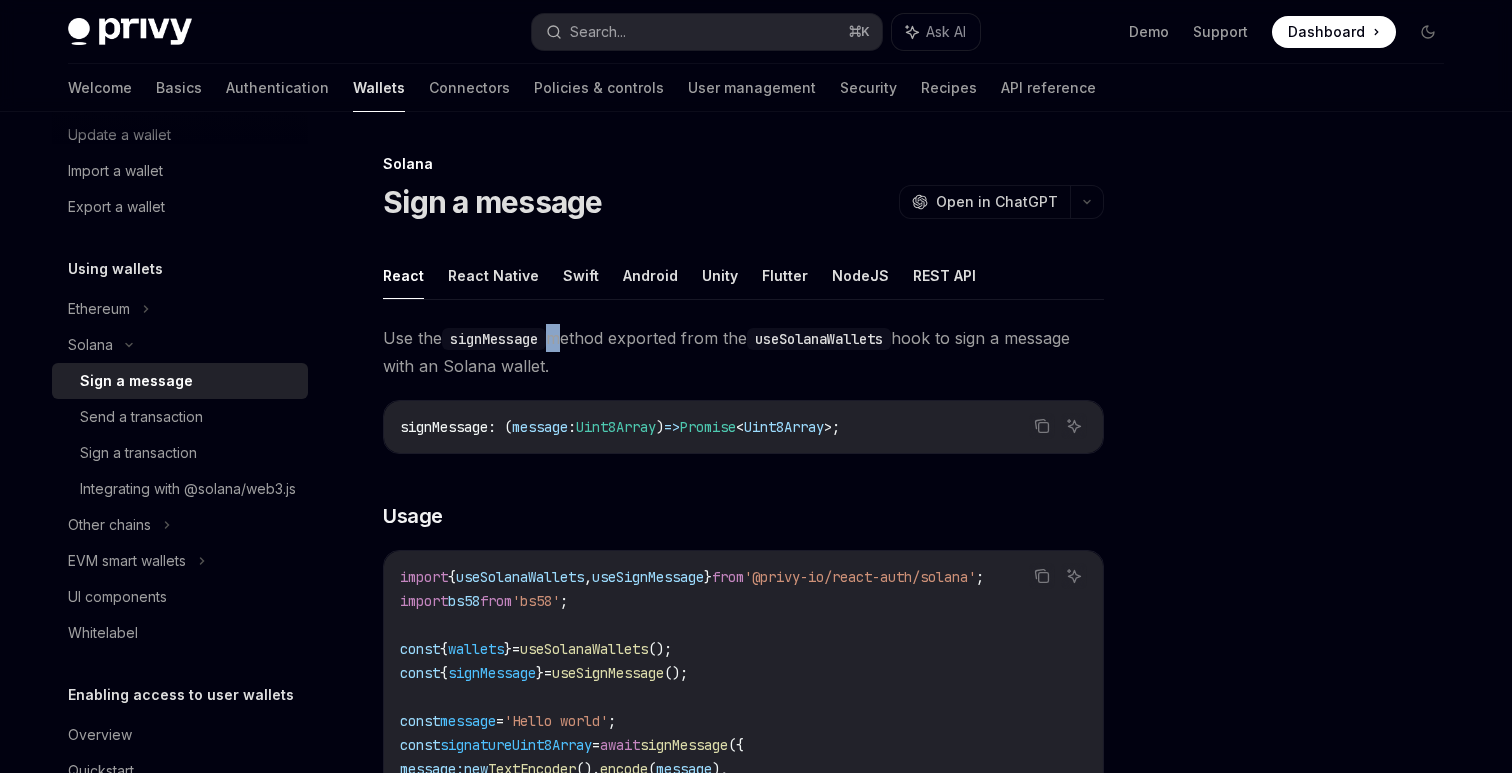 click on "signMessage" at bounding box center (494, 339) 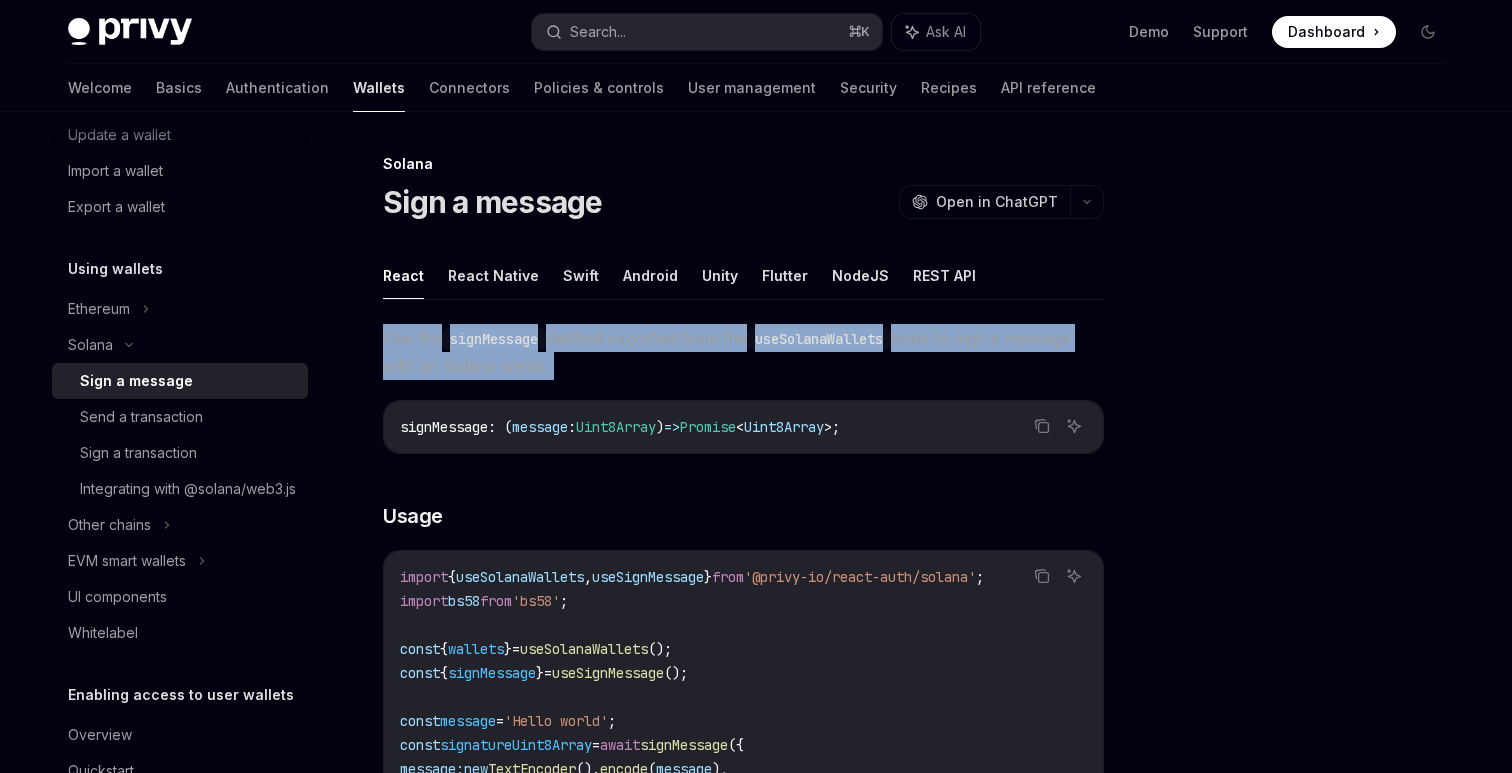 click on "signMessage" at bounding box center (494, 339) 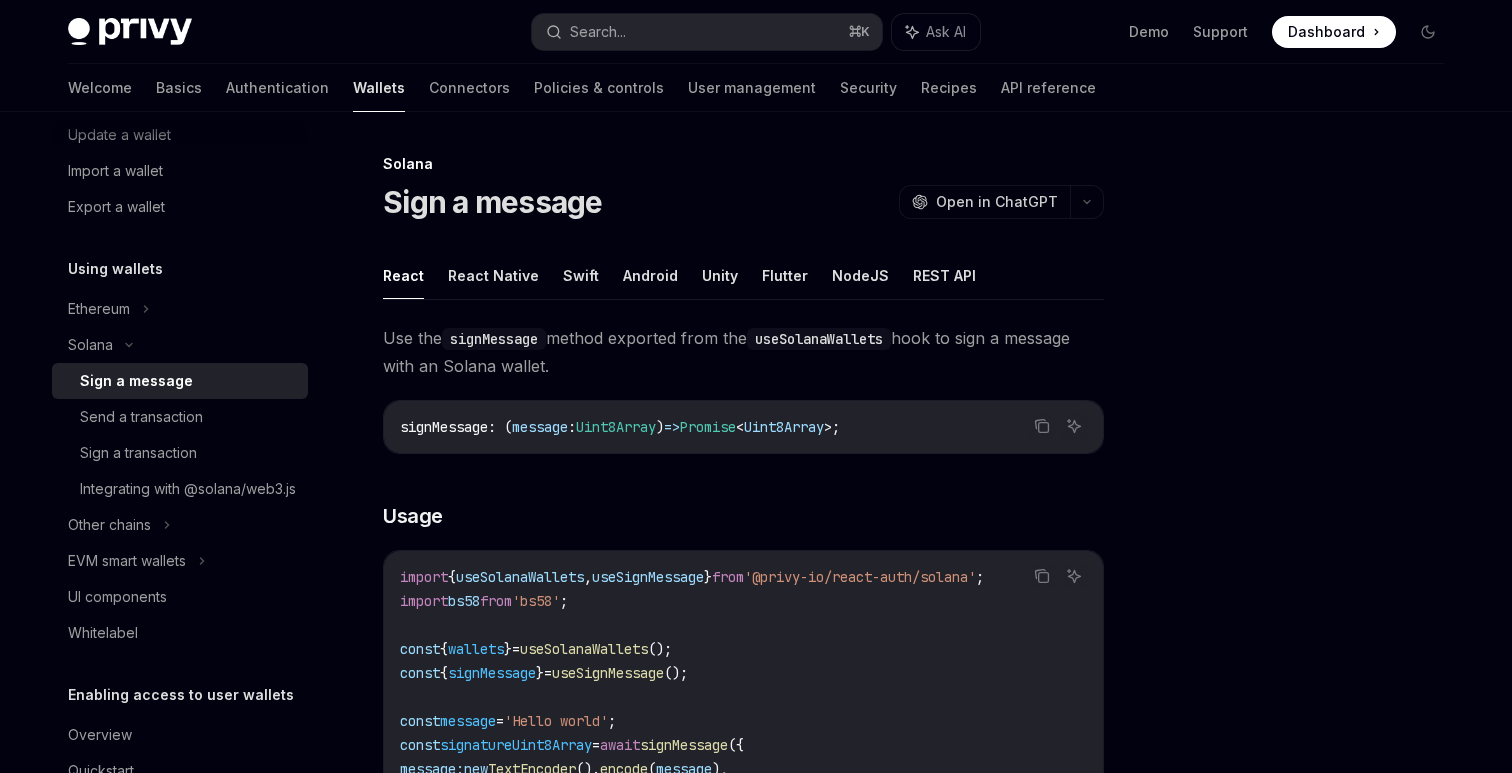 click on "Use the  signMessage  method exported from the  useSolanaWallets  hook to sign a message with an Solana wallet." at bounding box center (743, 352) 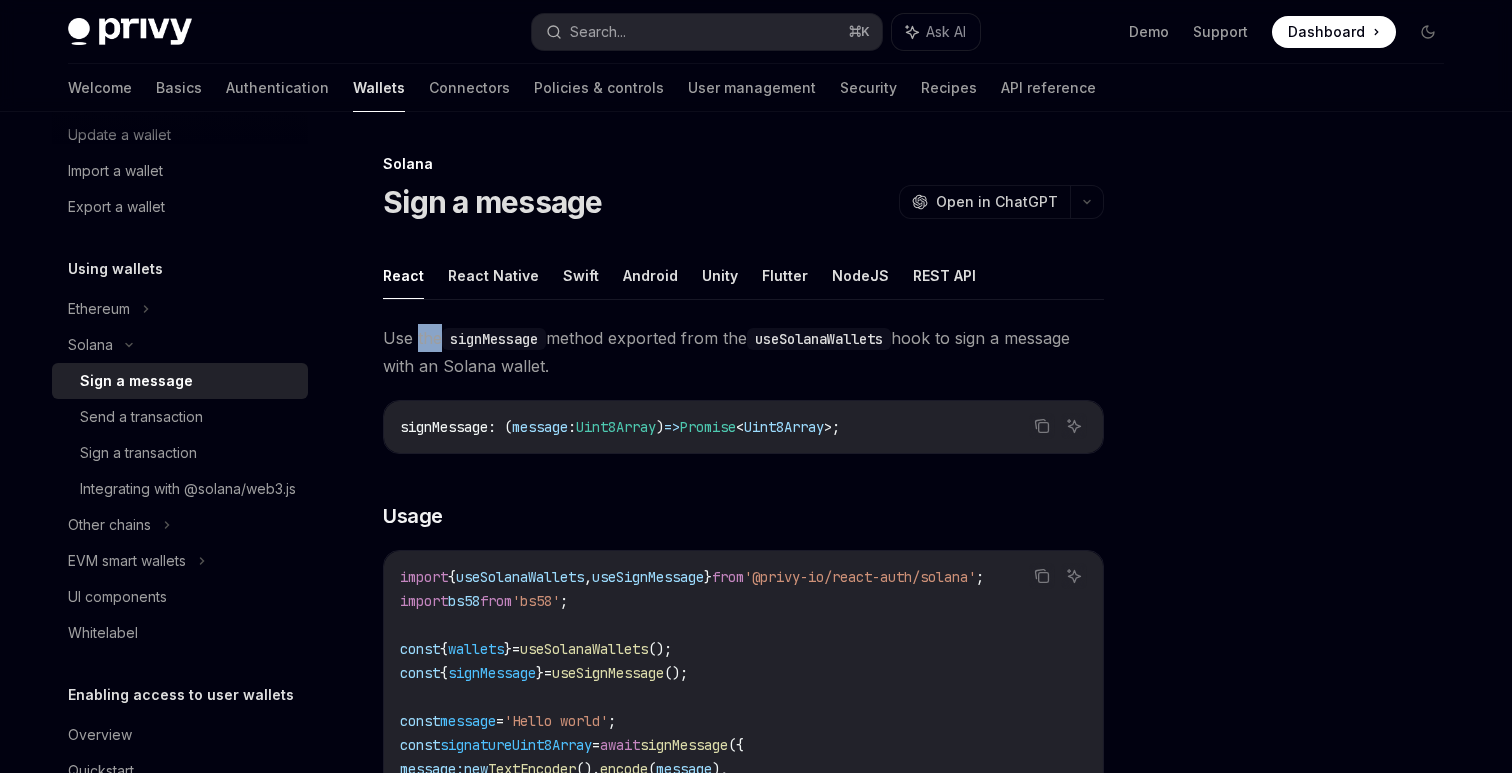 click on "Use the  signMessage  method exported from the  useSolanaWallets  hook to sign a message with an Solana wallet." at bounding box center (743, 352) 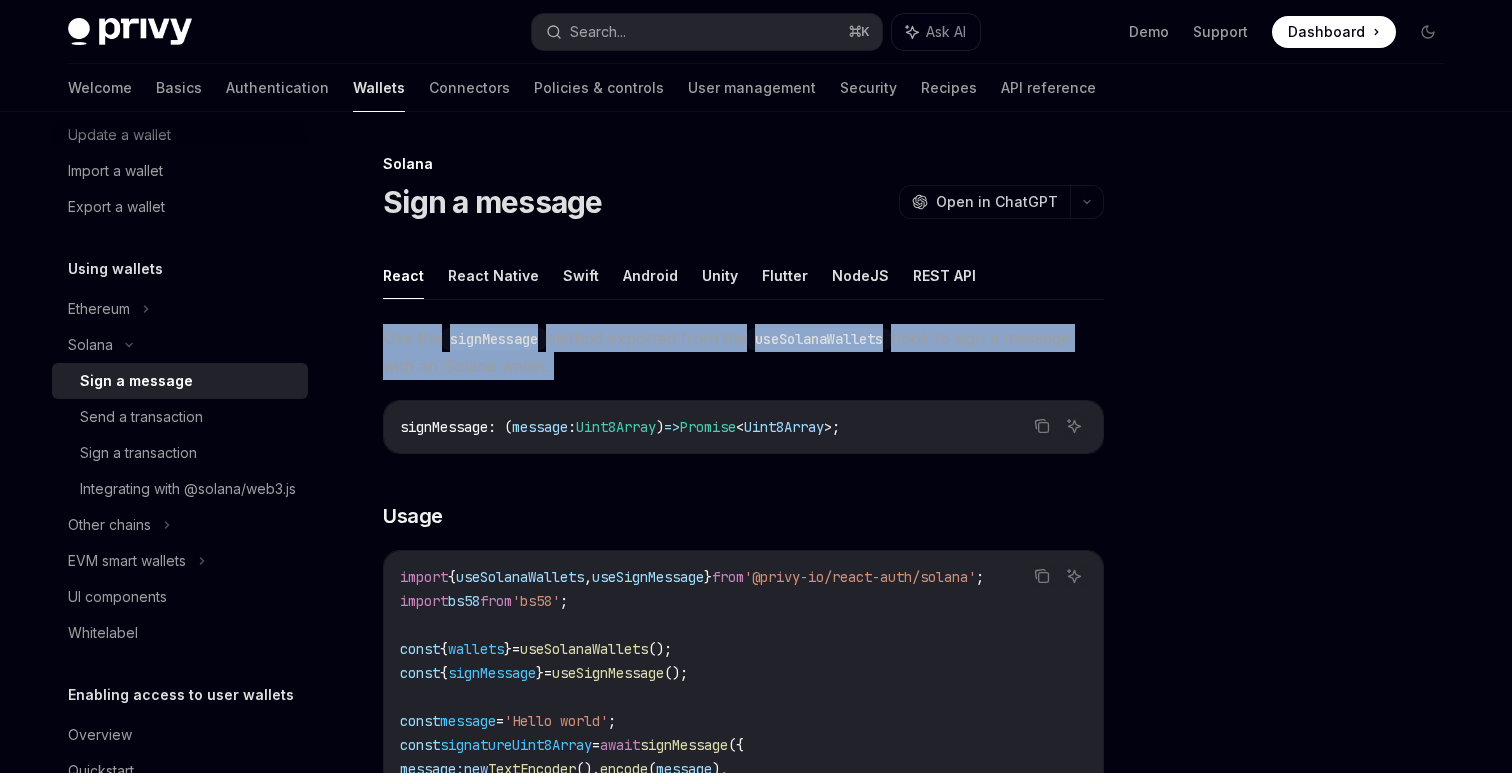 click on "Use the  signMessage  method exported from the  useSolanaWallets  hook to sign a message with an Solana wallet." at bounding box center [743, 352] 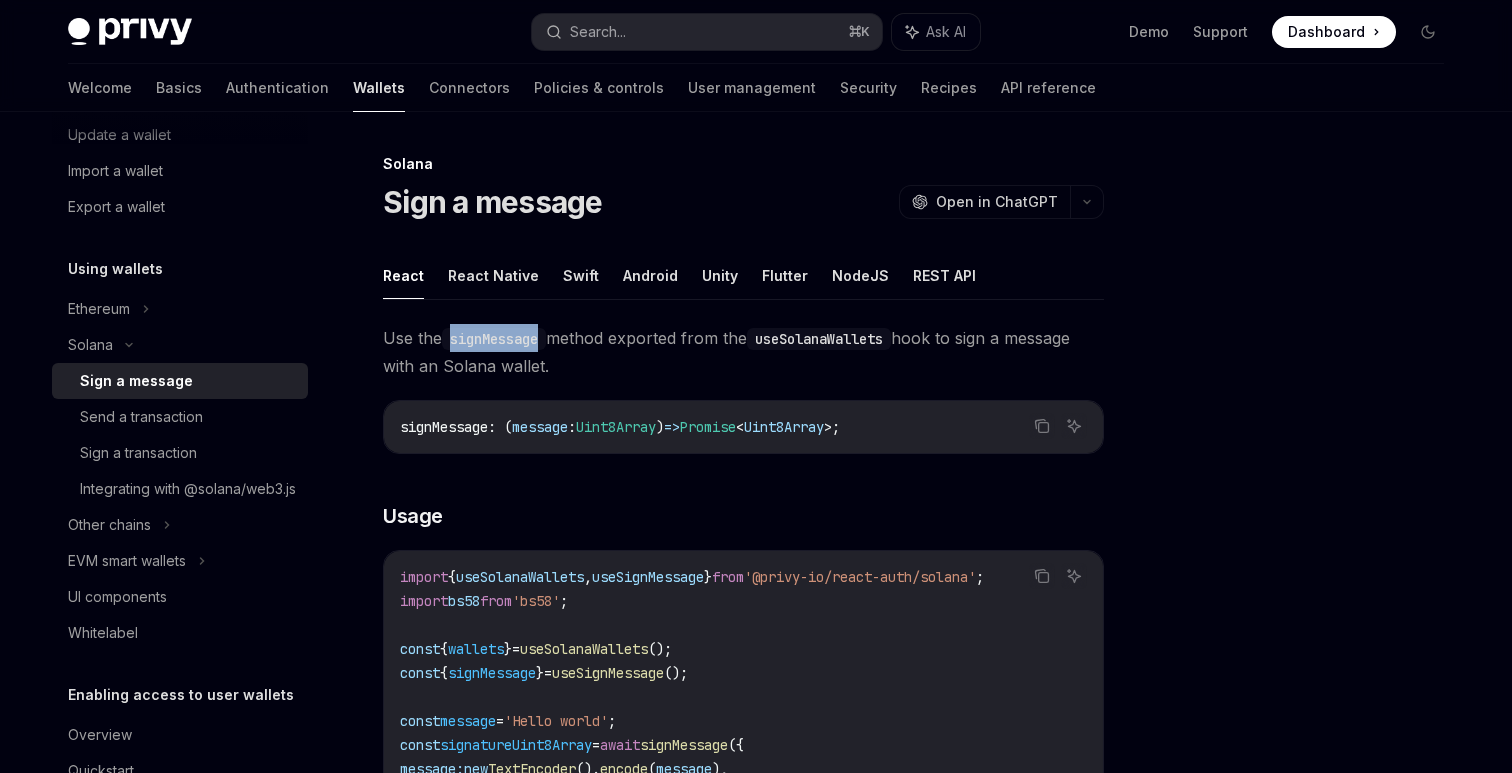 click on "signMessage" at bounding box center (494, 339) 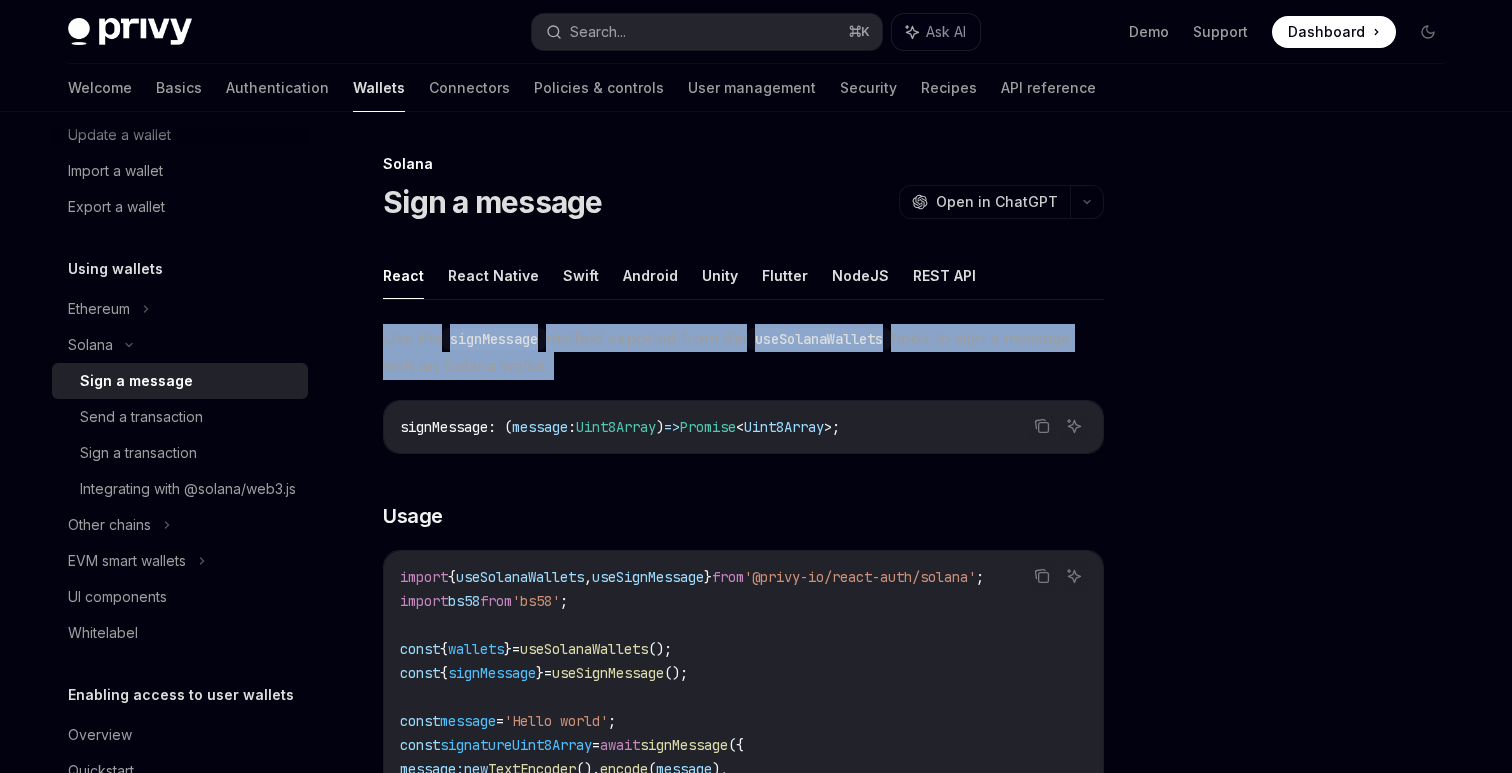 click on "signMessage" at bounding box center [494, 339] 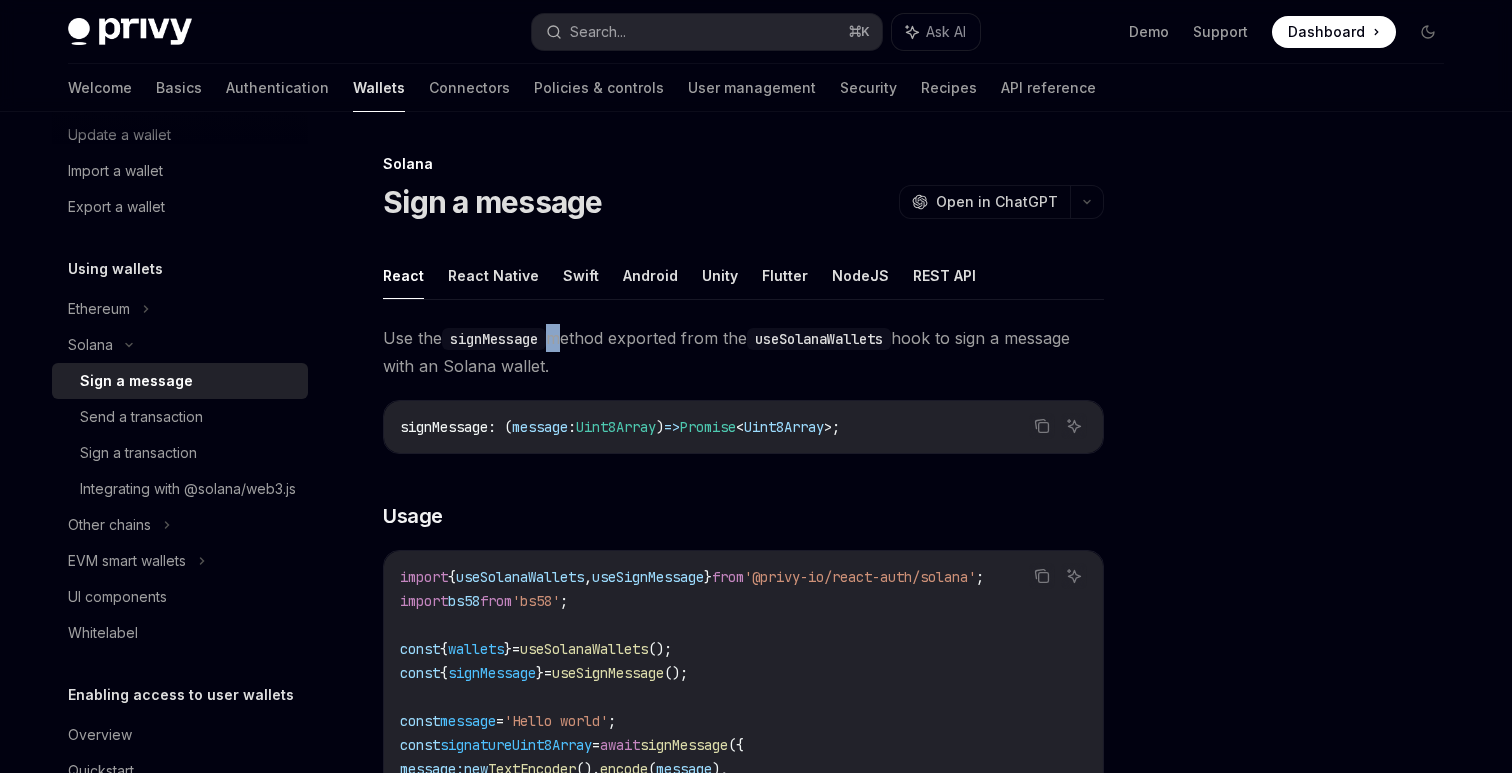 click on "signMessage" at bounding box center (494, 339) 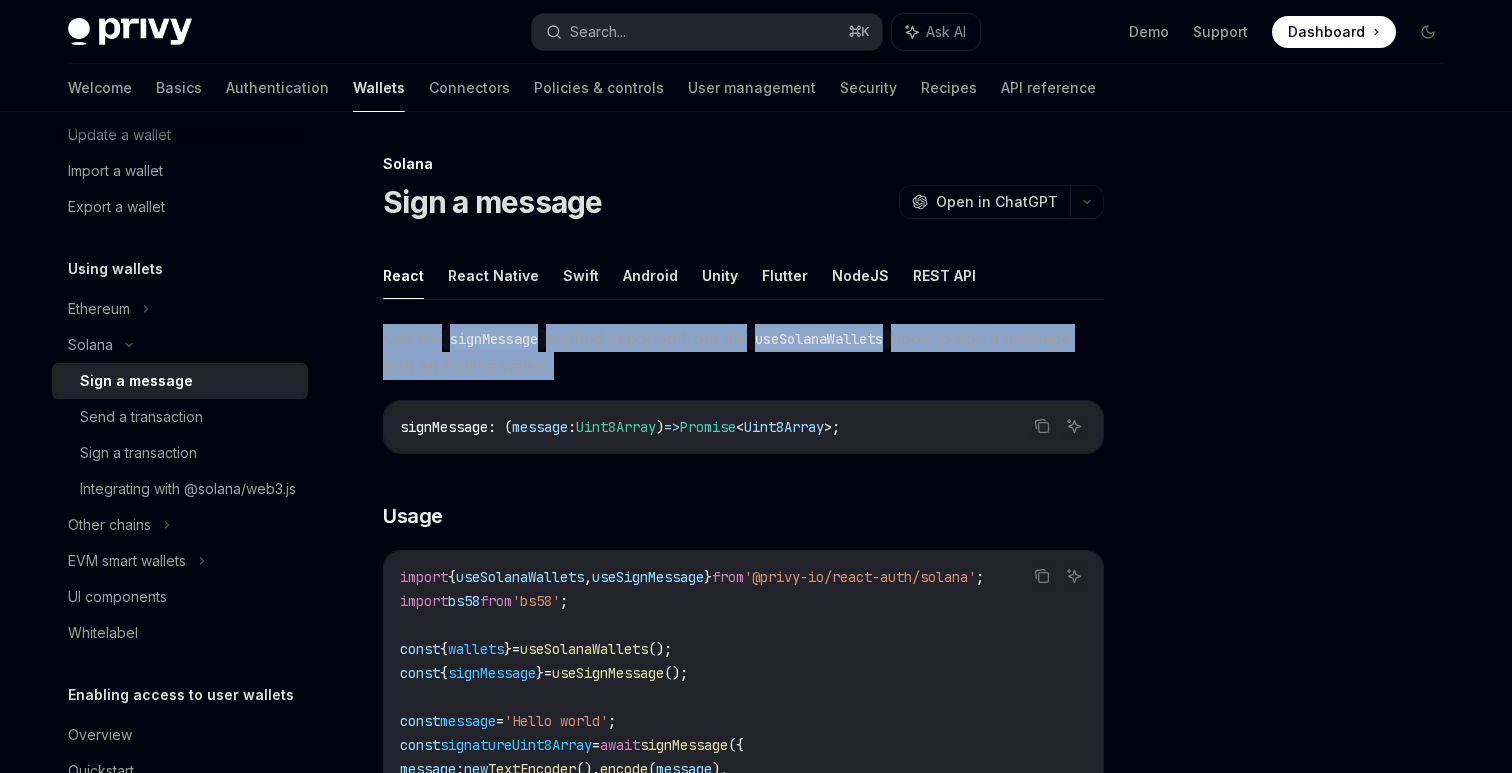 click on "signMessage" at bounding box center [494, 339] 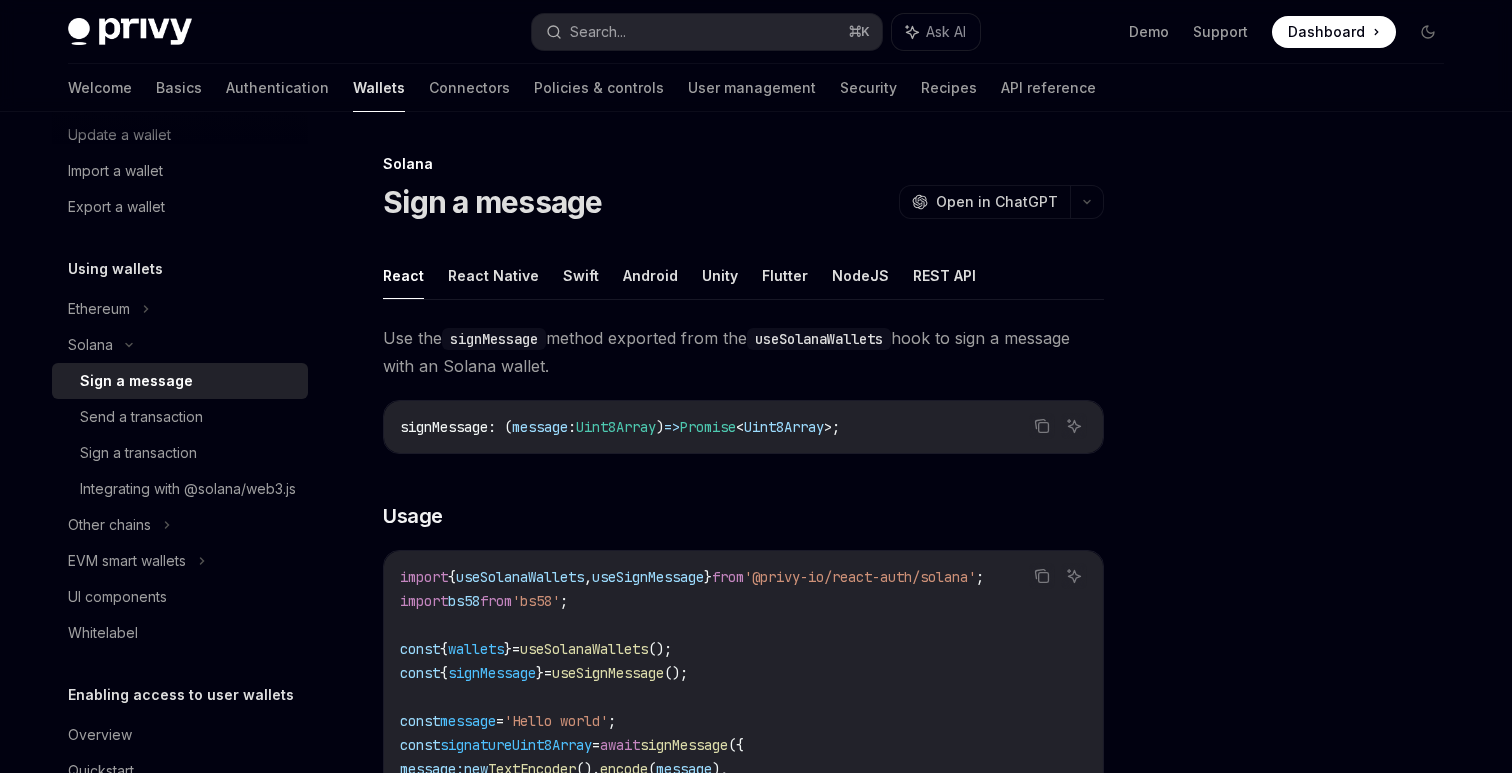 click on "Use the  signMessage  method exported from the  useSolanaWallets  hook to sign a message with an Solana wallet." at bounding box center (743, 352) 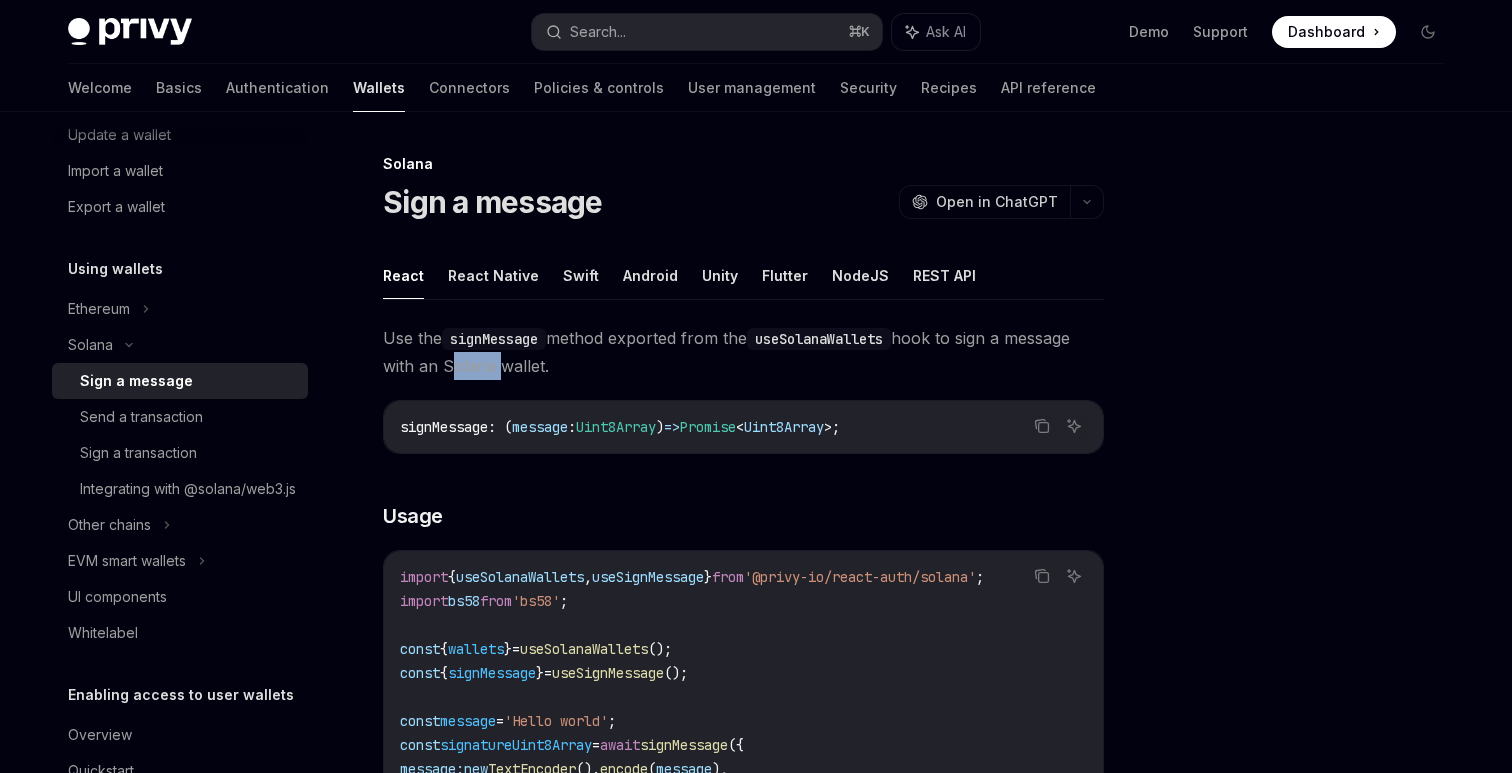 click on "Use the  signMessage  method exported from the  useSolanaWallets  hook to sign a message with an Solana wallet." at bounding box center [743, 352] 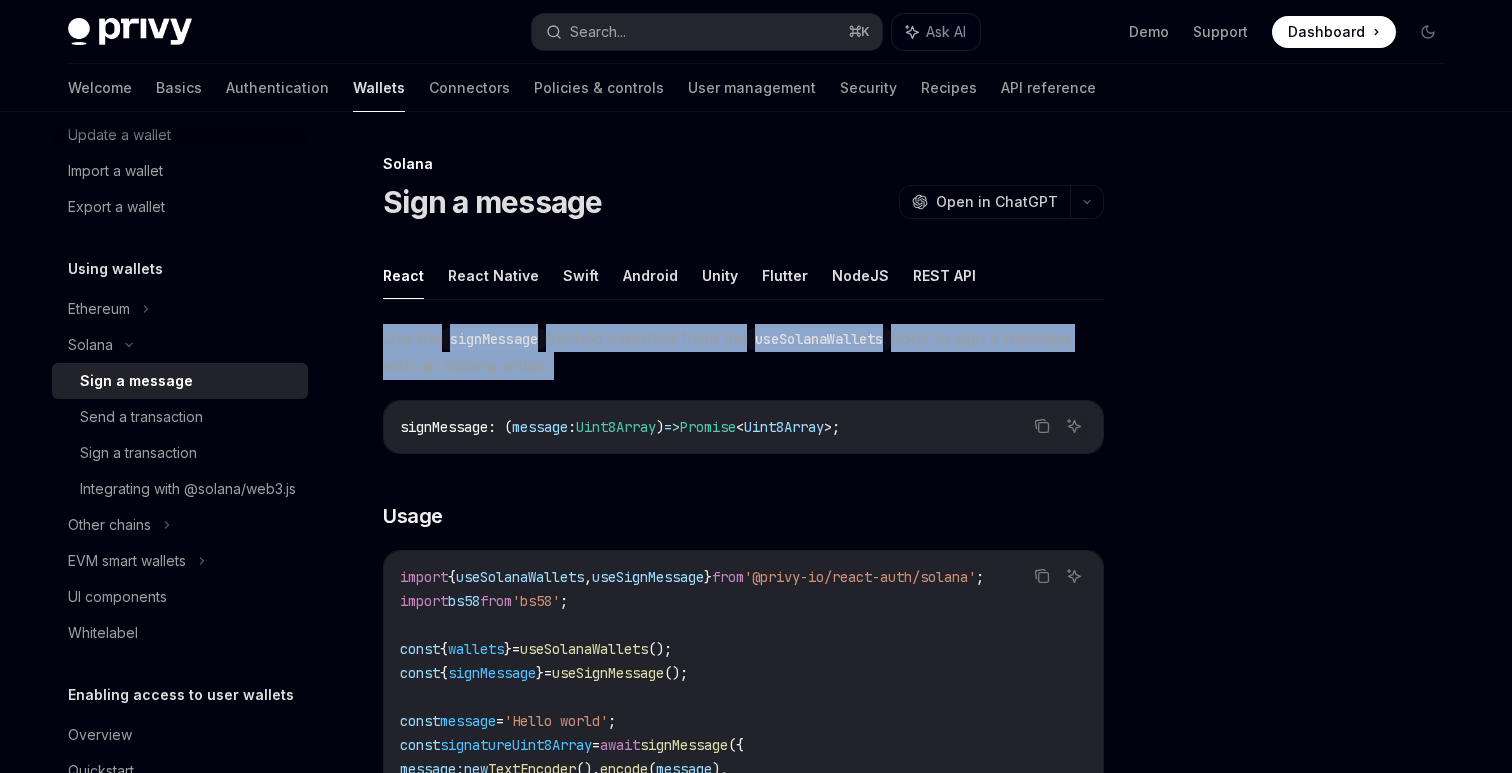 click on "Use the  signMessage  method exported from the  useSolanaWallets  hook to sign a message with an Solana wallet." at bounding box center [743, 352] 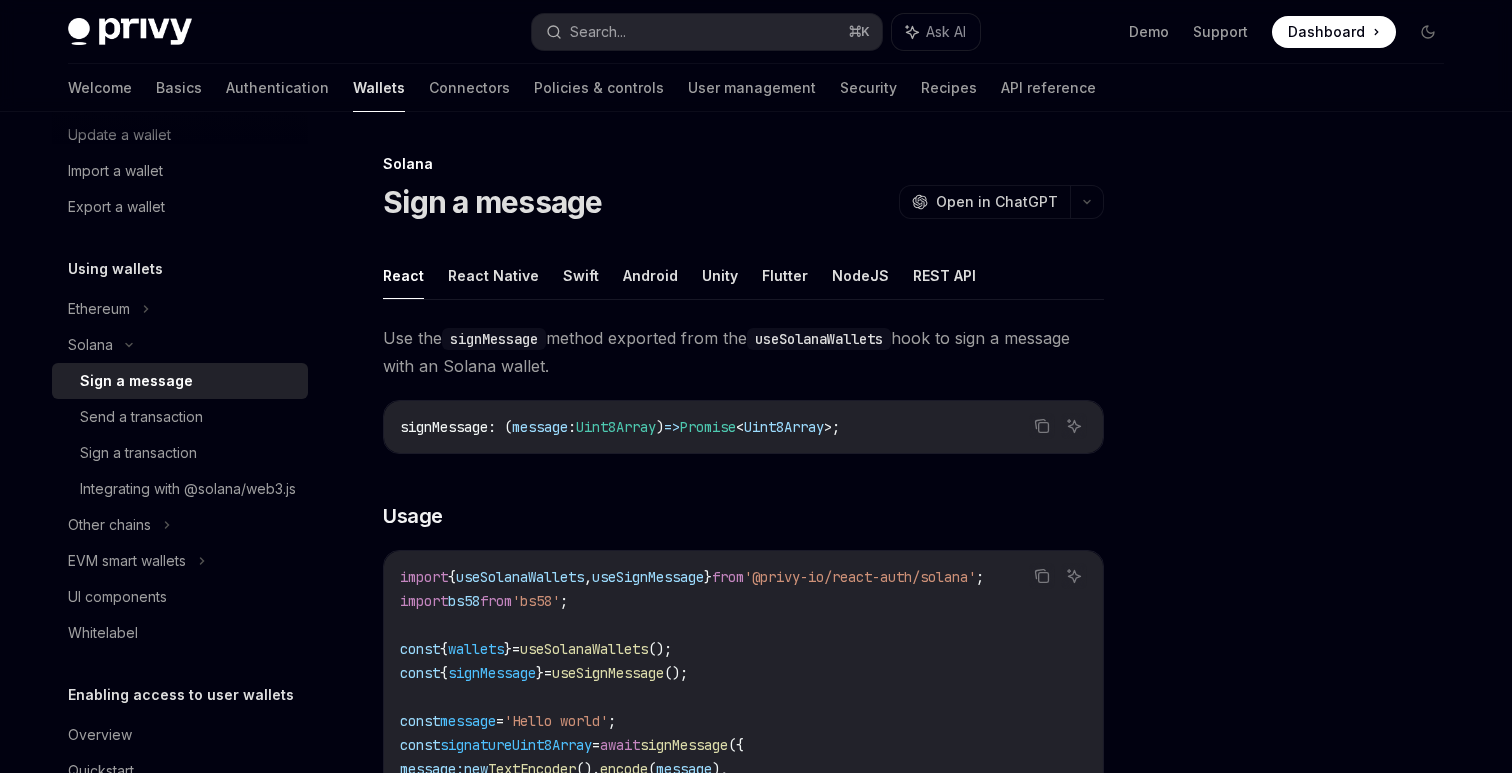 click on "Use the  signMessage  method exported from the  useSolanaWallets  hook to sign a message with an Solana wallet." at bounding box center [743, 352] 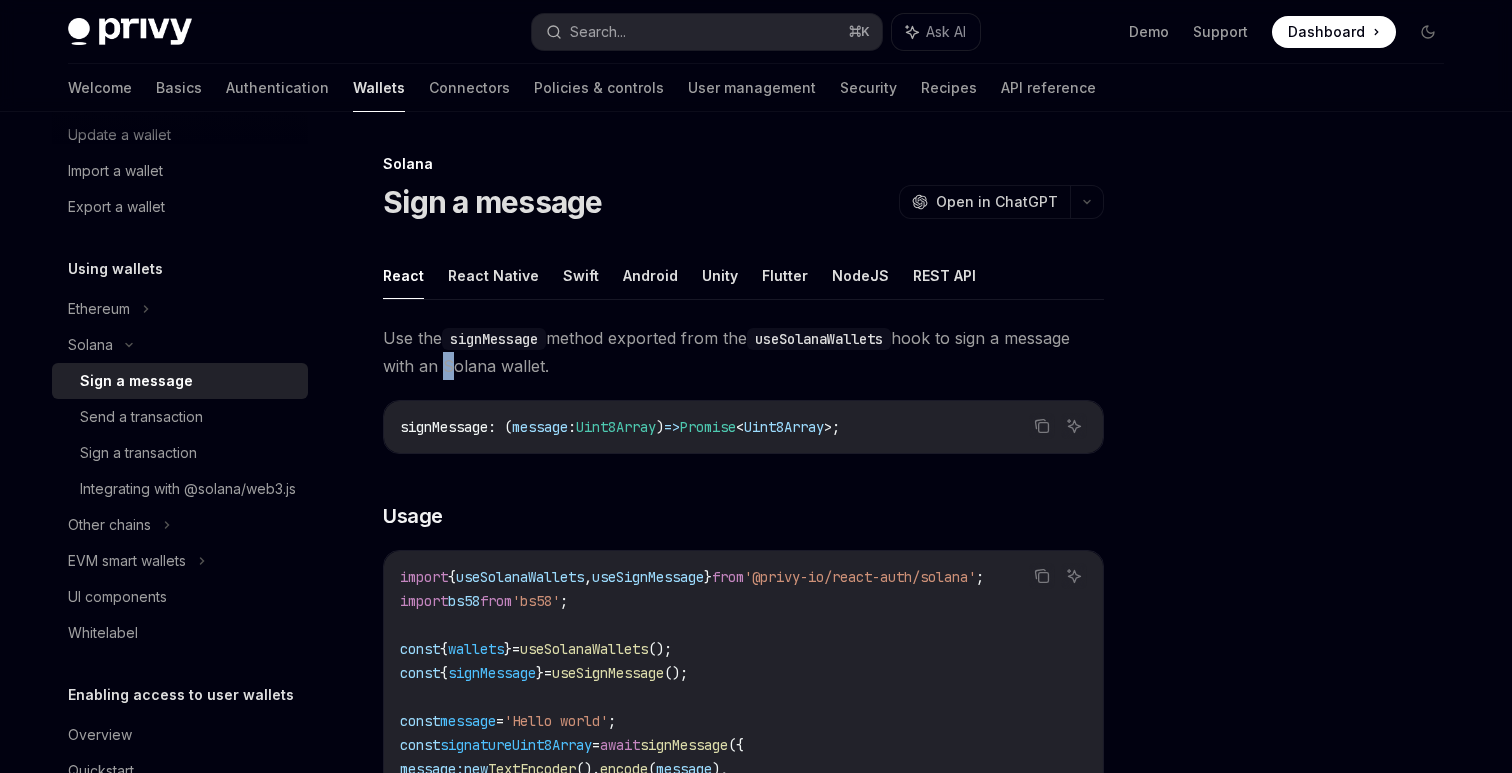 click on "Use the  signMessage  method exported from the  useSolanaWallets  hook to sign a message with an Solana wallet." at bounding box center [743, 352] 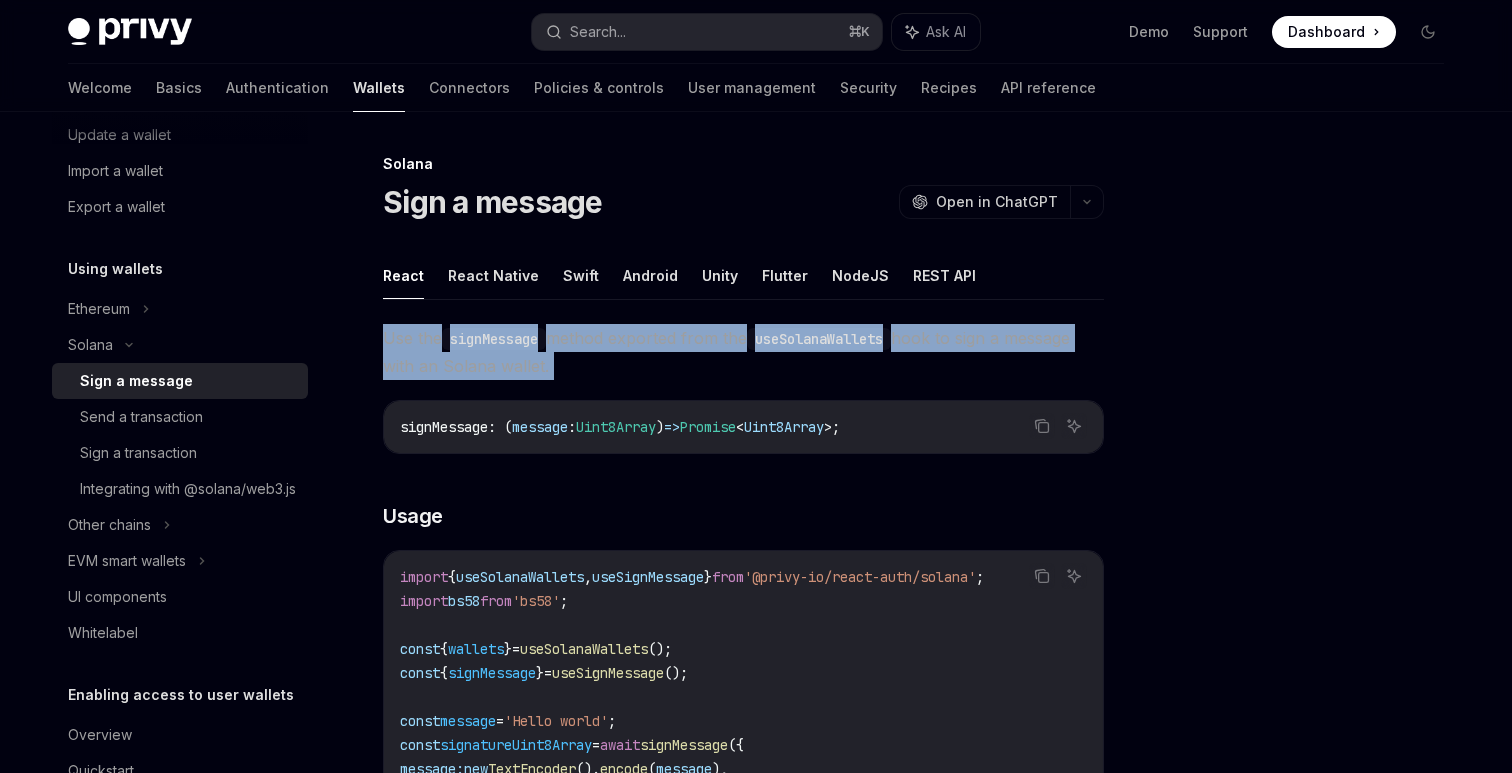 click on "Use the  signMessage  method exported from the  useSolanaWallets  hook to sign a message with an Solana wallet." at bounding box center [743, 352] 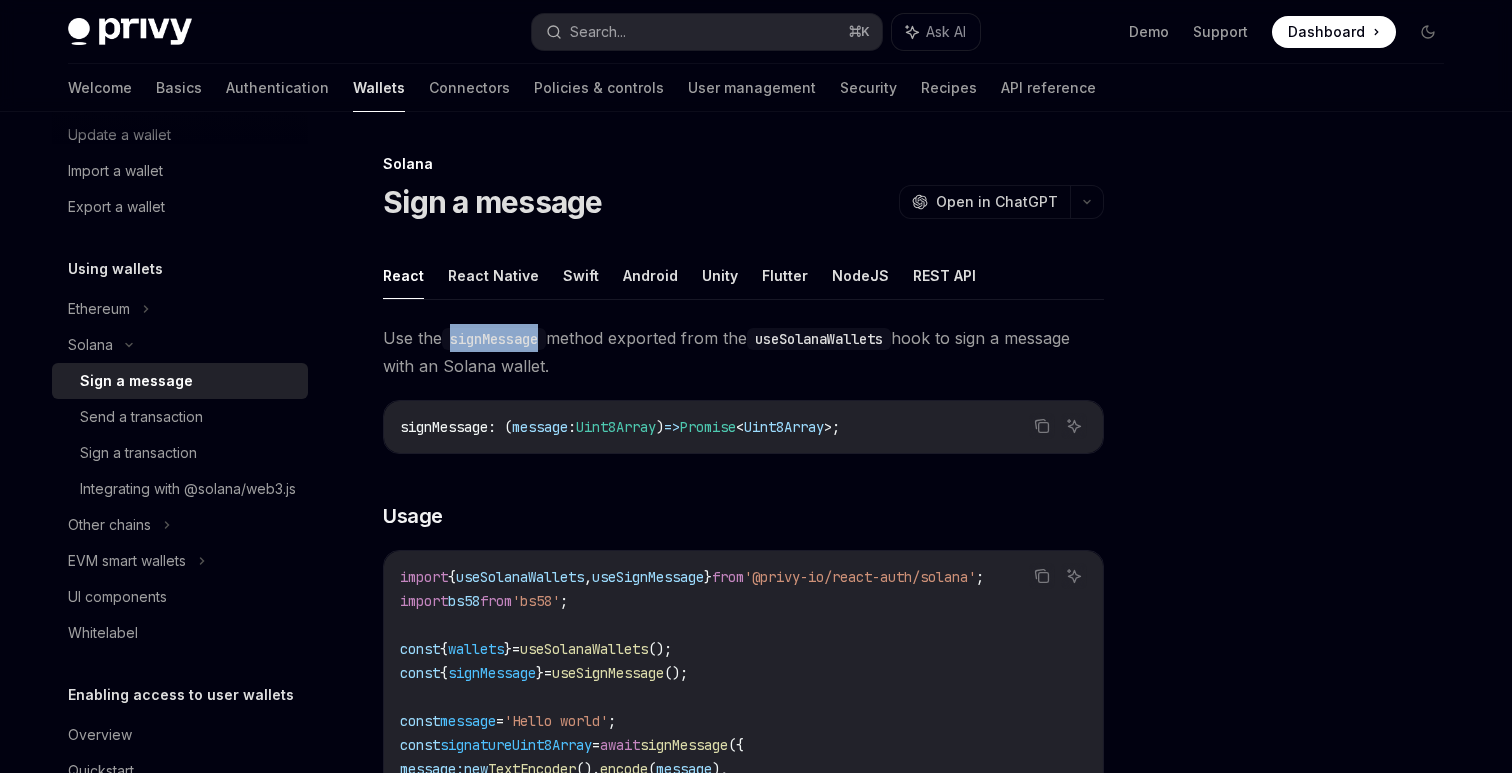 click on "signMessage" at bounding box center (494, 339) 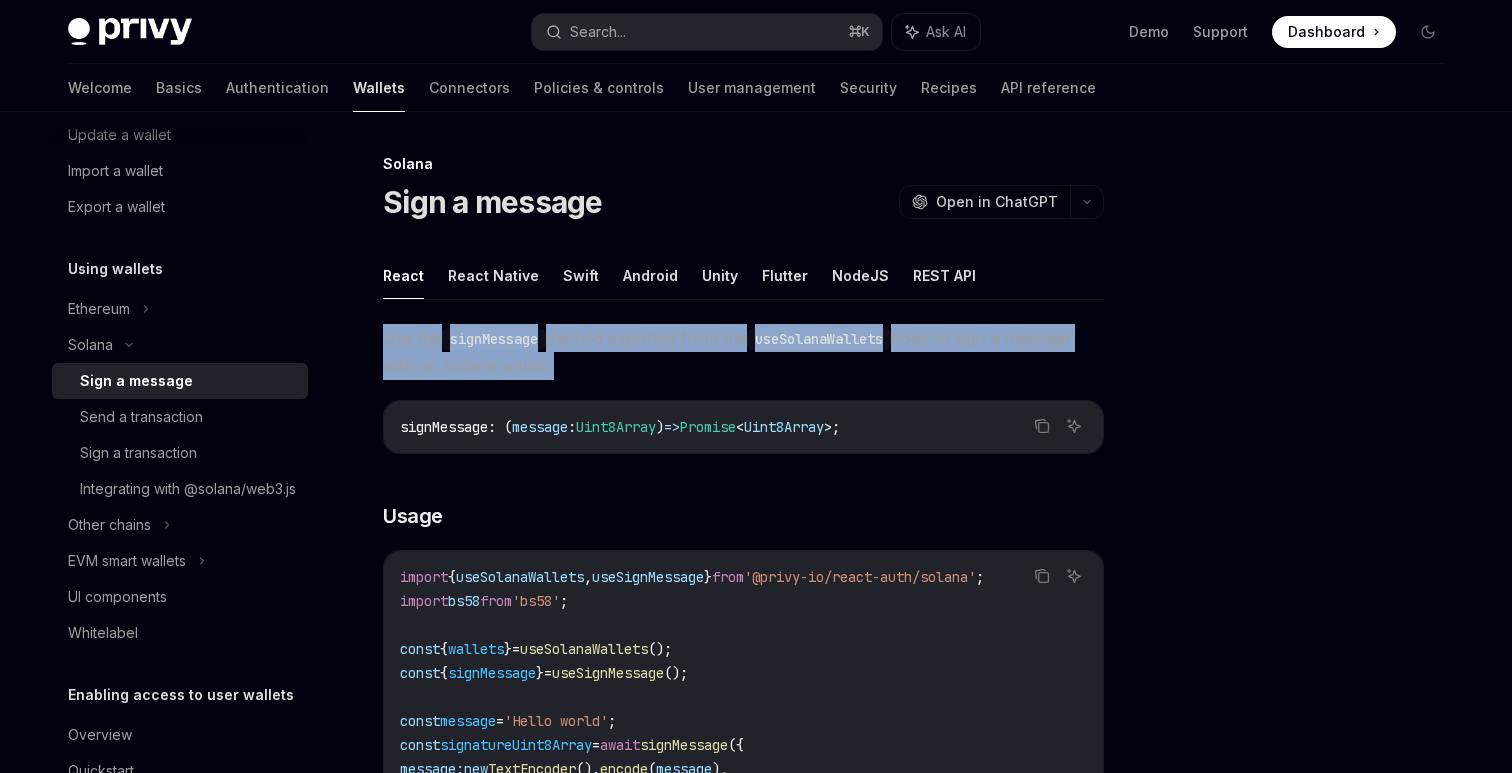 click on "signMessage" at bounding box center [494, 339] 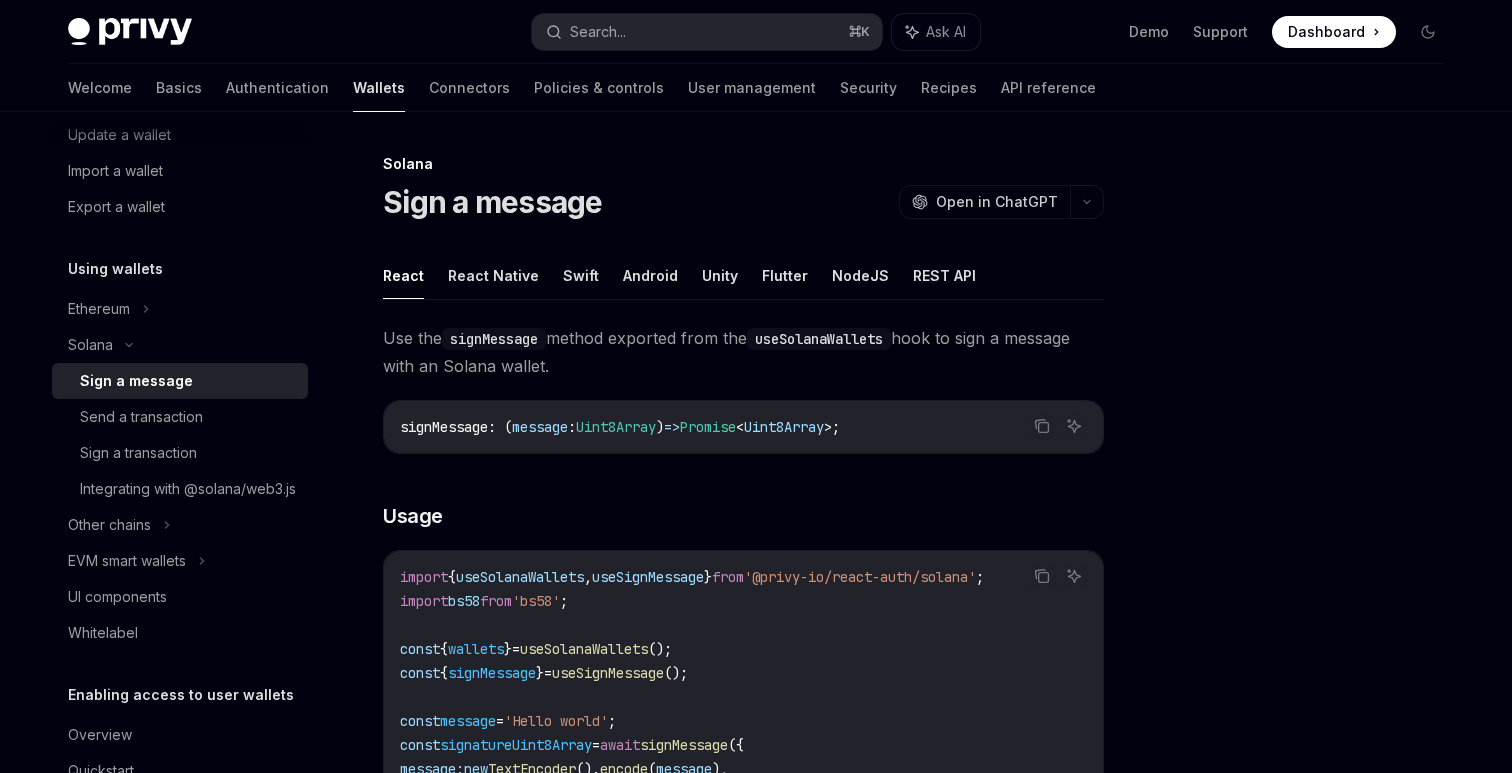 click on "Use the  signMessage  method exported from the  useSolanaWallets  hook to sign a message with an Solana wallet." at bounding box center [743, 352] 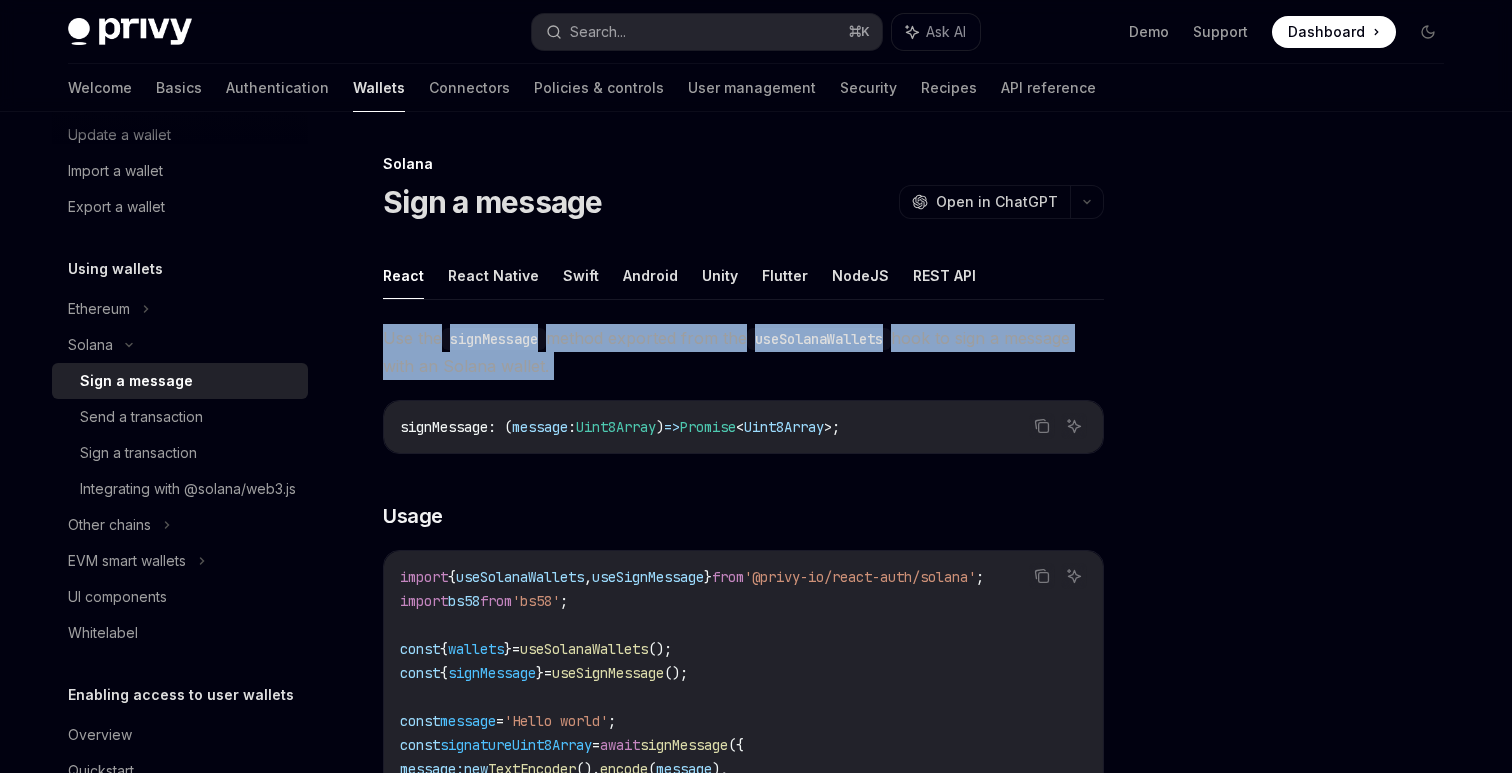 click on "Use the  signMessage  method exported from the  useSolanaWallets  hook to sign a message with an Solana wallet." at bounding box center [743, 352] 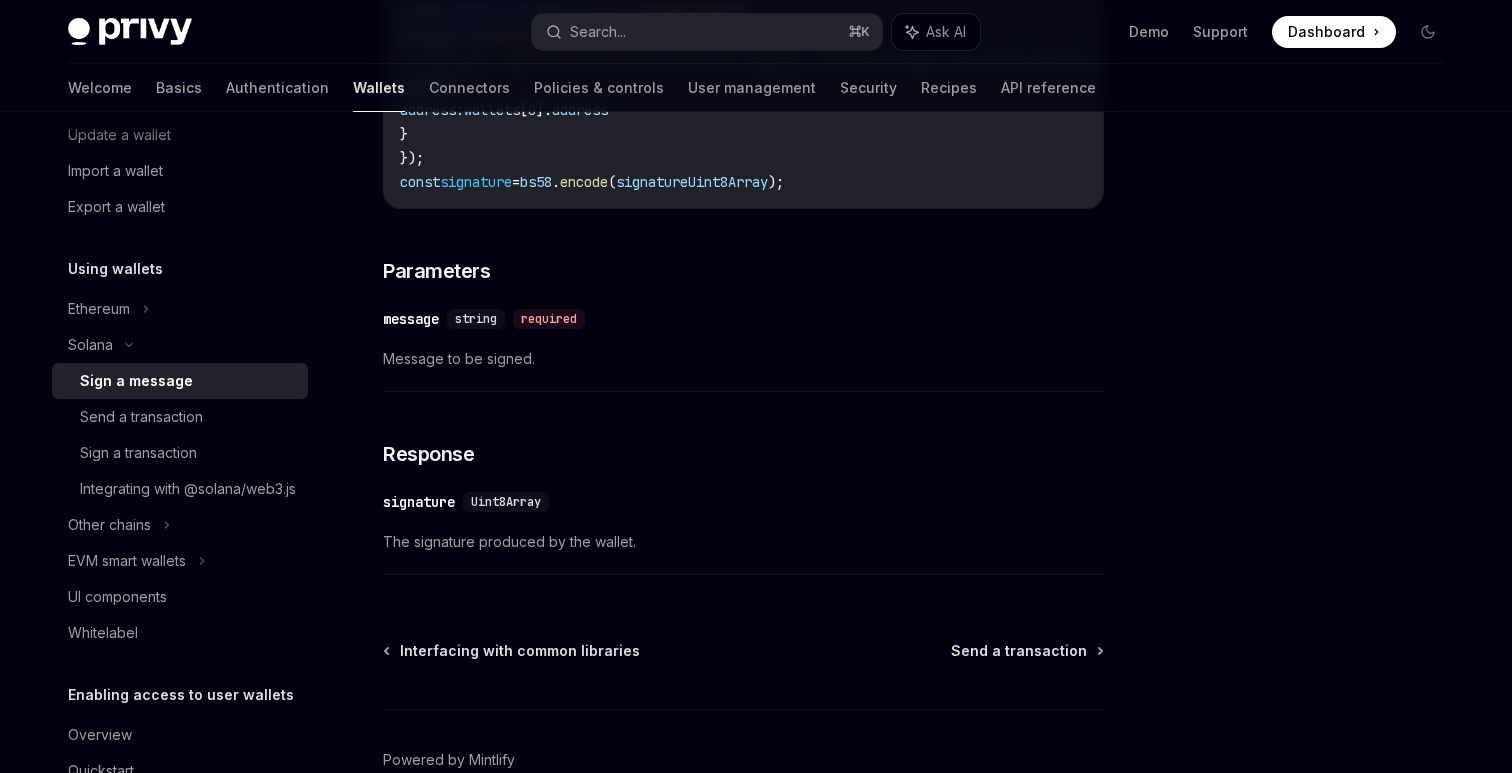 scroll, scrollTop: 848, scrollLeft: 0, axis: vertical 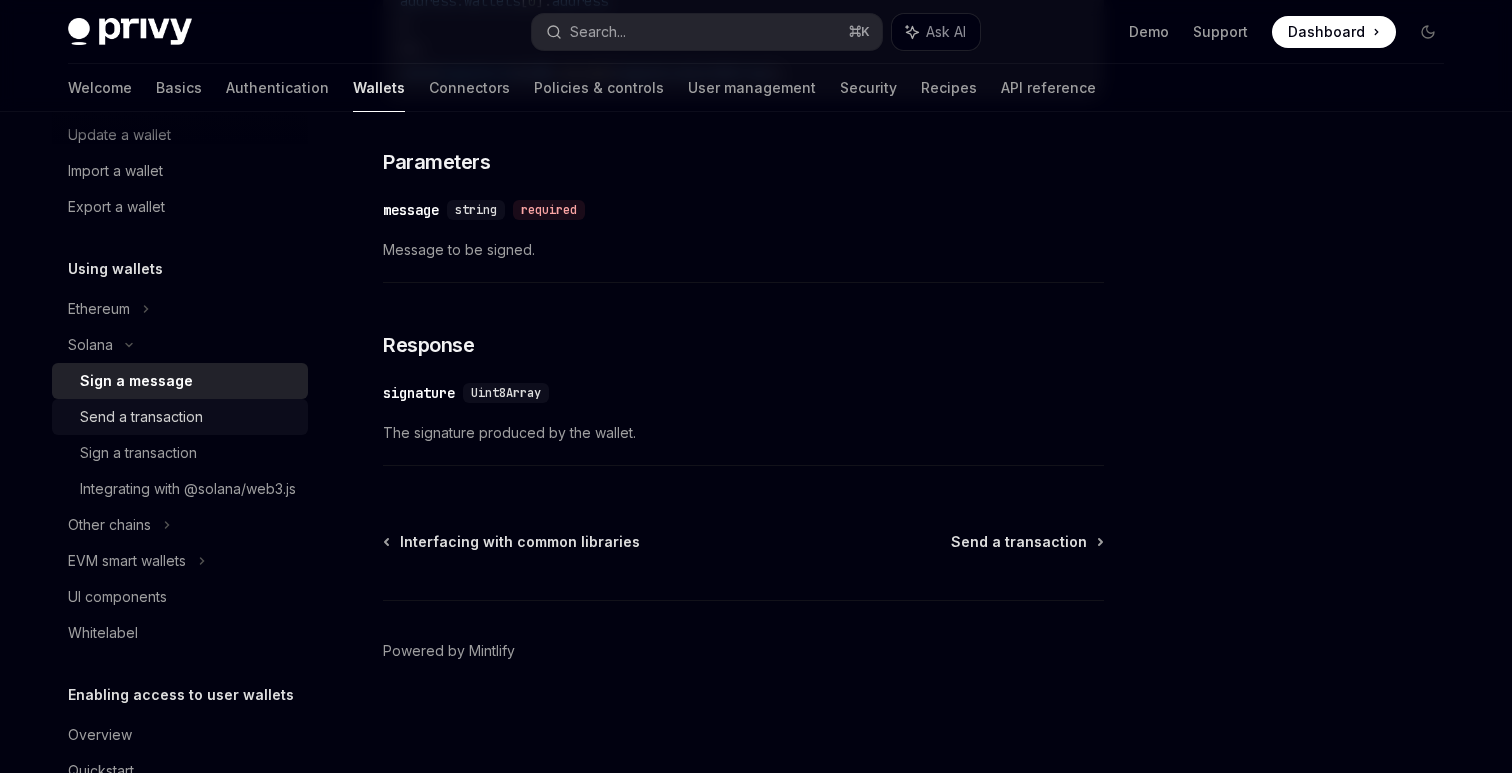 click on "Send a transaction" at bounding box center (141, 417) 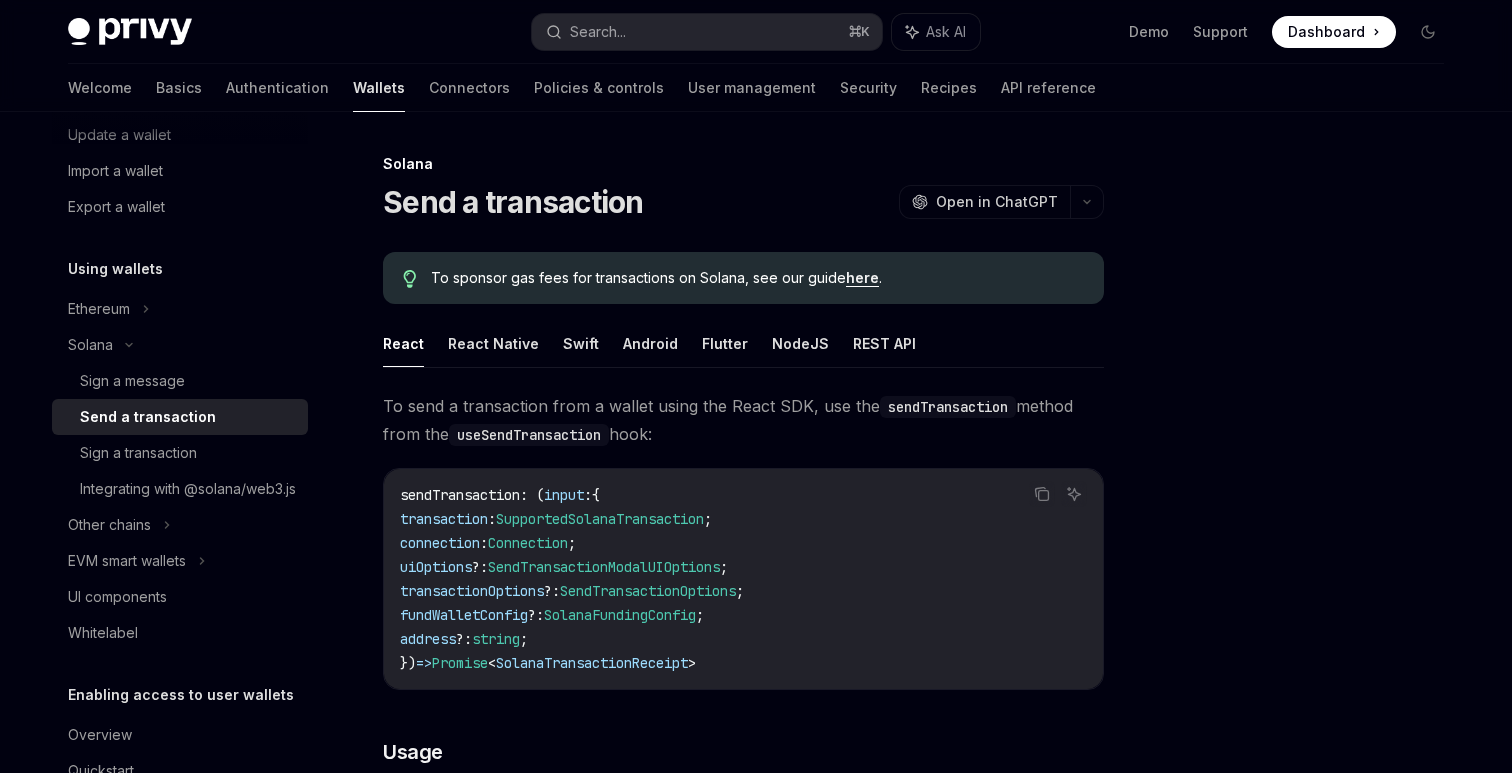 click on "To send a transaction from a wallet using the React SDK, use the  sendTransaction  method from the  useSendTransaction  hook:" at bounding box center (743, 420) 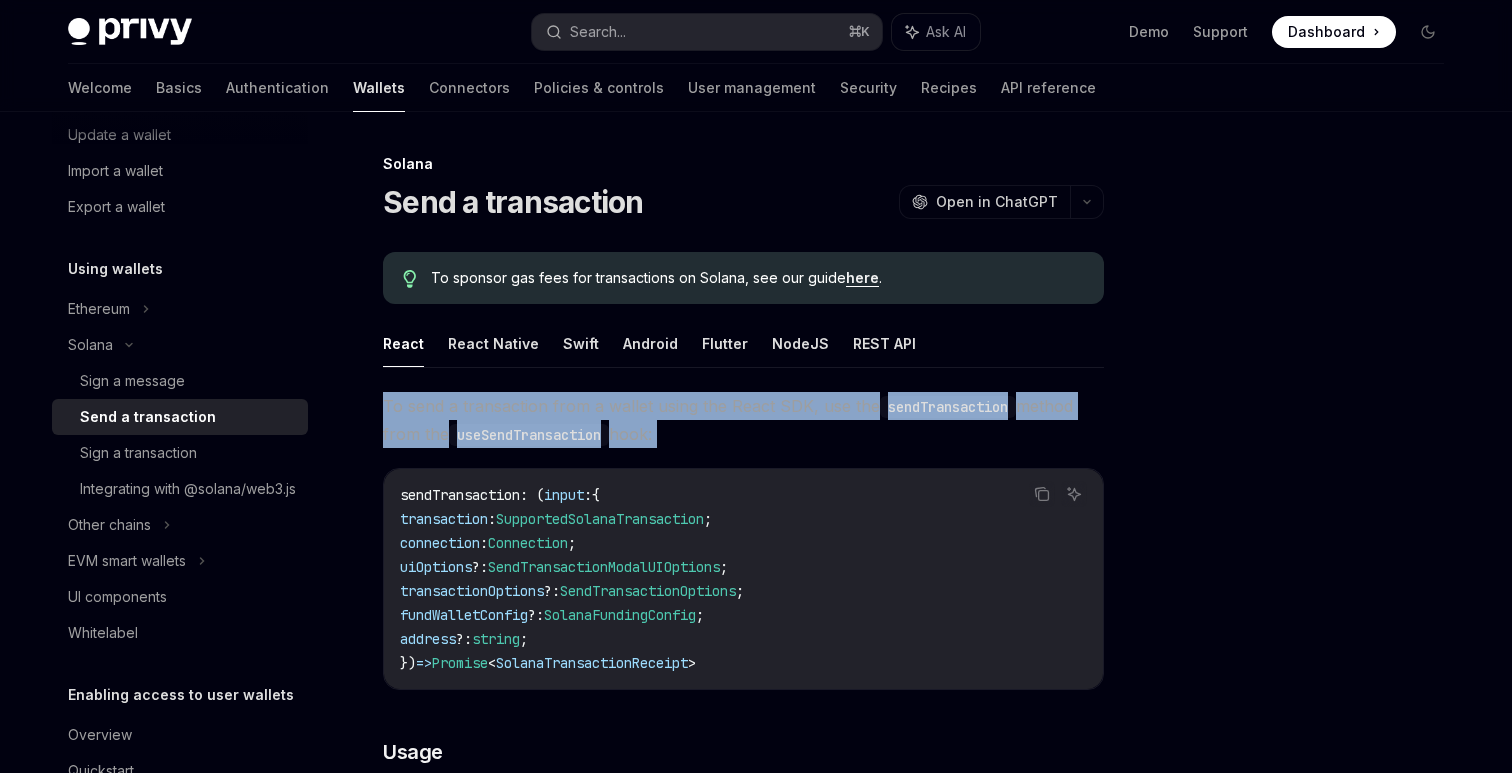click on "To send a transaction from a wallet using the React SDK, use the  sendTransaction  method from the  useSendTransaction  hook:" at bounding box center (743, 420) 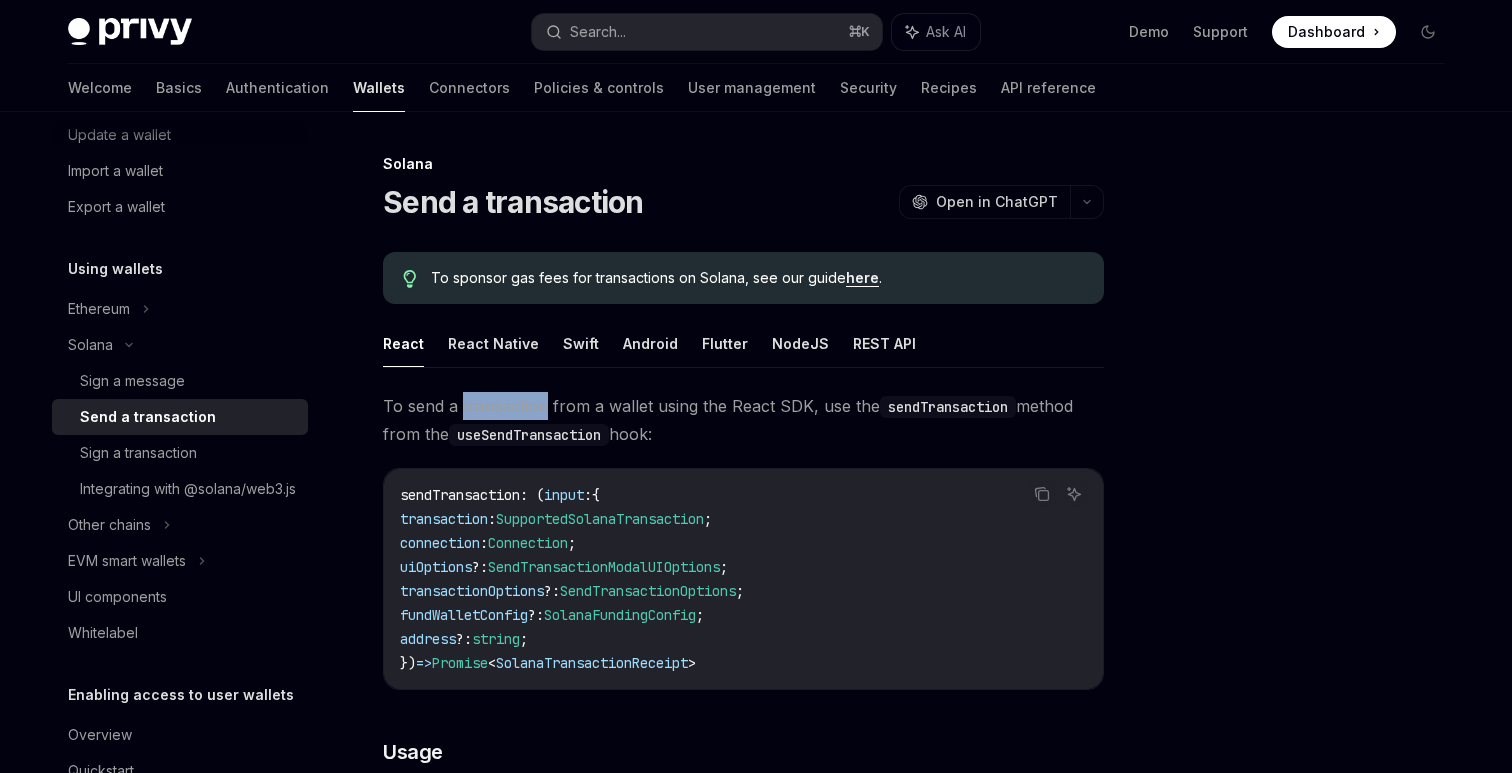 click on "To send a transaction from a wallet using the React SDK, use the  sendTransaction  method from the  useSendTransaction  hook:" at bounding box center (743, 420) 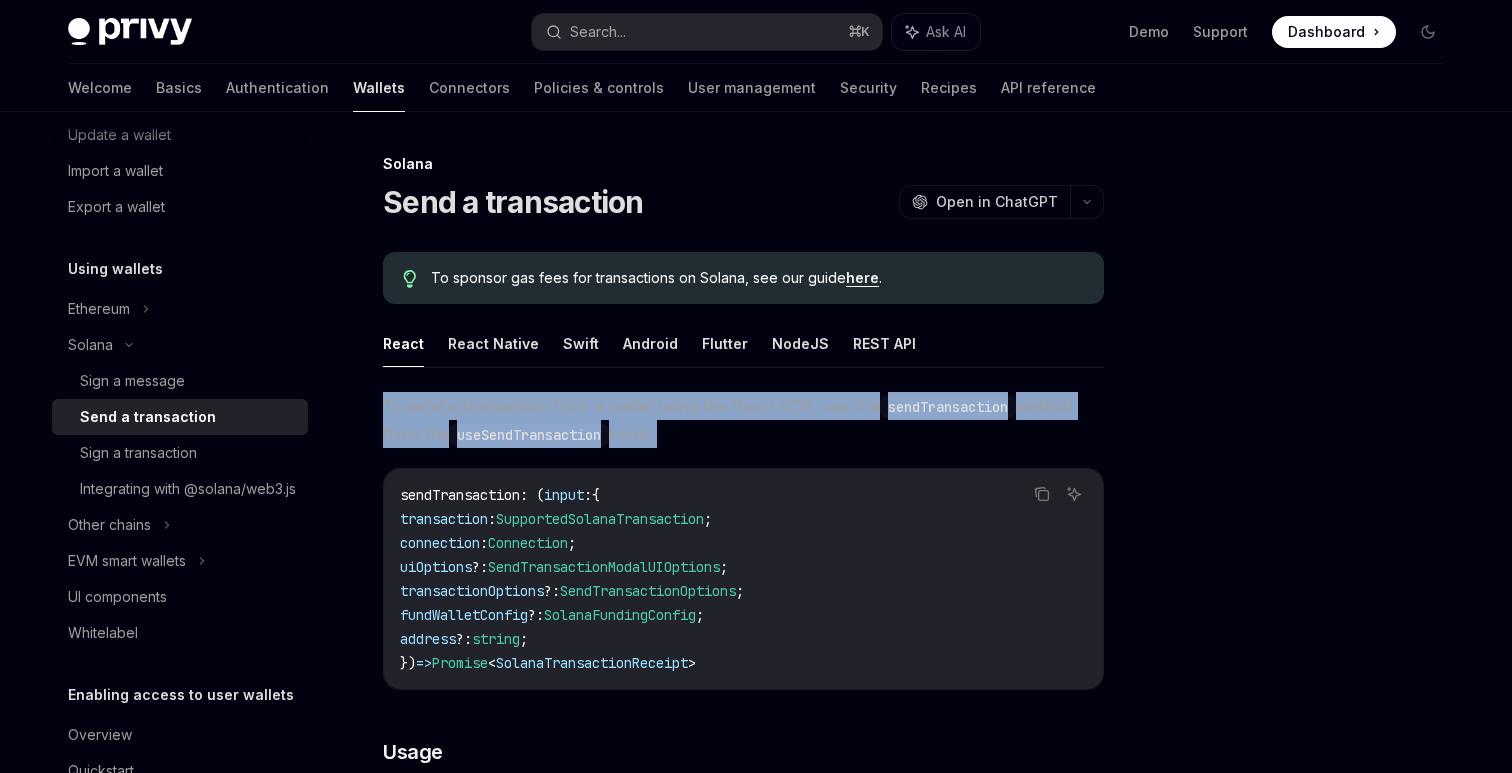 click on "To send a transaction from a wallet using the React SDK, use the  sendTransaction  method from the  useSendTransaction  hook:" at bounding box center (743, 420) 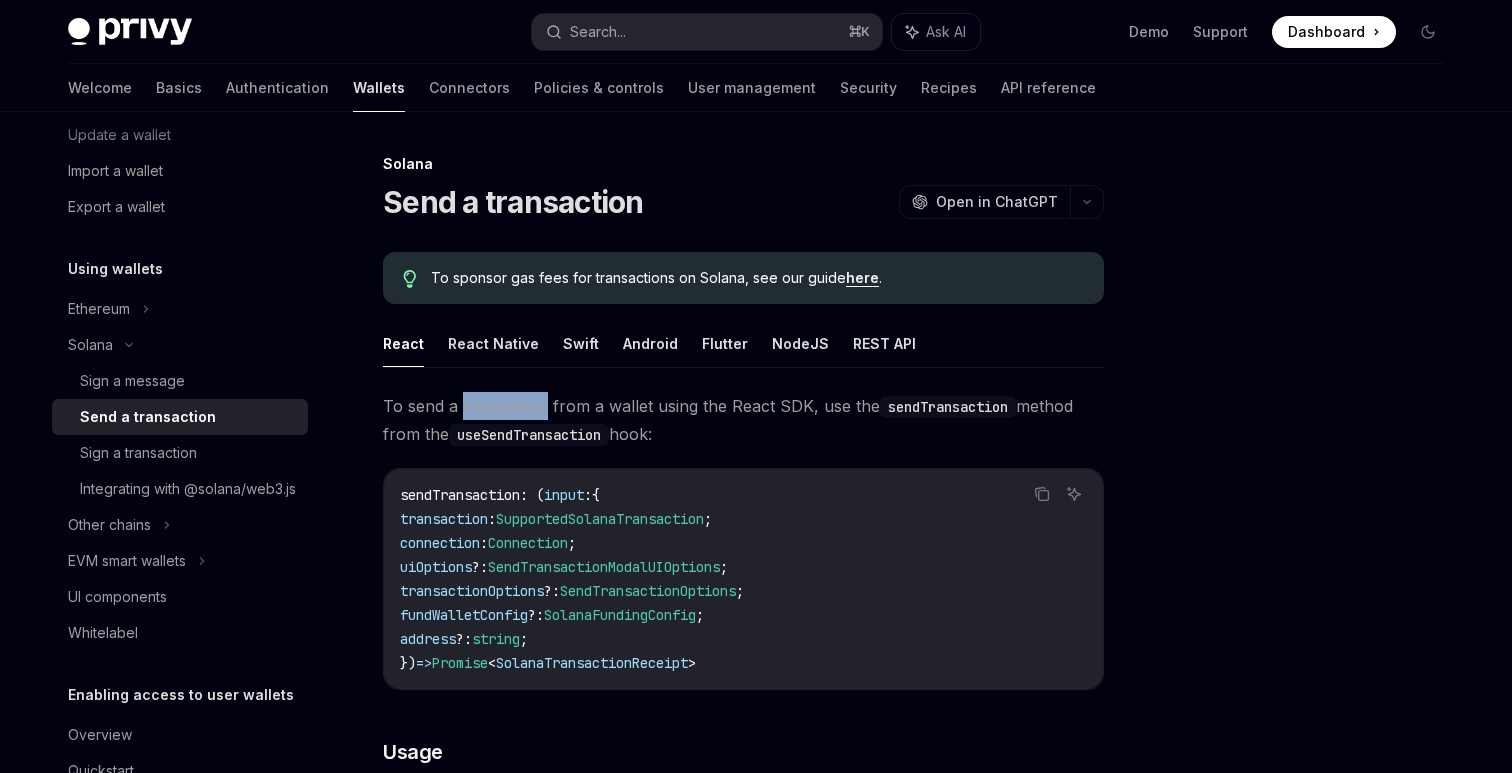 click on "To send a transaction from a wallet using the React SDK, use the  sendTransaction  method from the  useSendTransaction  hook:" at bounding box center [743, 420] 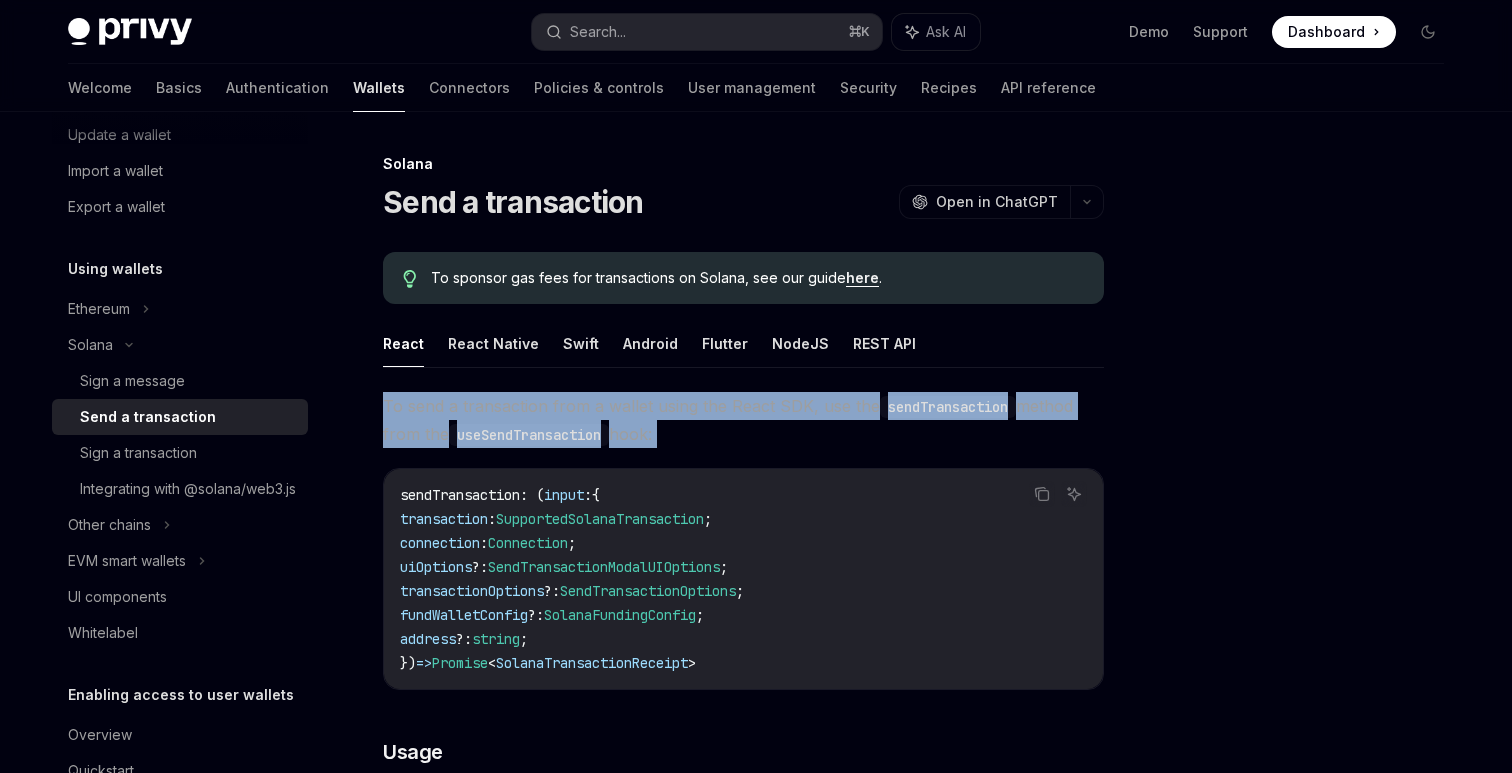 click on "To send a transaction from a wallet using the React SDK, use the  sendTransaction  method from the  useSendTransaction  hook:" at bounding box center (743, 420) 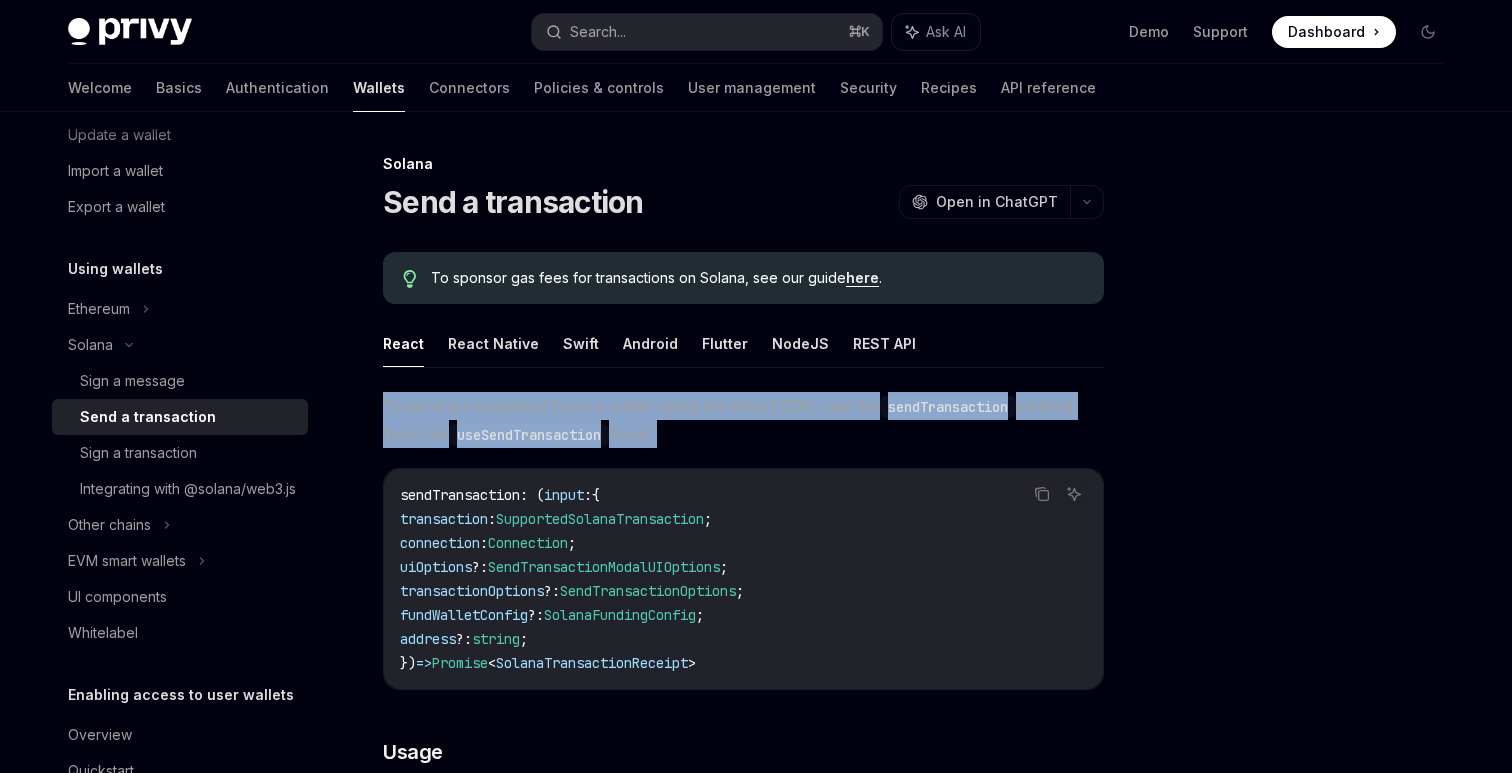 scroll, scrollTop: 112, scrollLeft: 0, axis: vertical 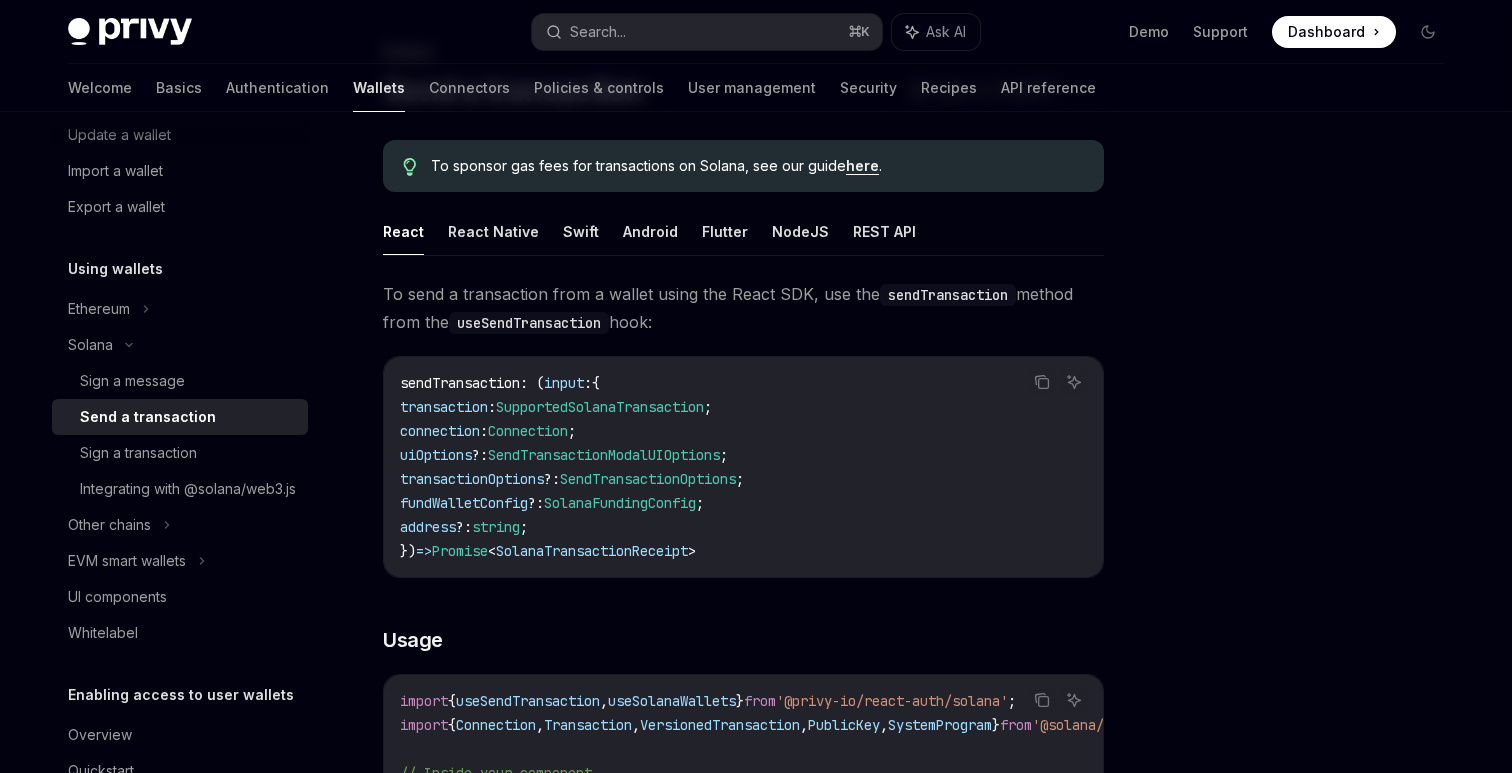 click on "To send a transaction from a wallet using the React SDK, use the  sendTransaction  method from the  useSendTransaction  hook:" at bounding box center [743, 308] 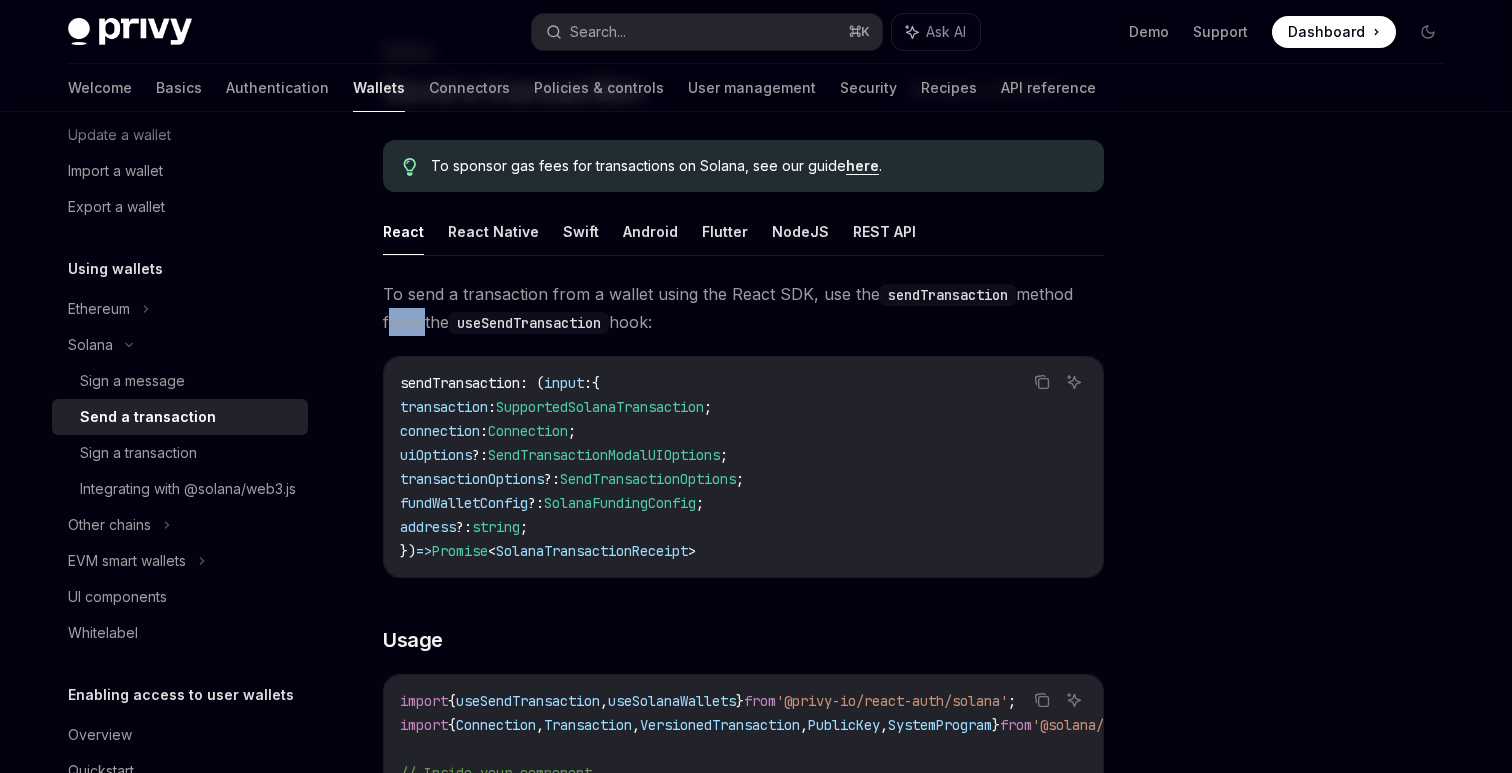 click on "To send a transaction from a wallet using the React SDK, use the  sendTransaction  method from the  useSendTransaction  hook:" at bounding box center (743, 308) 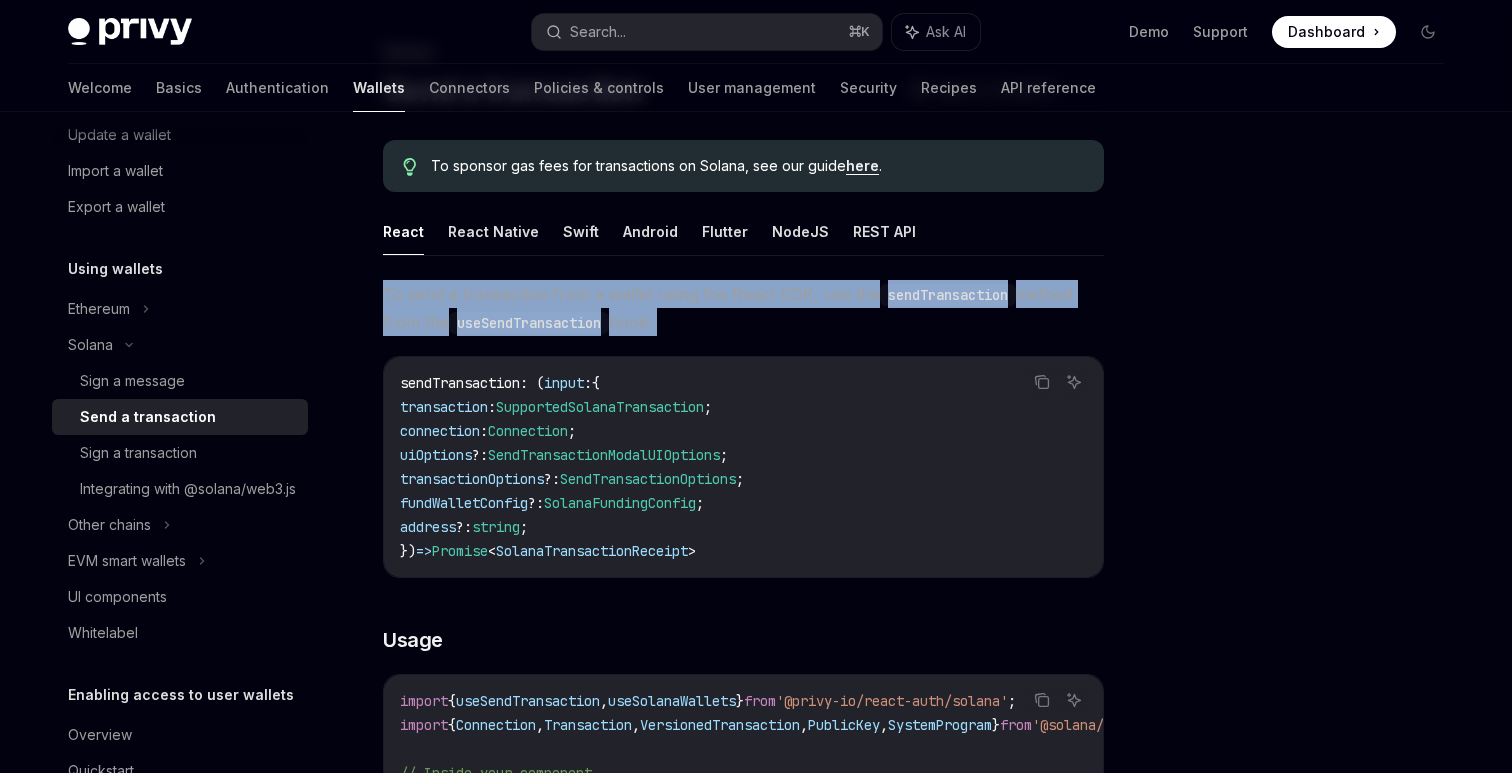 click on "To send a transaction from a wallet using the React SDK, use the  sendTransaction  method from the  useSendTransaction  hook:" at bounding box center (743, 308) 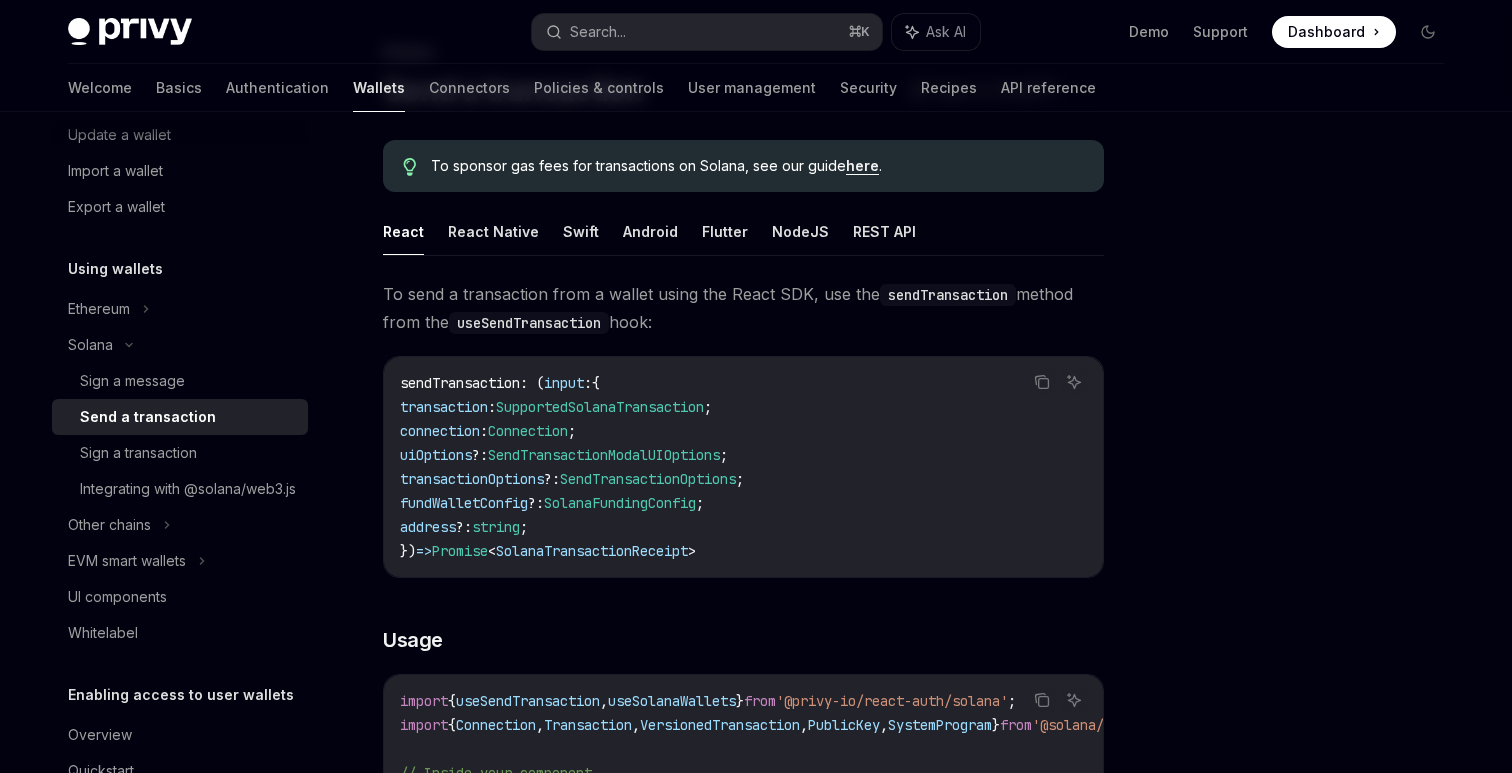click on "To send a transaction from a wallet using the React SDK, use the  sendTransaction  method from the  useSendTransaction  hook:" at bounding box center [743, 308] 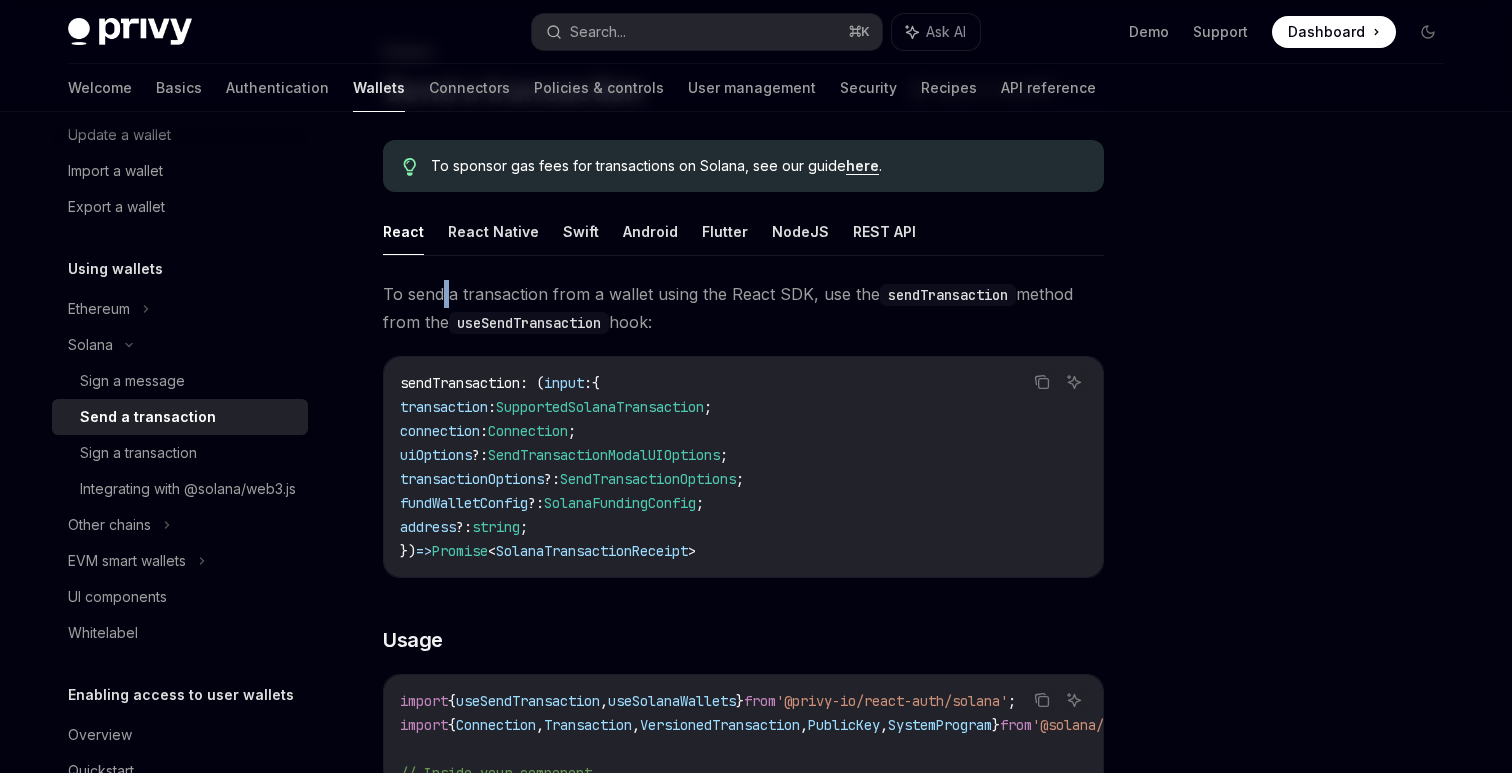 click on "To send a transaction from a wallet using the React SDK, use the  sendTransaction  method from the  useSendTransaction  hook:" at bounding box center (743, 308) 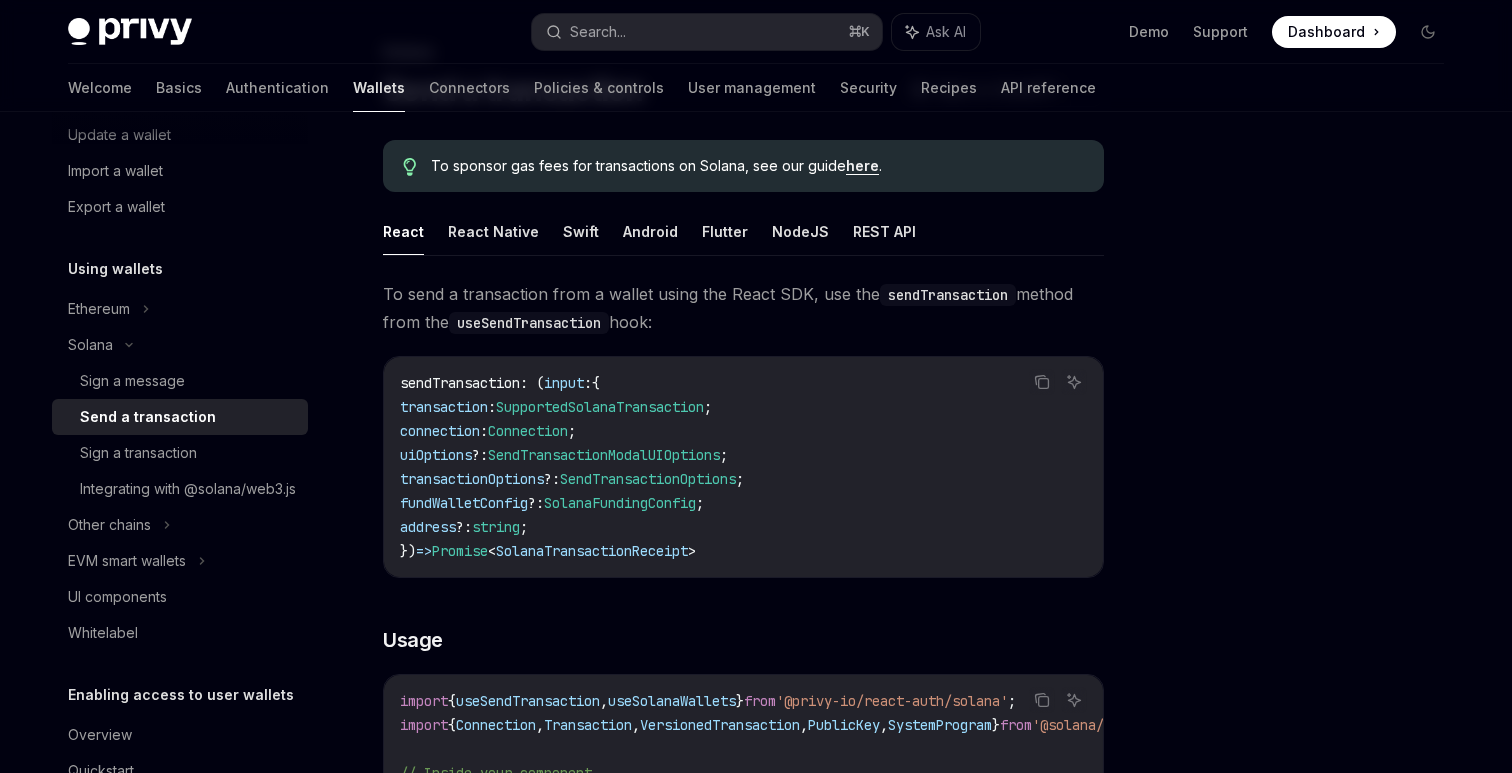 click on "To send a transaction from a wallet using the React SDK, use the  sendTransaction  method from the  useSendTransaction  hook:" at bounding box center [743, 308] 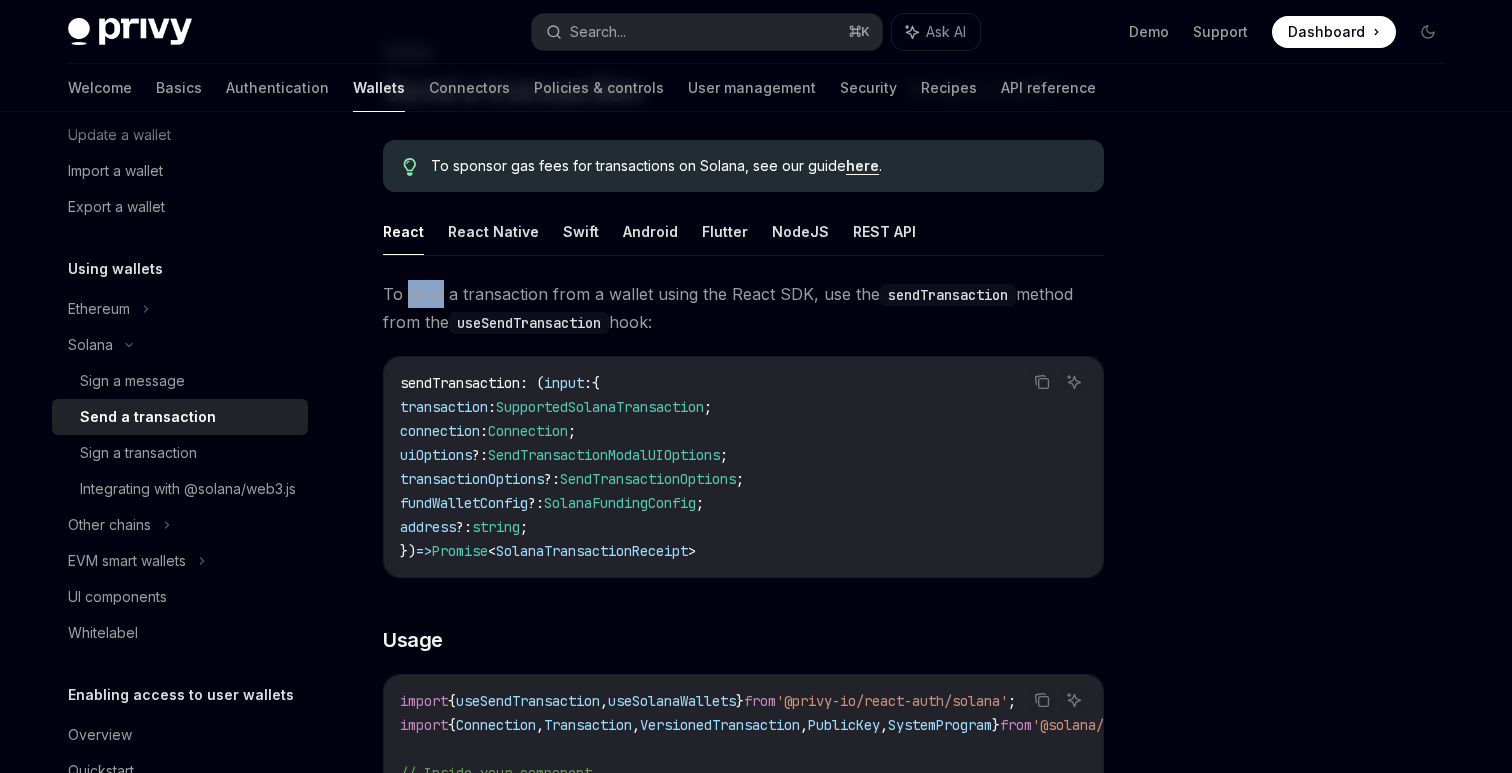 click on "To send a transaction from a wallet using the React SDK, use the  sendTransaction  method from the  useSendTransaction  hook:" at bounding box center (743, 308) 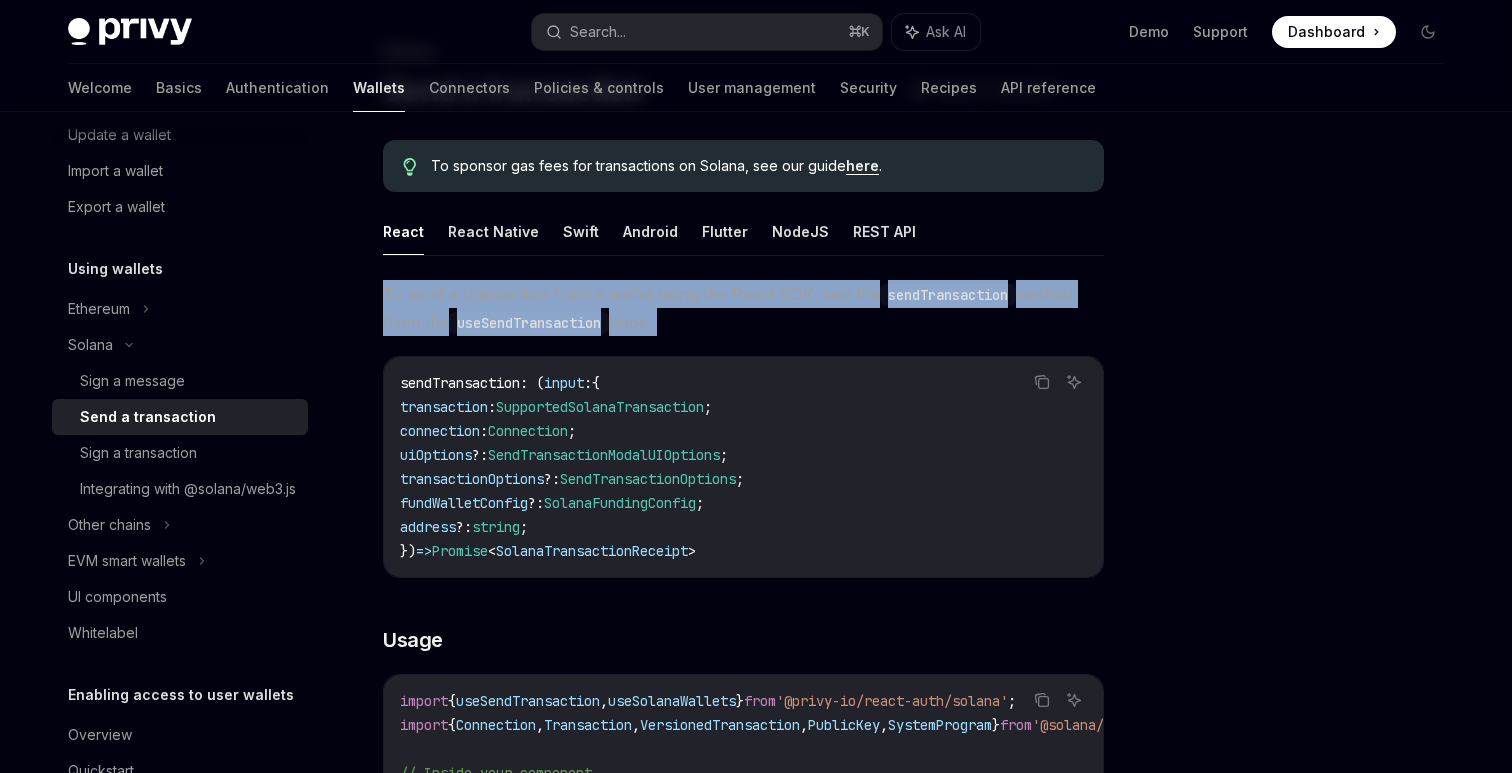 click on "To send a transaction from a wallet using the React SDK, use the  sendTransaction  method from the  useSendTransaction  hook:" at bounding box center [743, 308] 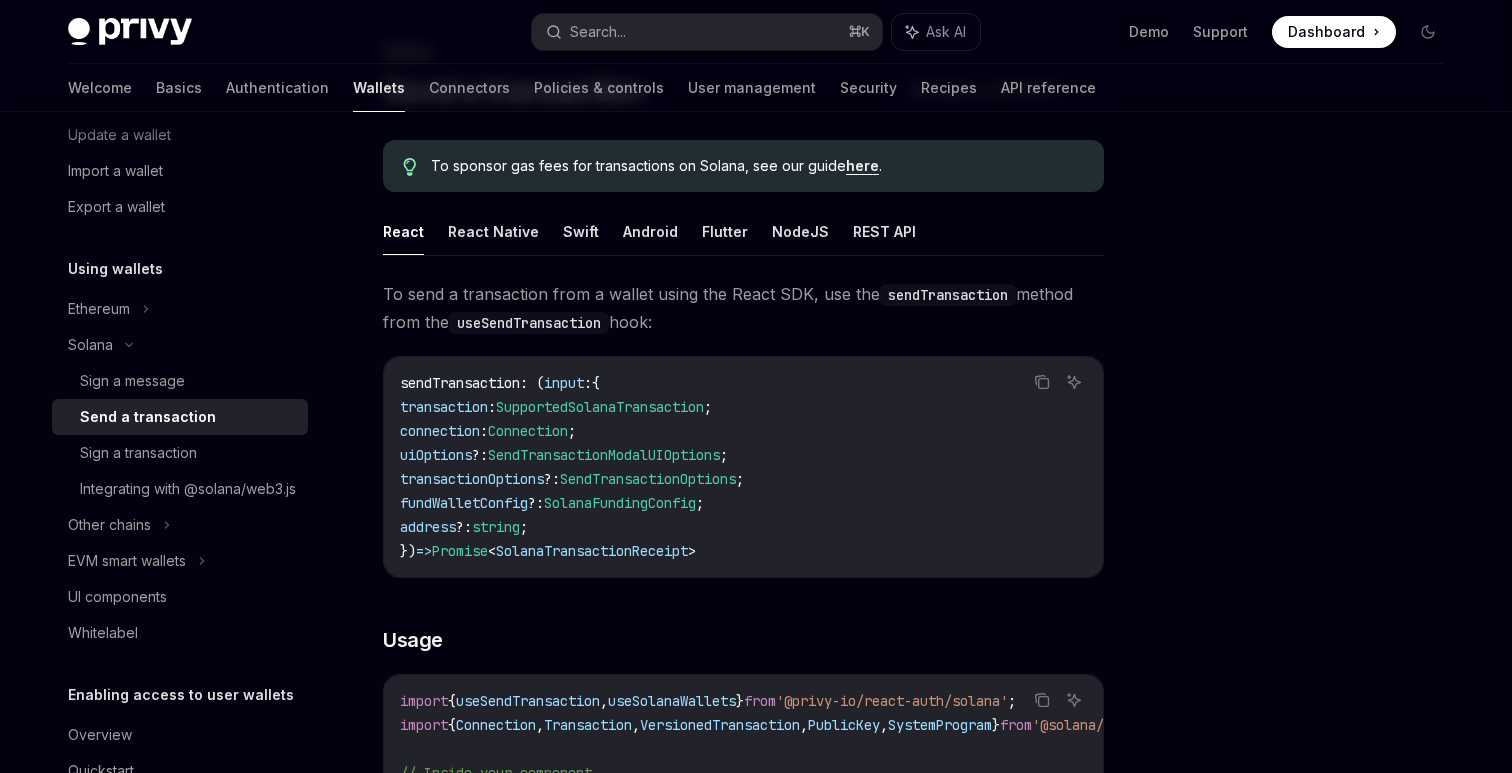 click on "To send a transaction from a wallet using the React SDK, use the  sendTransaction  method from the  useSendTransaction  hook:" at bounding box center [743, 308] 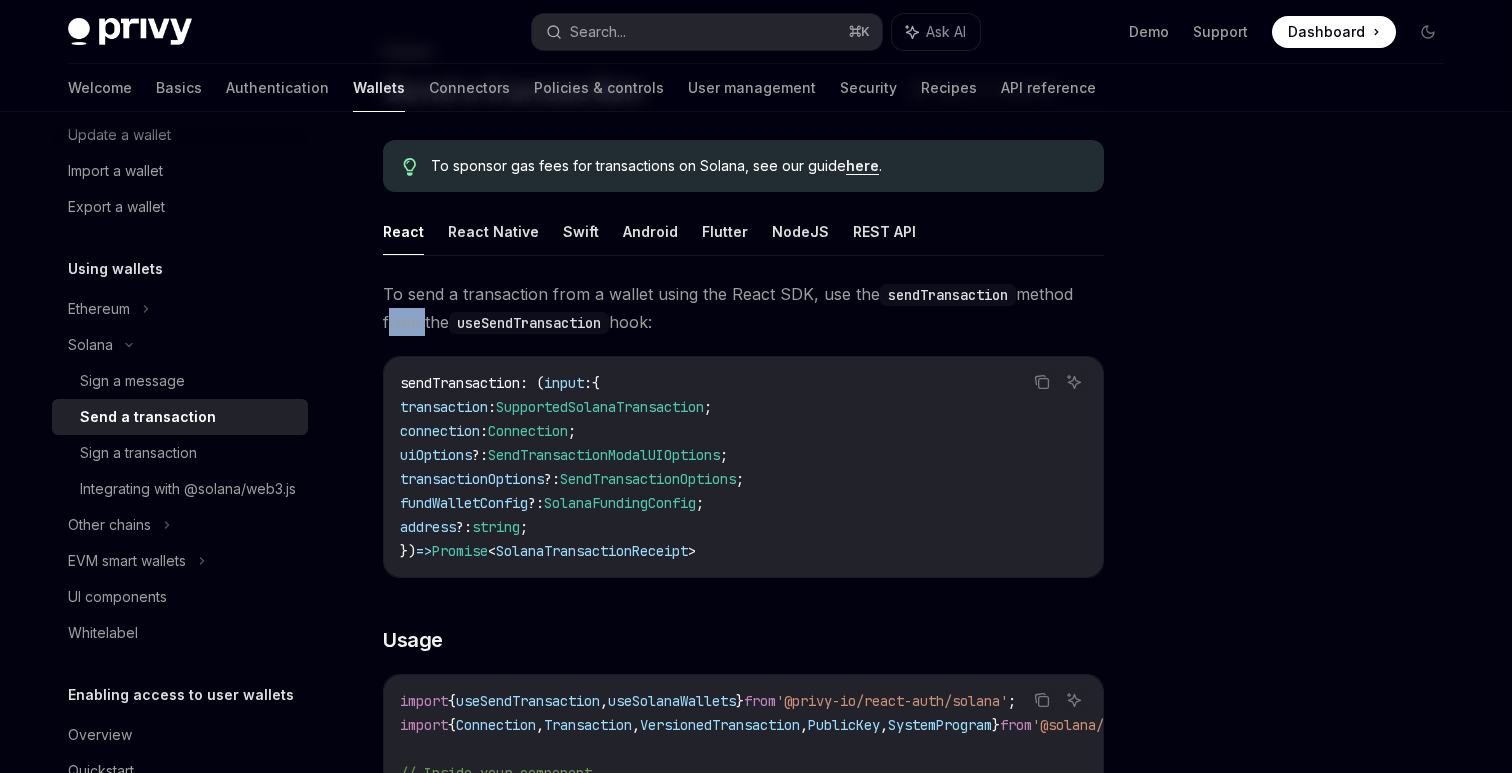click on "To send a transaction from a wallet using the React SDK, use the  sendTransaction  method from the  useSendTransaction  hook:" at bounding box center (743, 308) 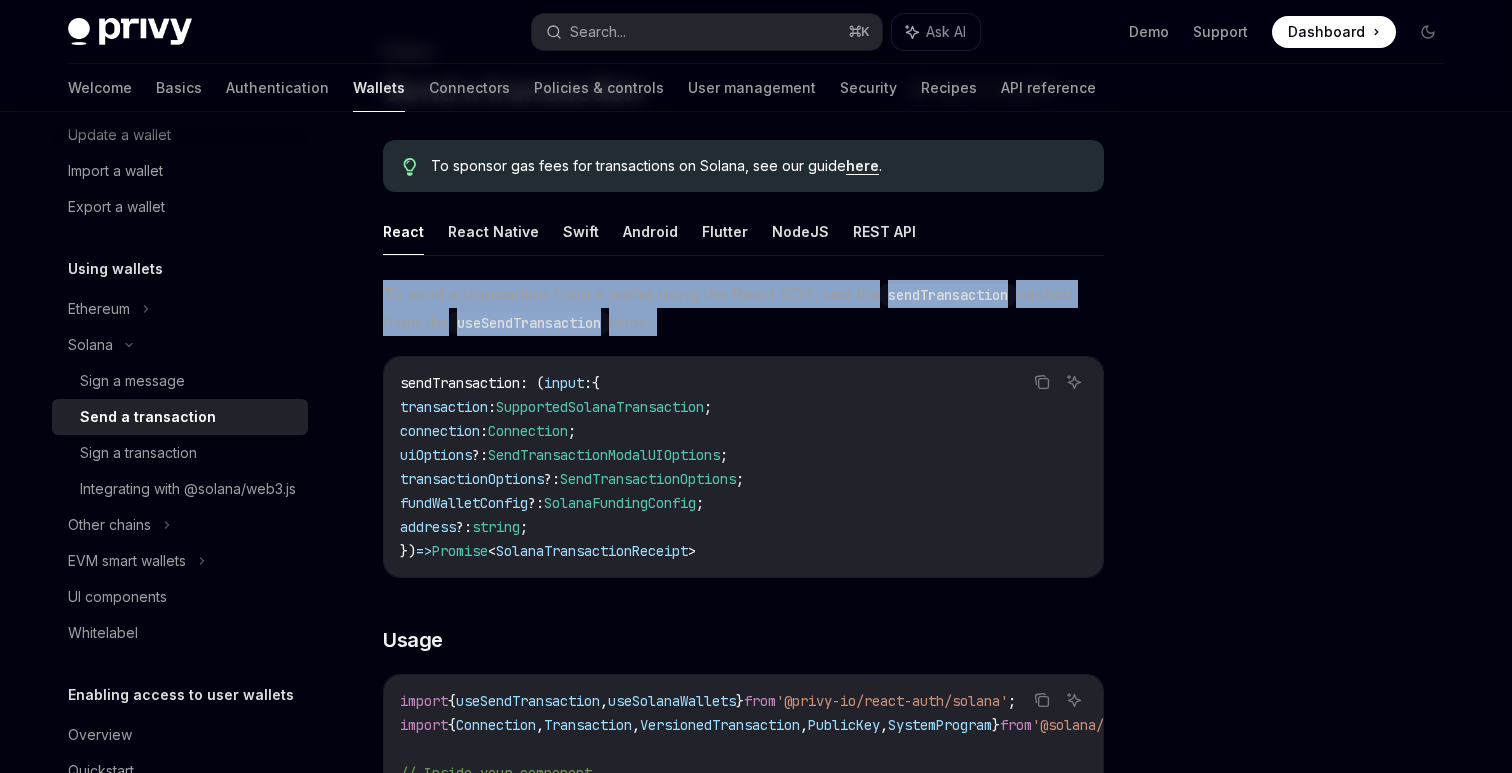 click on "To send a transaction from a wallet using the React SDK, use the  sendTransaction  method from the  useSendTransaction  hook:" at bounding box center [743, 308] 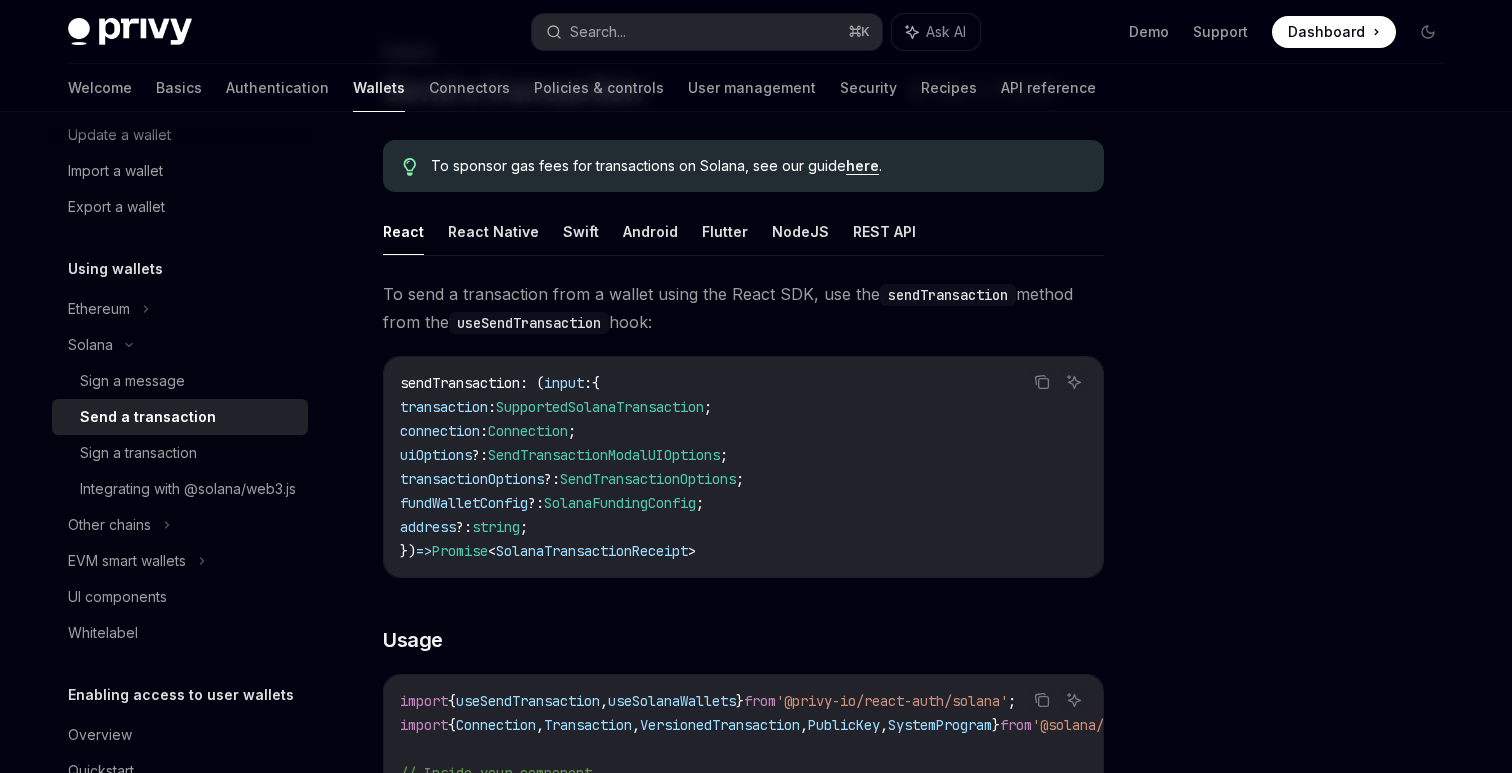 click on "To send a transaction from a wallet using the React SDK, use the  sendTransaction  method from the  useSendTransaction  hook:" at bounding box center [743, 308] 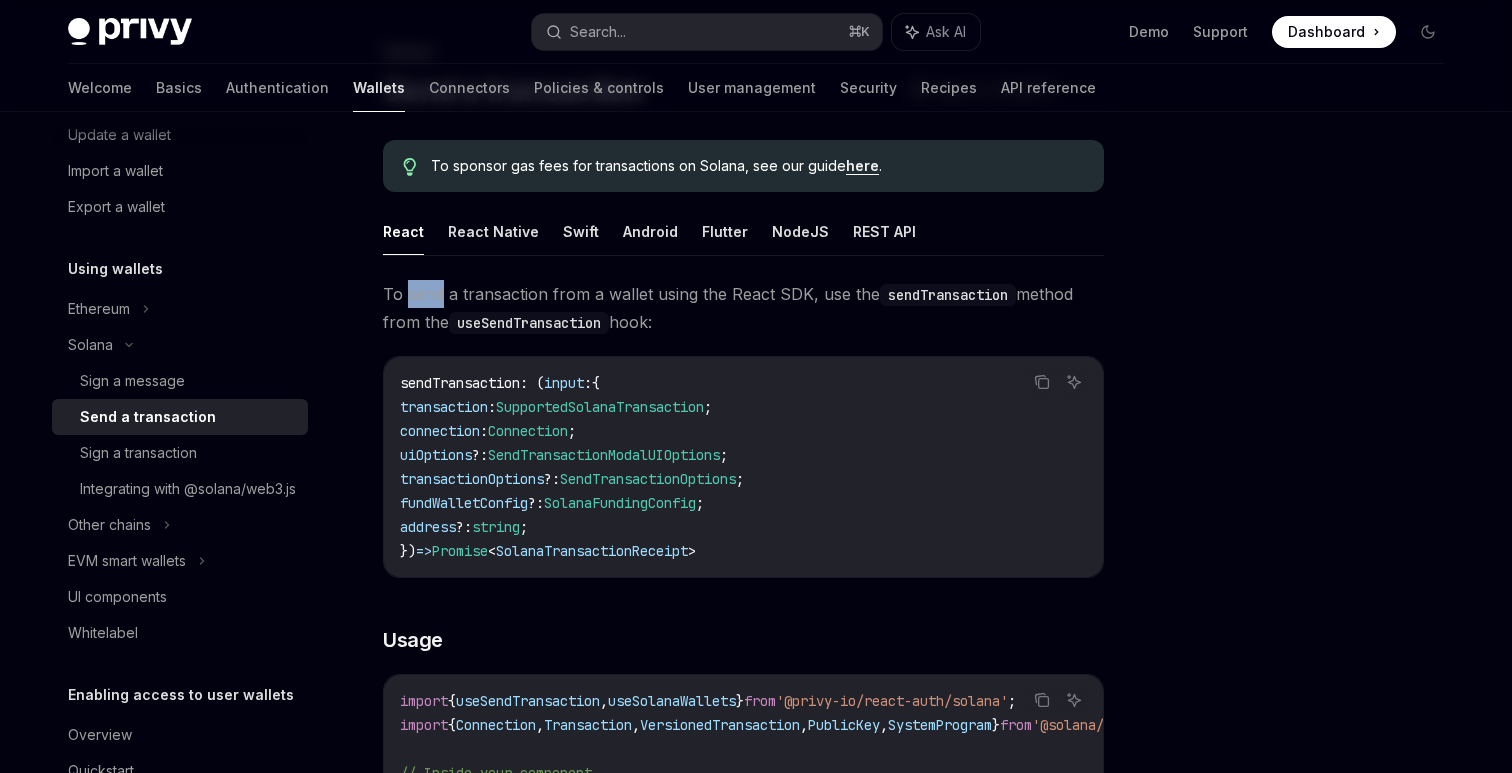 click on "To send a transaction from a wallet using the React SDK, use the  sendTransaction  method from the  useSendTransaction  hook:" at bounding box center (743, 308) 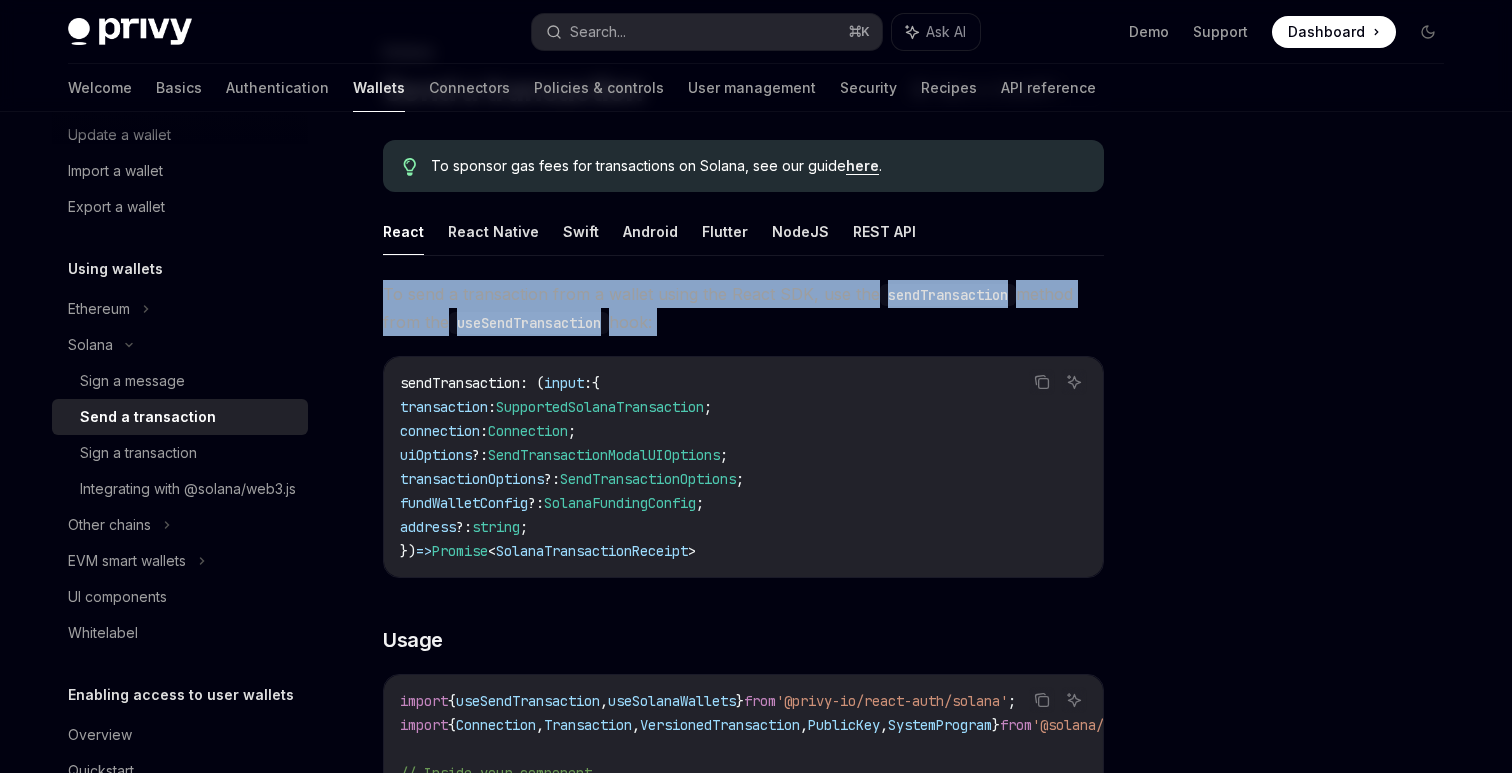 click on "To send a transaction from a wallet using the React SDK, use the  sendTransaction  method from the  useSendTransaction  hook:" at bounding box center (743, 308) 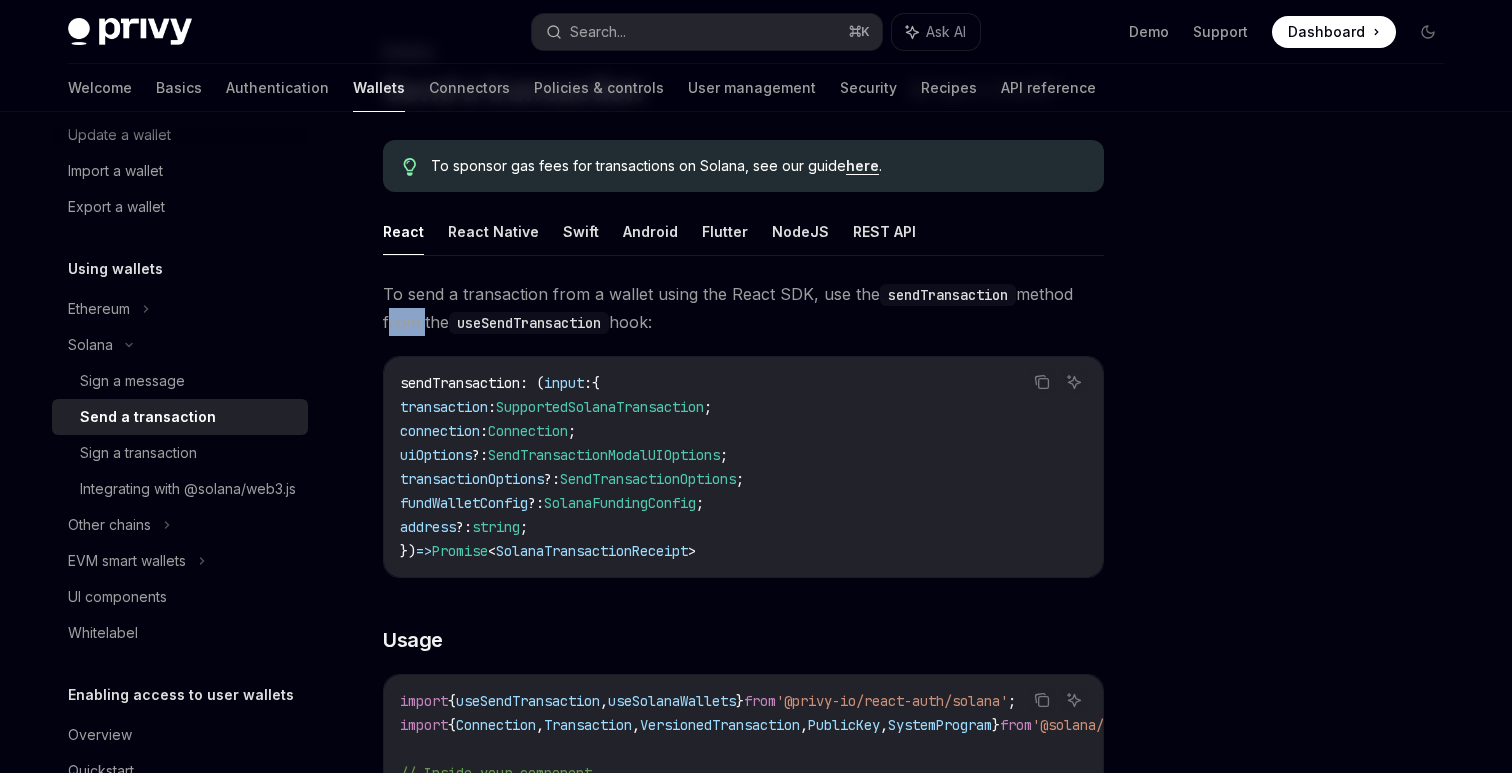 click on "To send a transaction from a wallet using the React SDK, use the  sendTransaction  method from the  useSendTransaction  hook:" at bounding box center (743, 308) 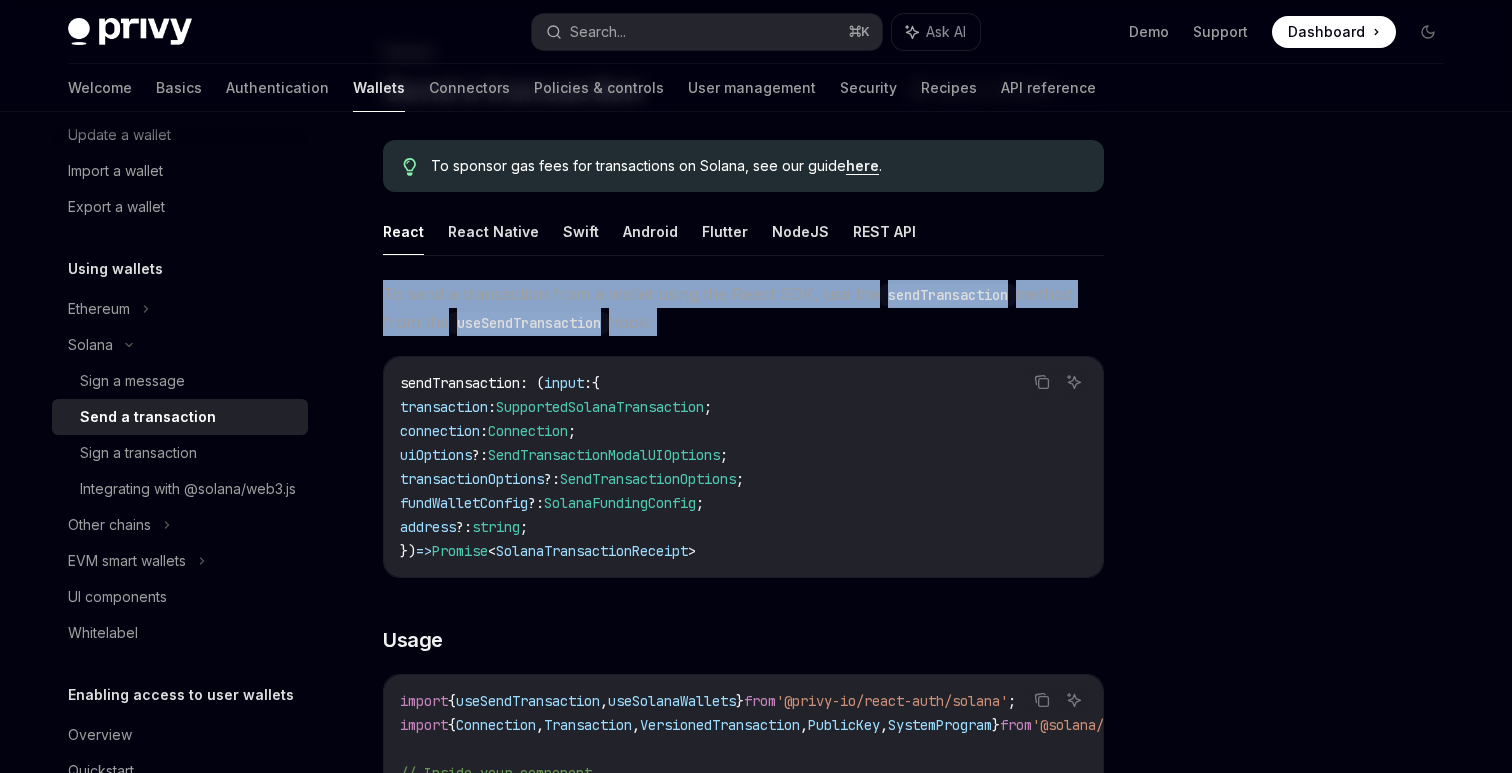 click on "To send a transaction from a wallet using the React SDK, use the  sendTransaction  method from the  useSendTransaction  hook:" at bounding box center [743, 308] 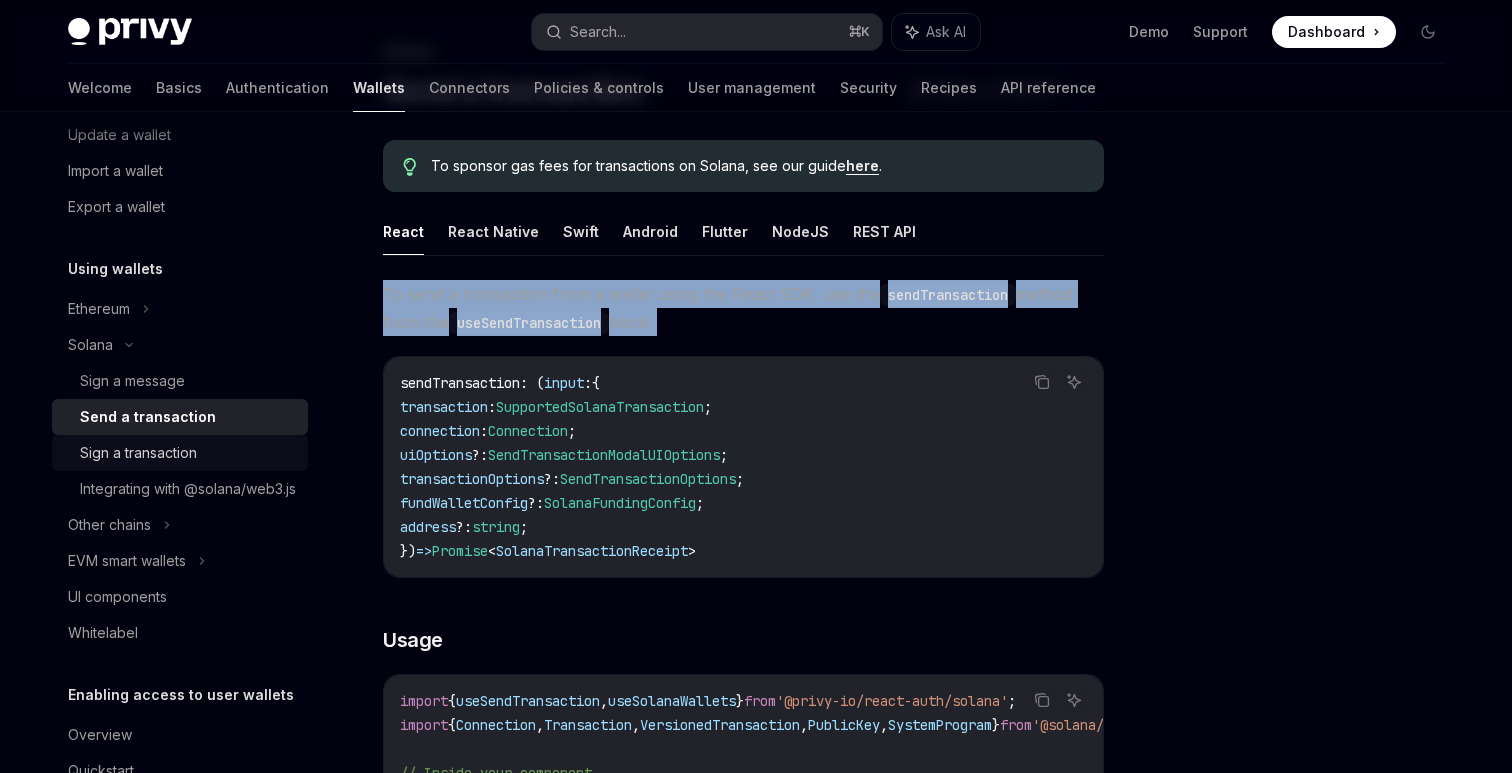 click on "Sign a transaction" at bounding box center [138, 453] 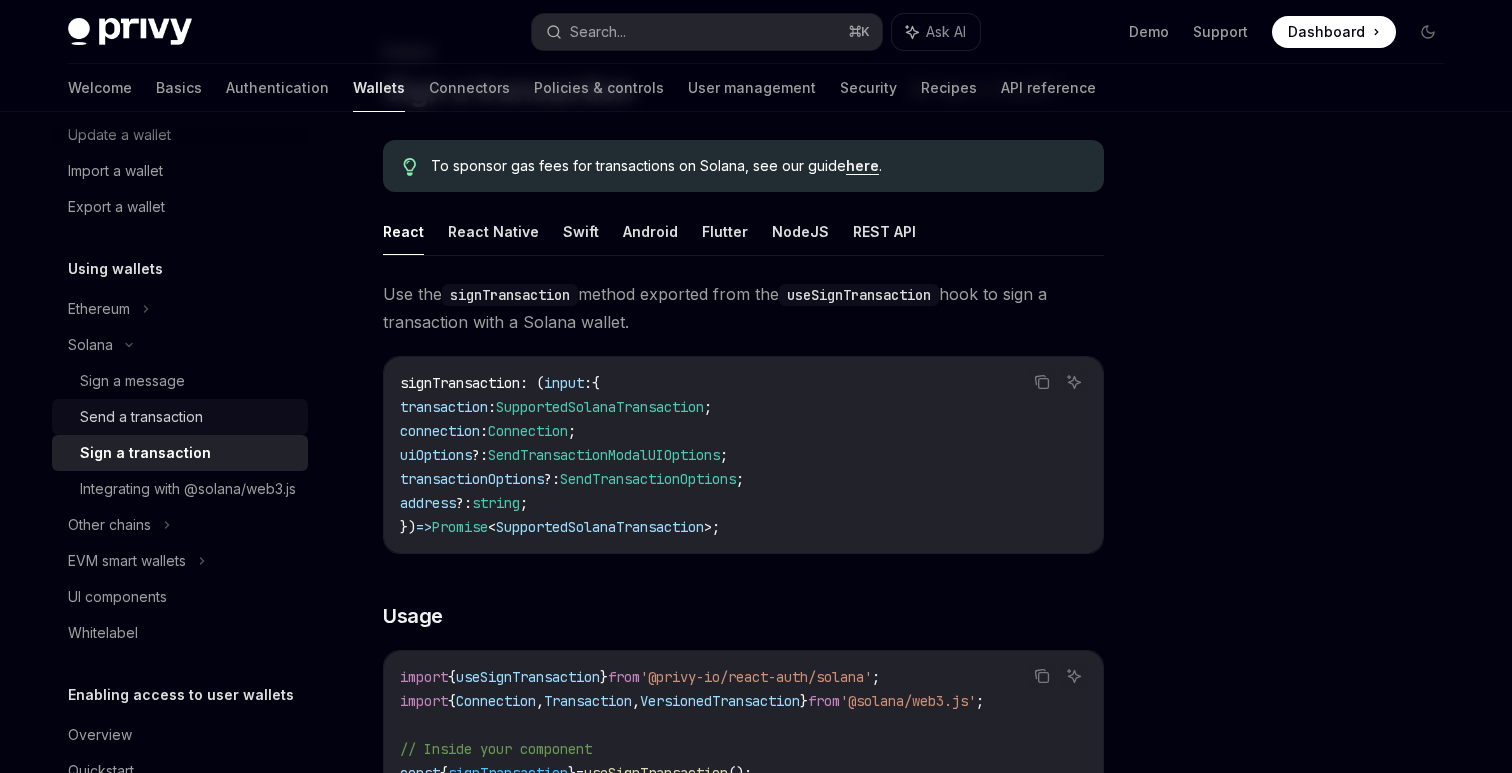 click on "Send a transaction" at bounding box center (141, 417) 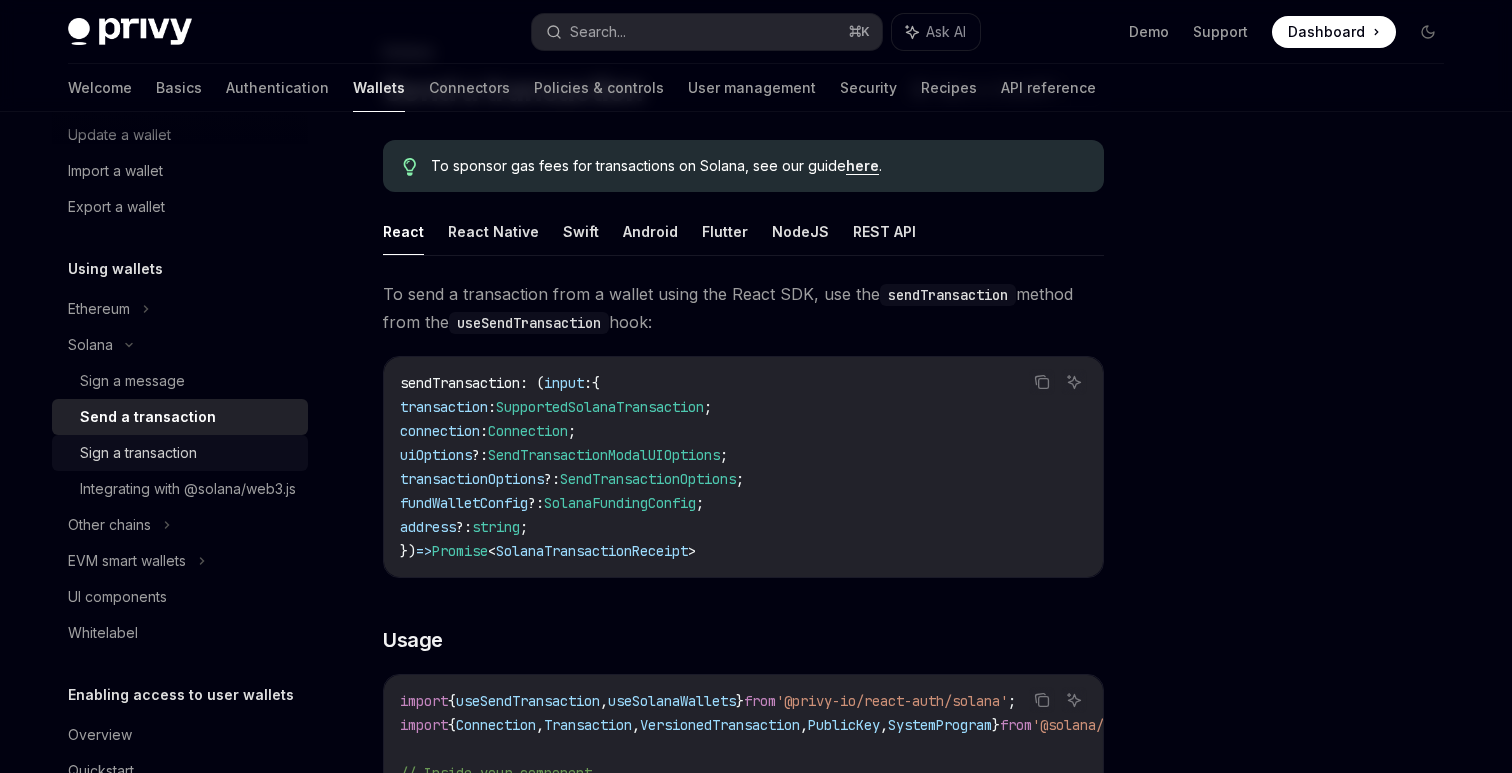 click on "Sign a transaction" at bounding box center [138, 453] 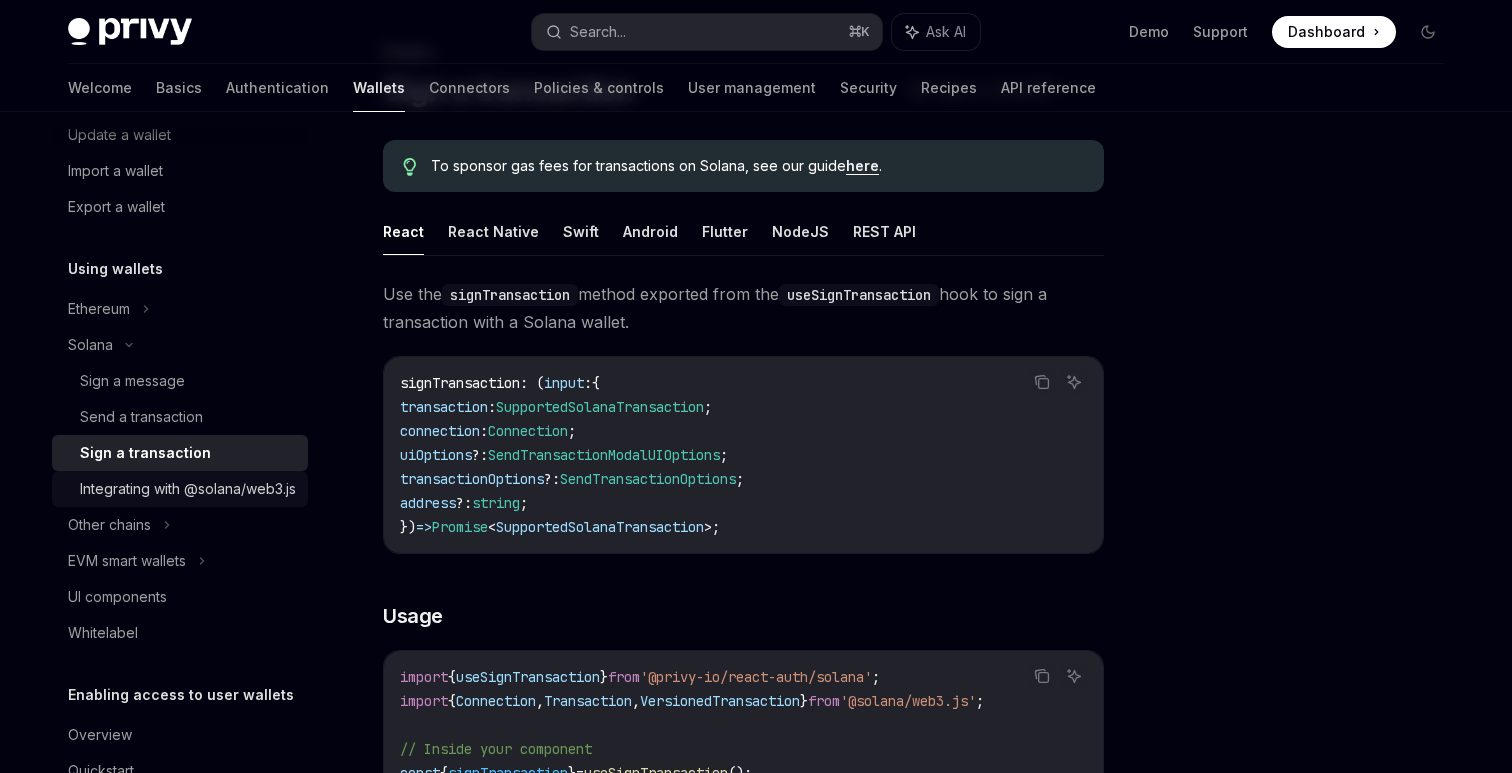 click on "Integrating with @solana/web3.js" at bounding box center [188, 489] 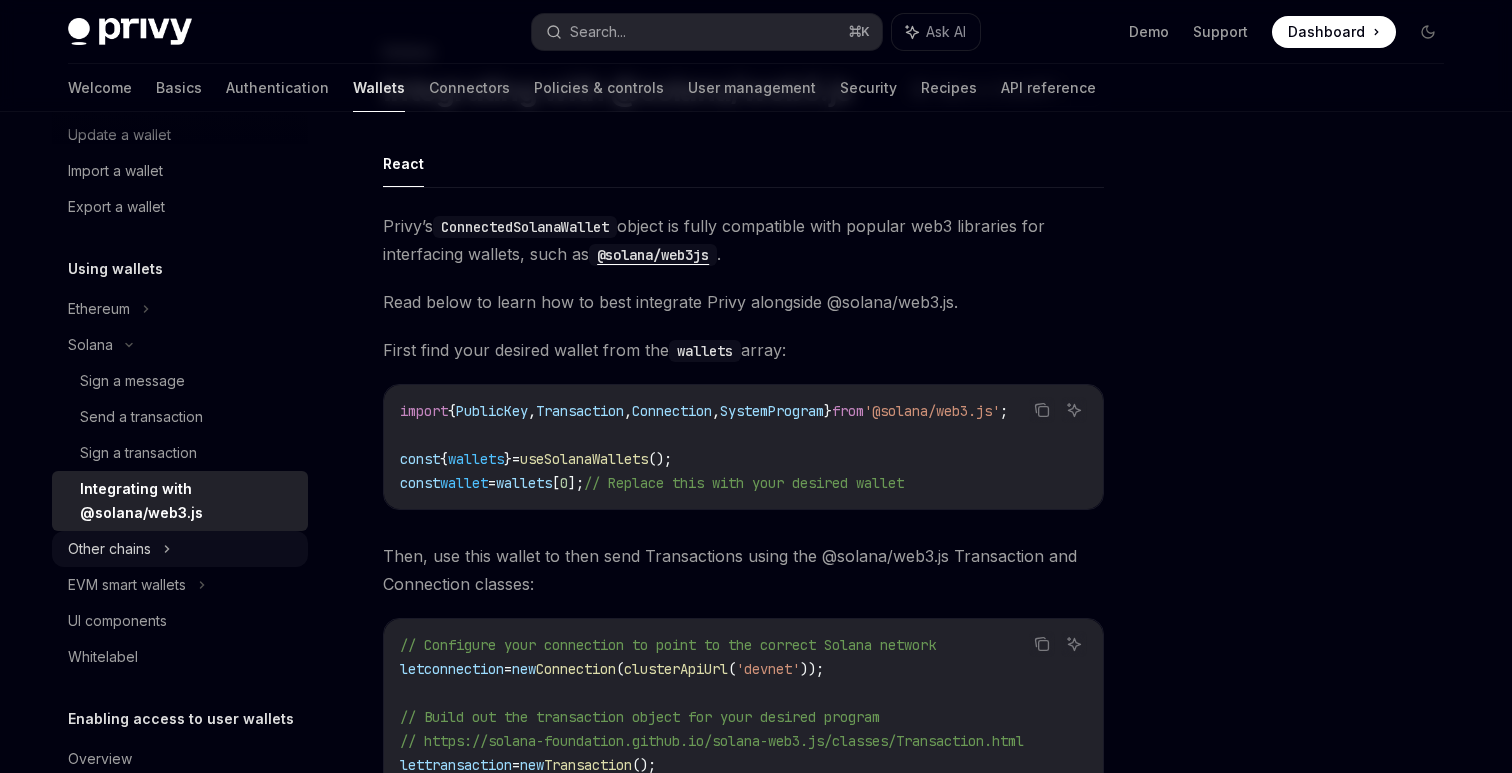 click 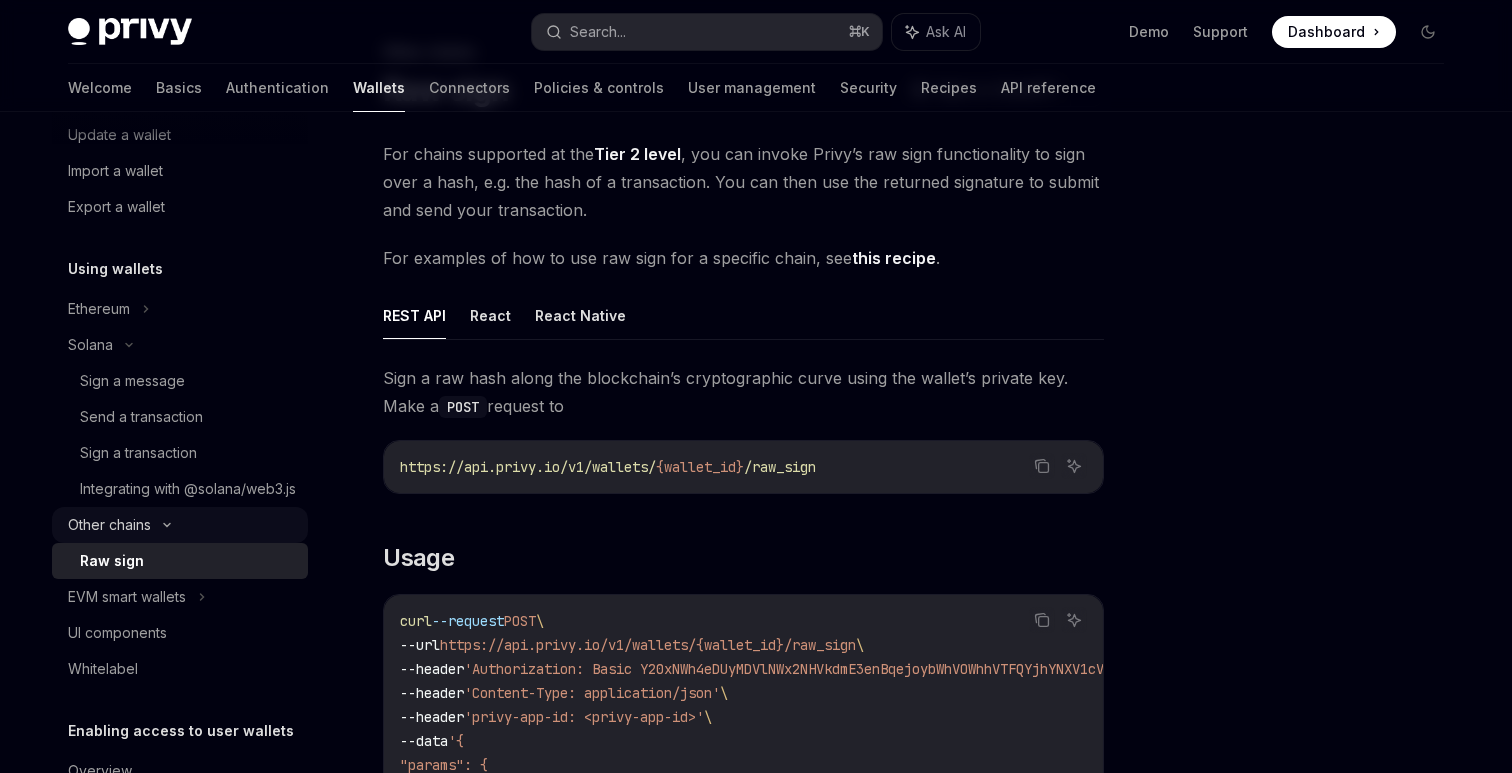 click on "Other chains" at bounding box center (180, 525) 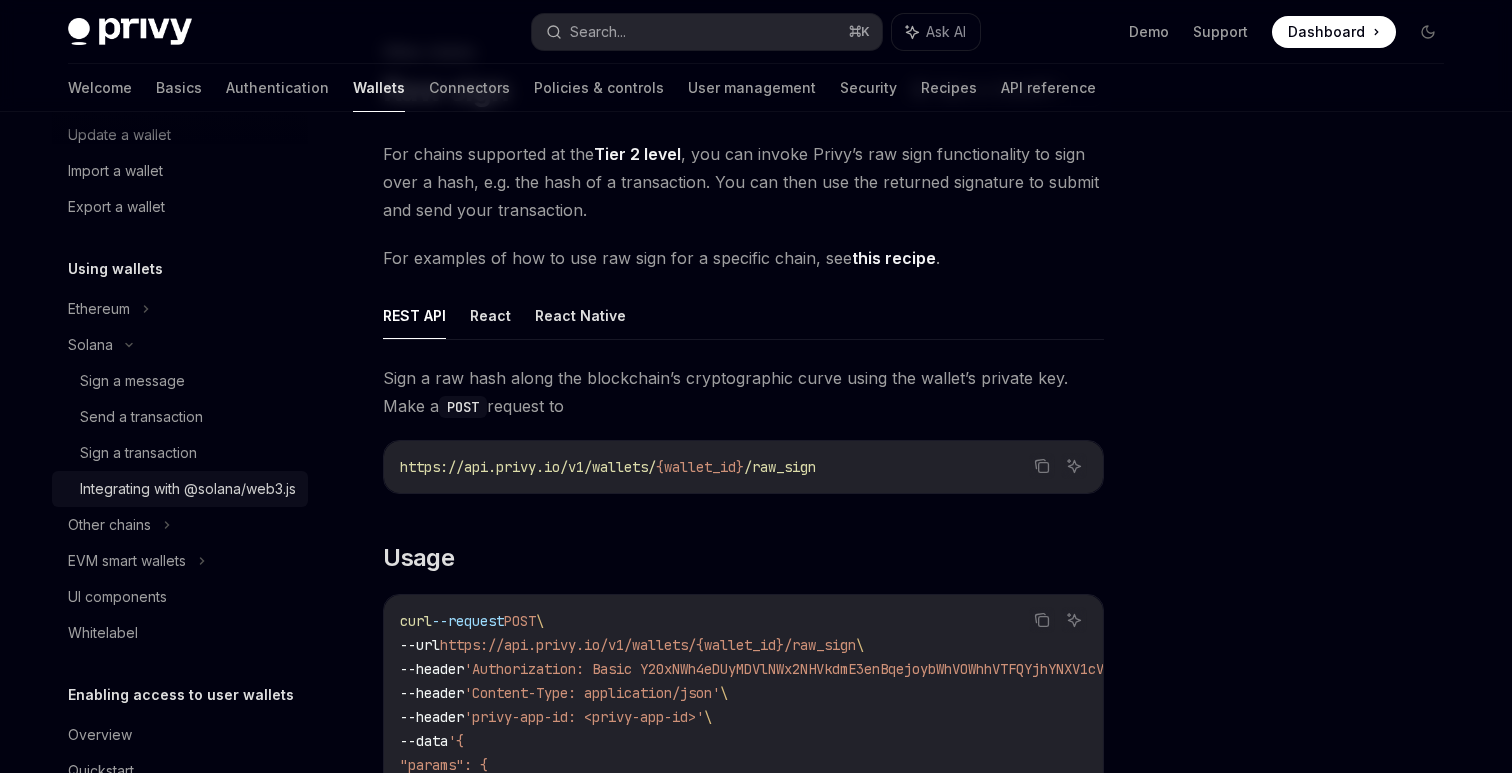 click on "Integrating with @solana/web3.js" at bounding box center (188, 489) 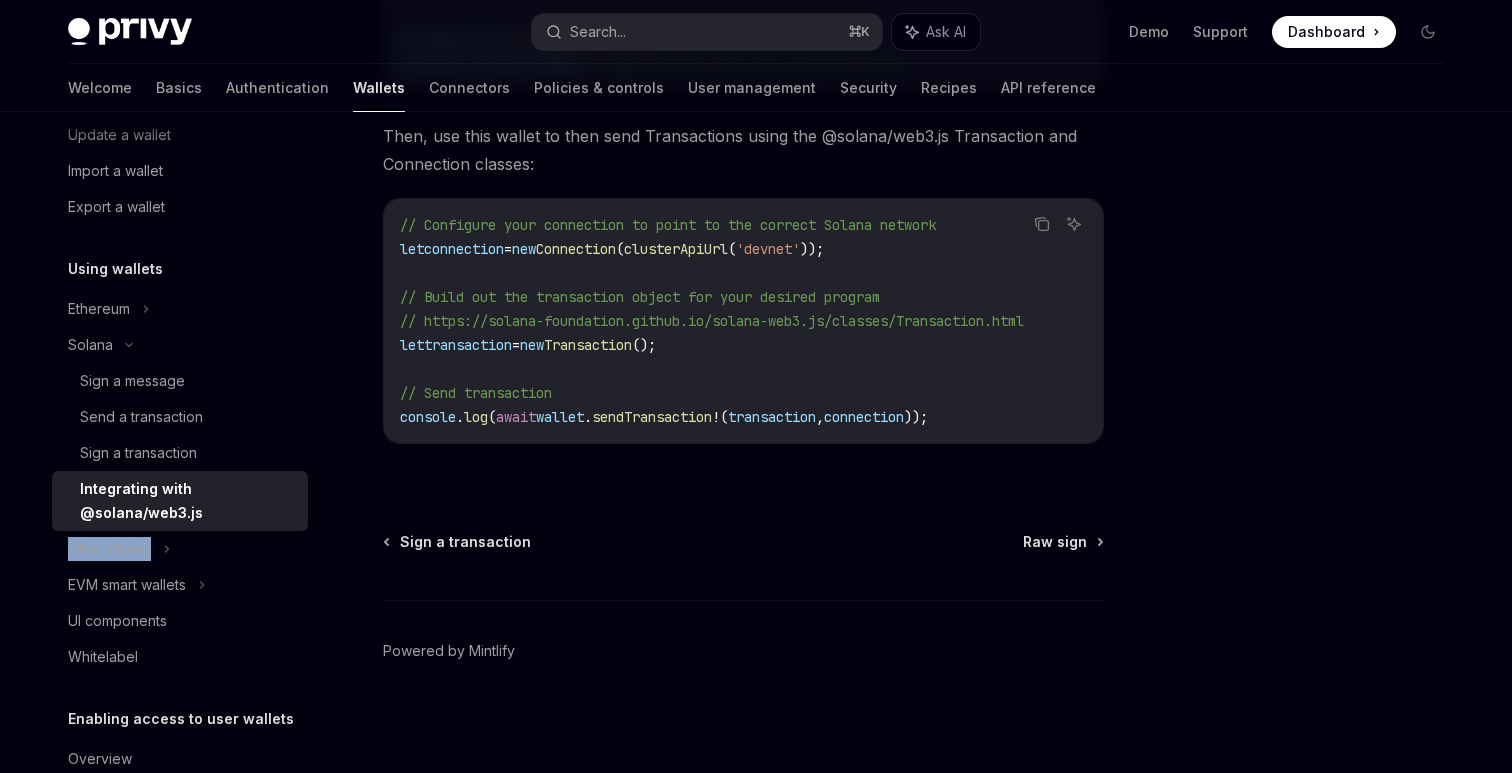 scroll, scrollTop: 0, scrollLeft: 0, axis: both 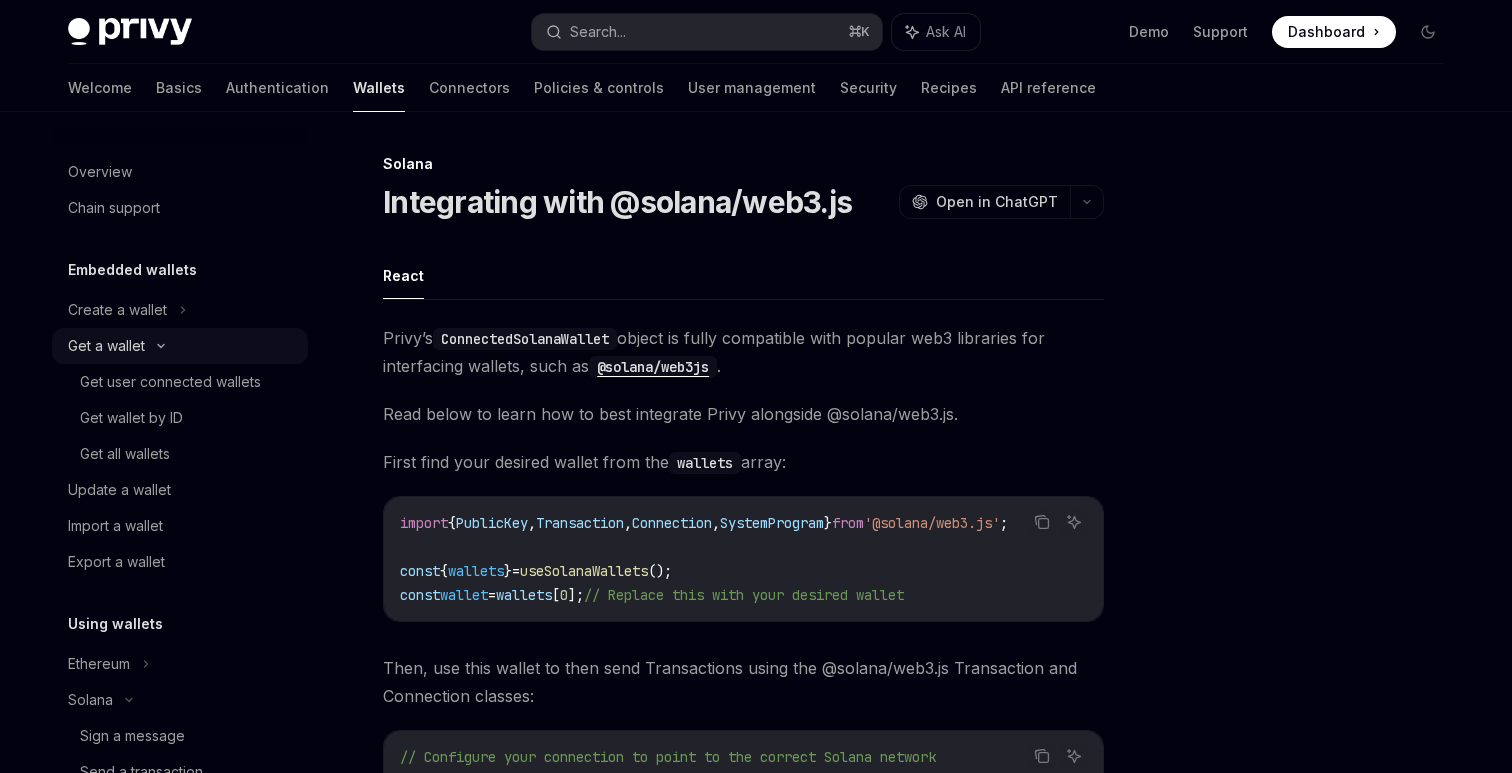 click on "Get a wallet" at bounding box center (180, 346) 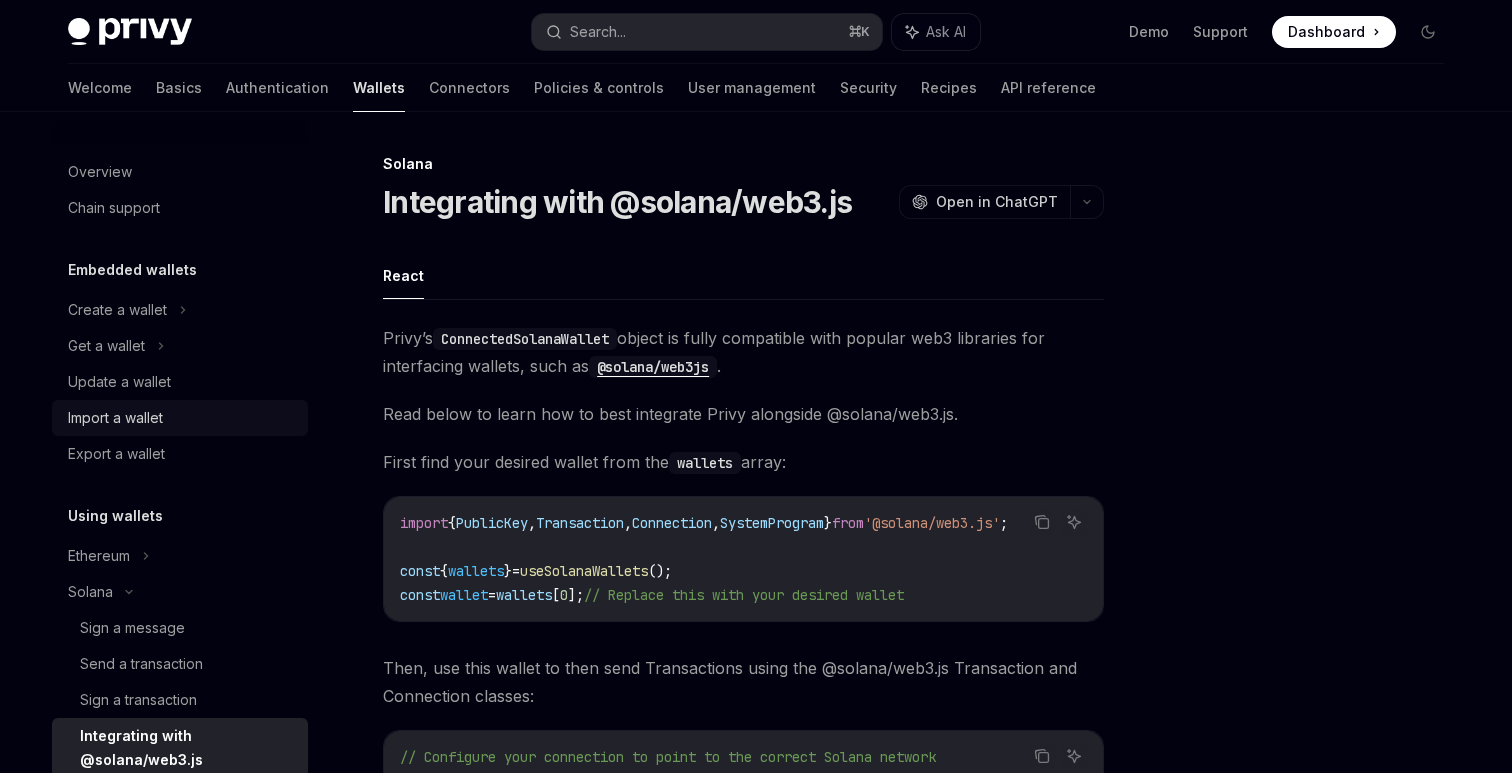 click on "Import a wallet" at bounding box center (115, 418) 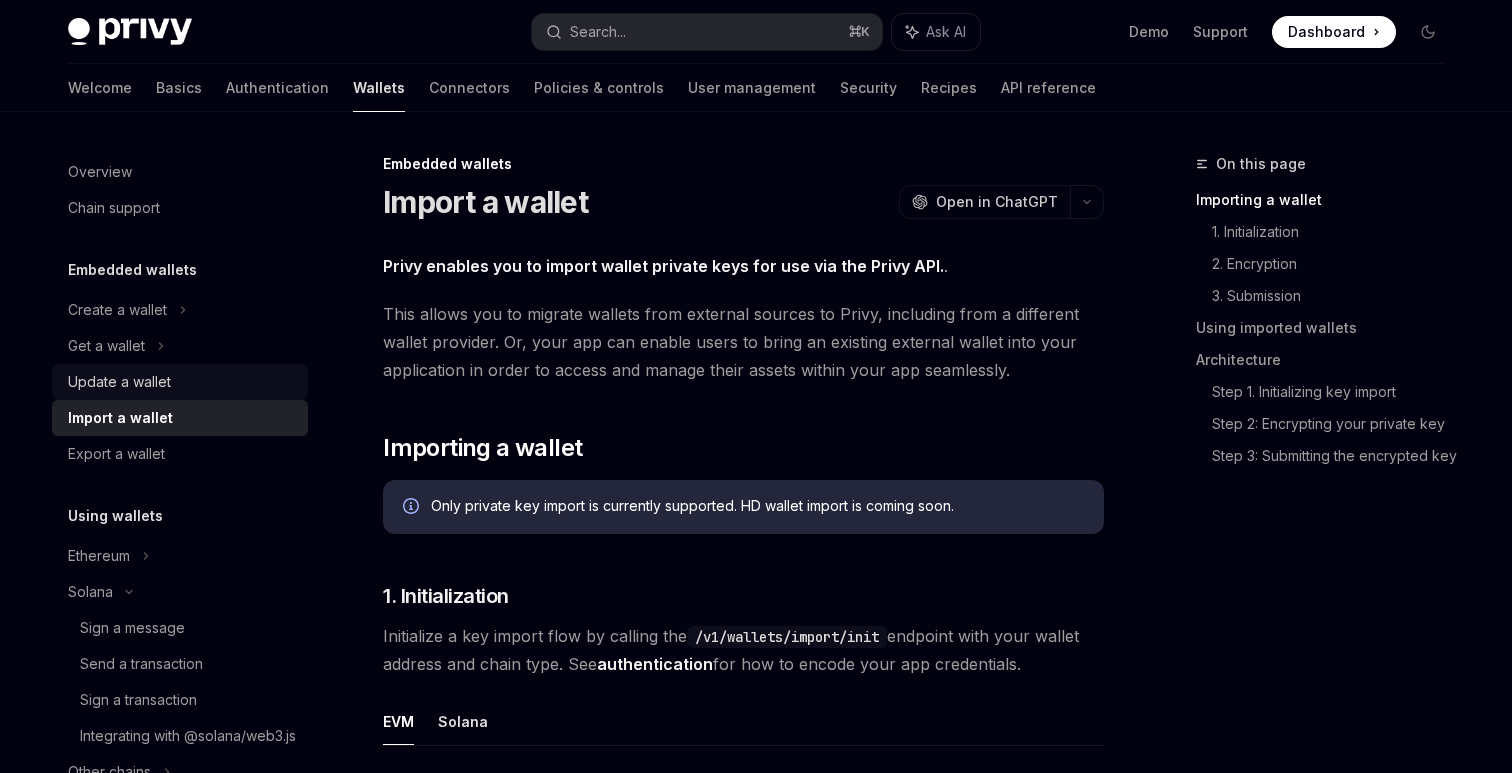 click on "Update a wallet" at bounding box center (119, 382) 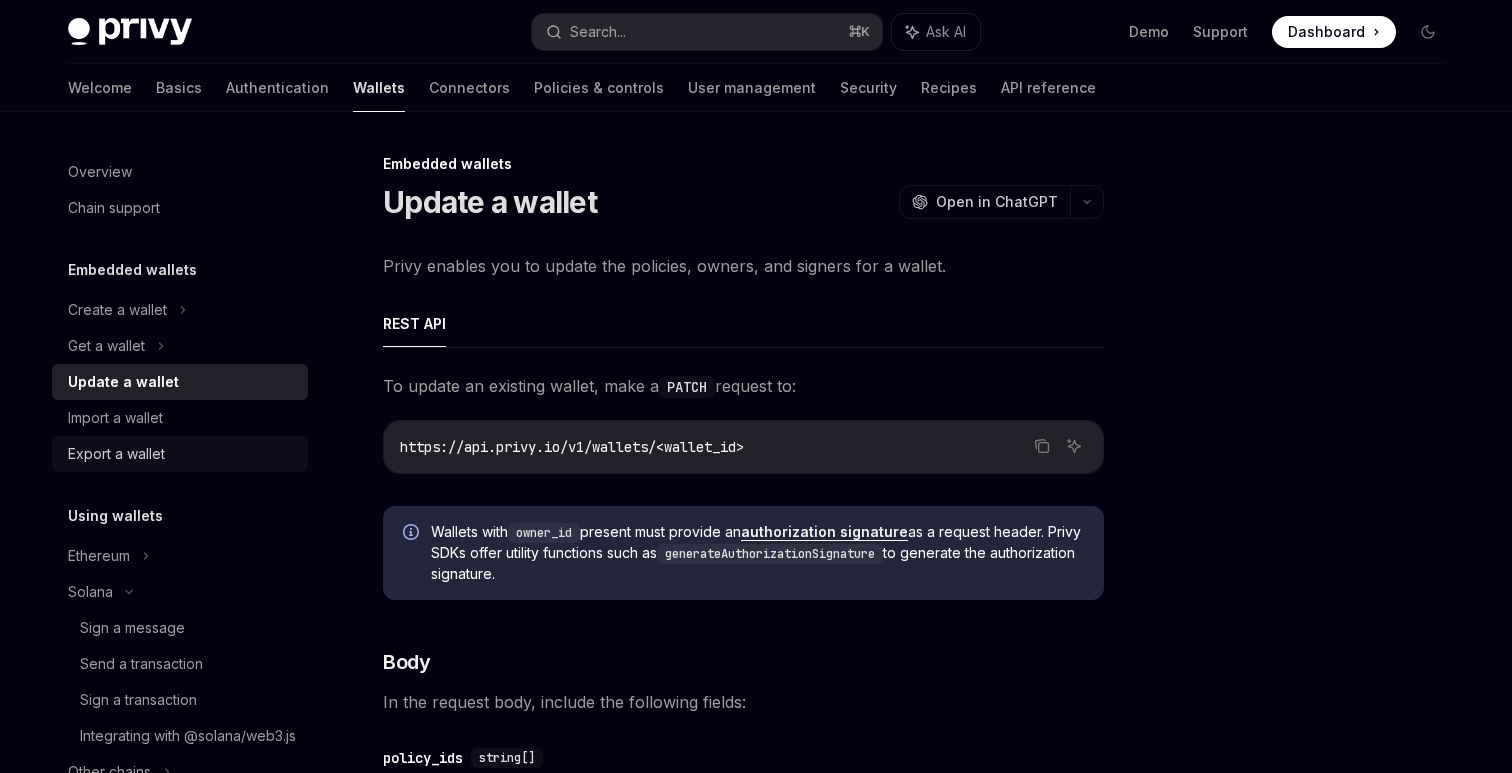 click on "Export a wallet" at bounding box center (180, 454) 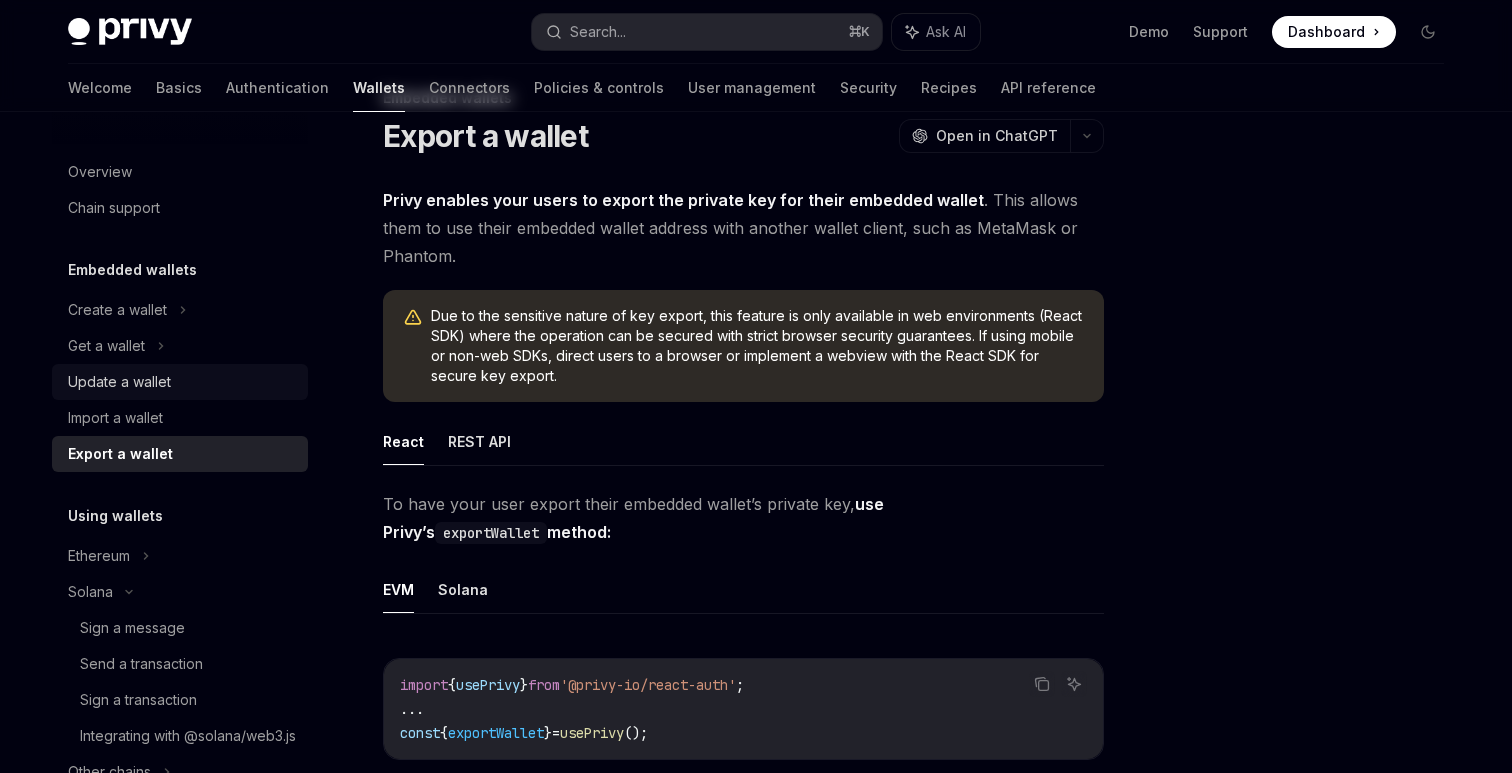 scroll, scrollTop: 0, scrollLeft: 0, axis: both 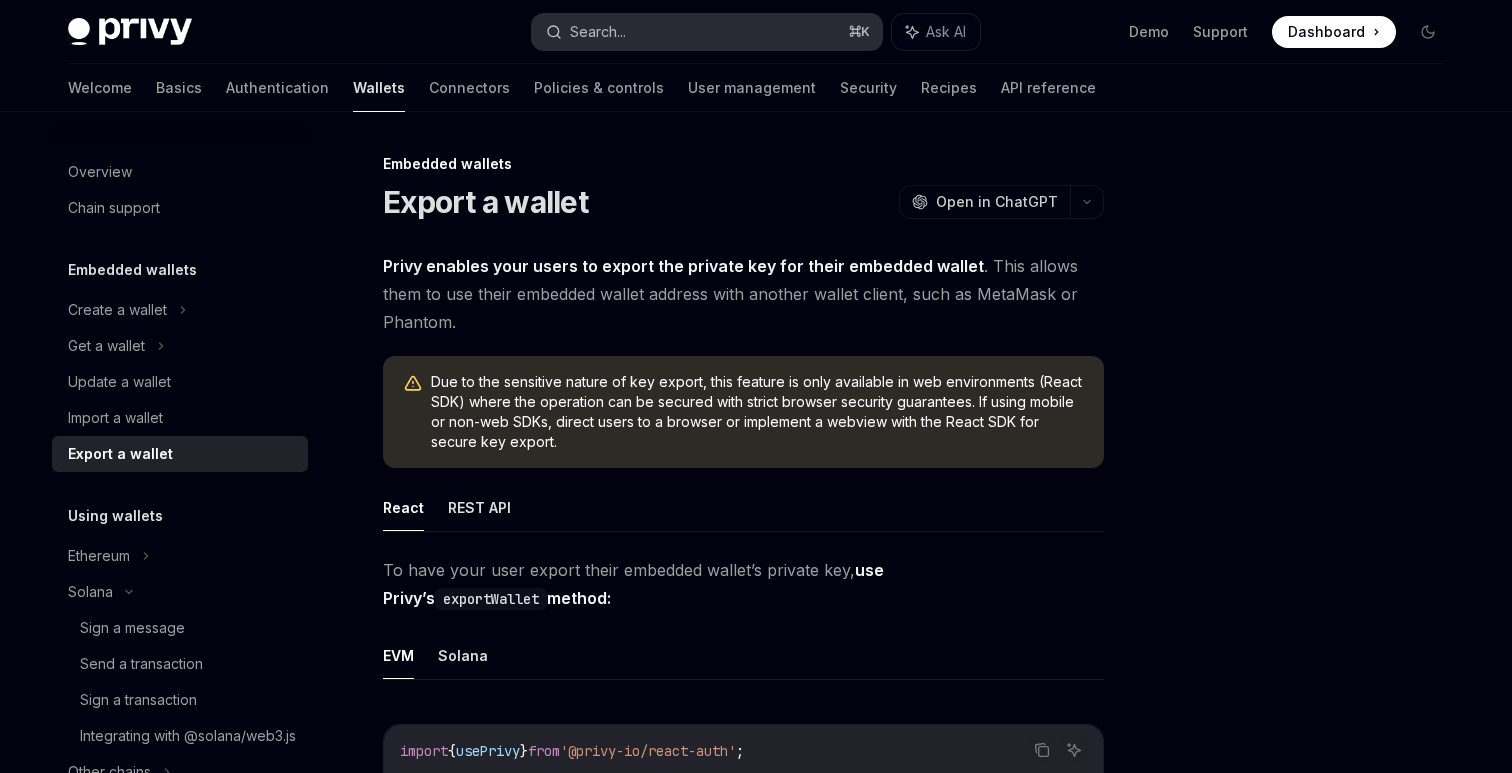 click on "Search..." at bounding box center (598, 32) 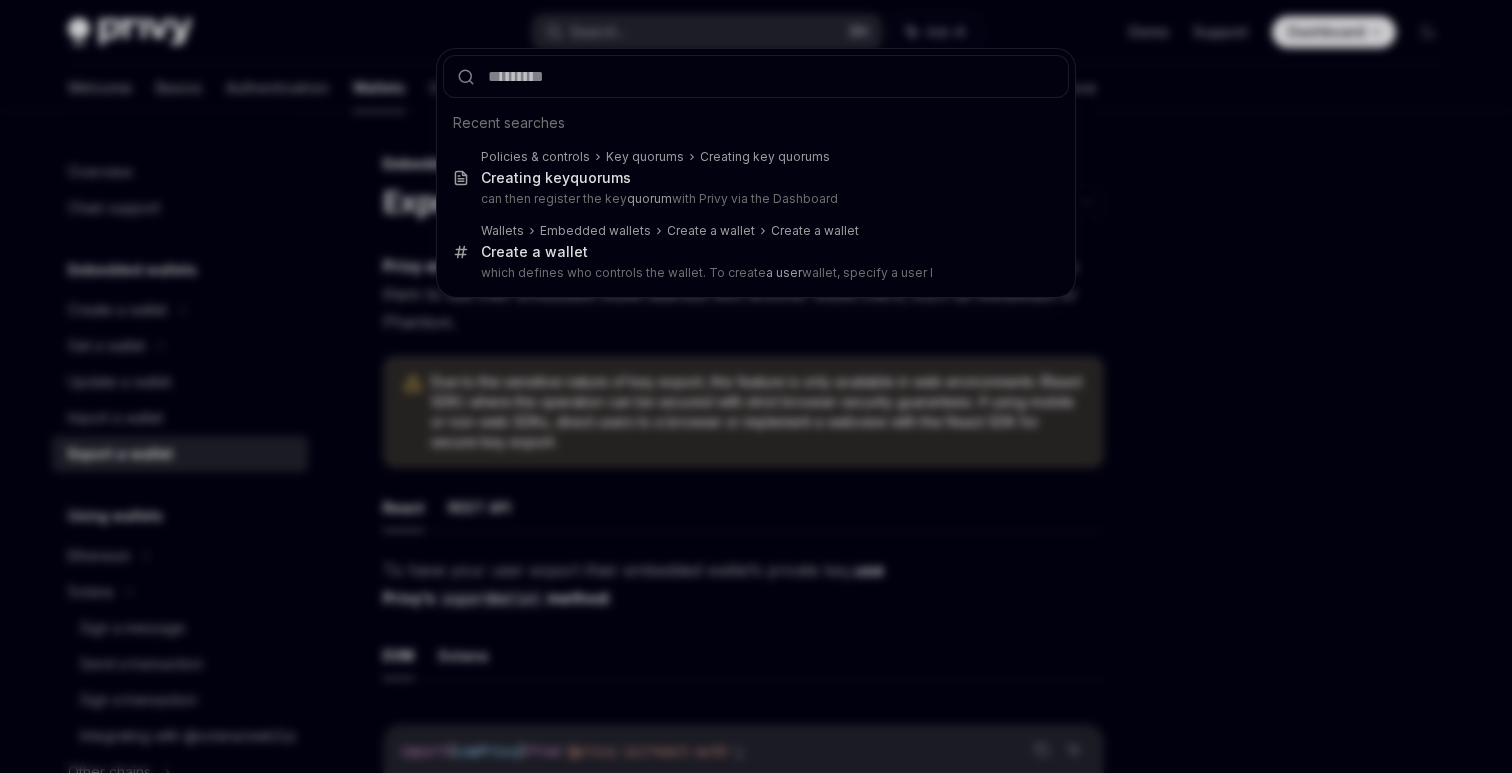 click on "Recent searches Policies & controls Key quorums Creating key quorums Creating key  quorum s can then register the key  quorum  with Privy via the Dashboard  Wallets Embedded wallets Create a wallet Create a wallet Create a wallet which defines who controls the wallet. To create  a user  wallet, specify a user I" at bounding box center (756, 386) 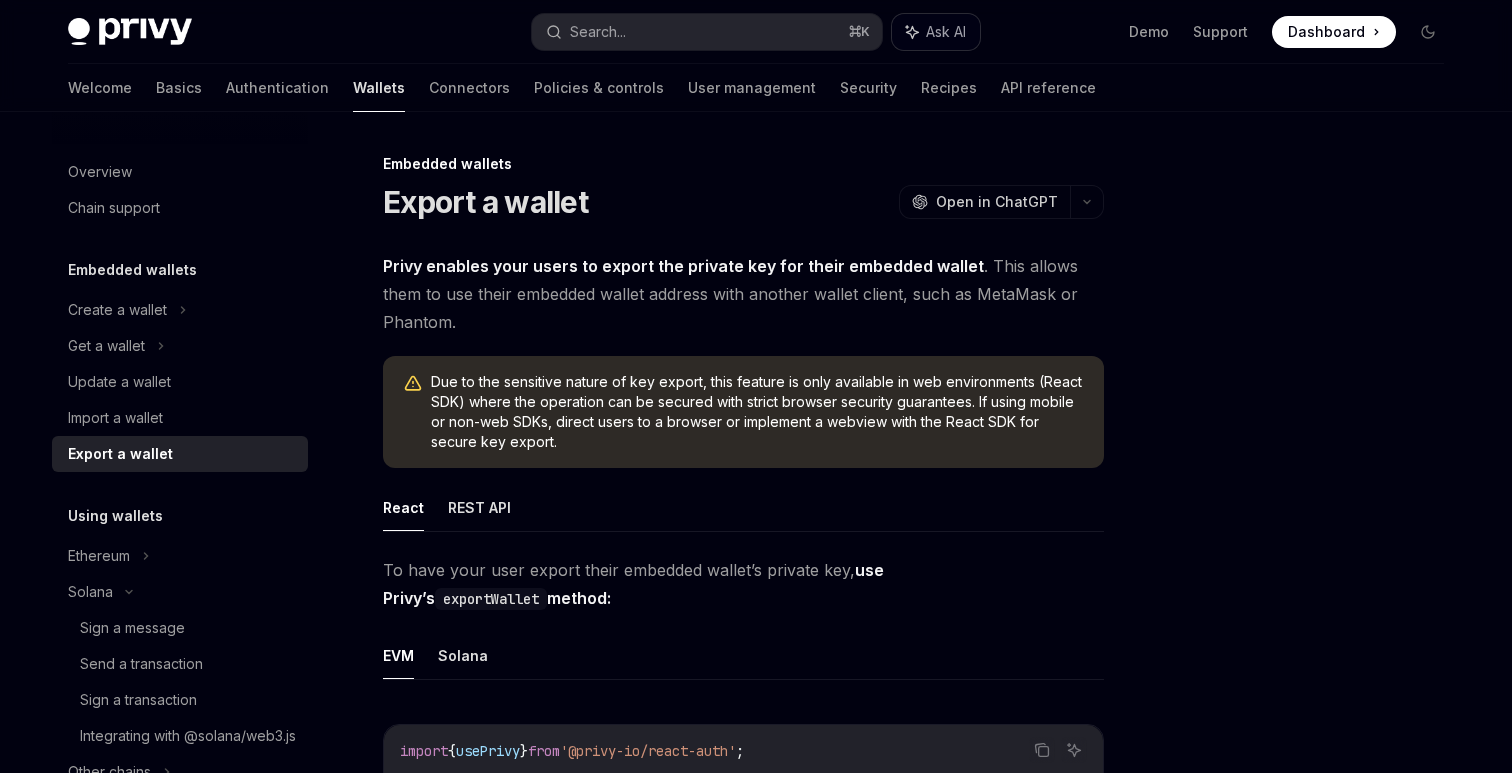 click on "Ask AI" at bounding box center [946, 32] 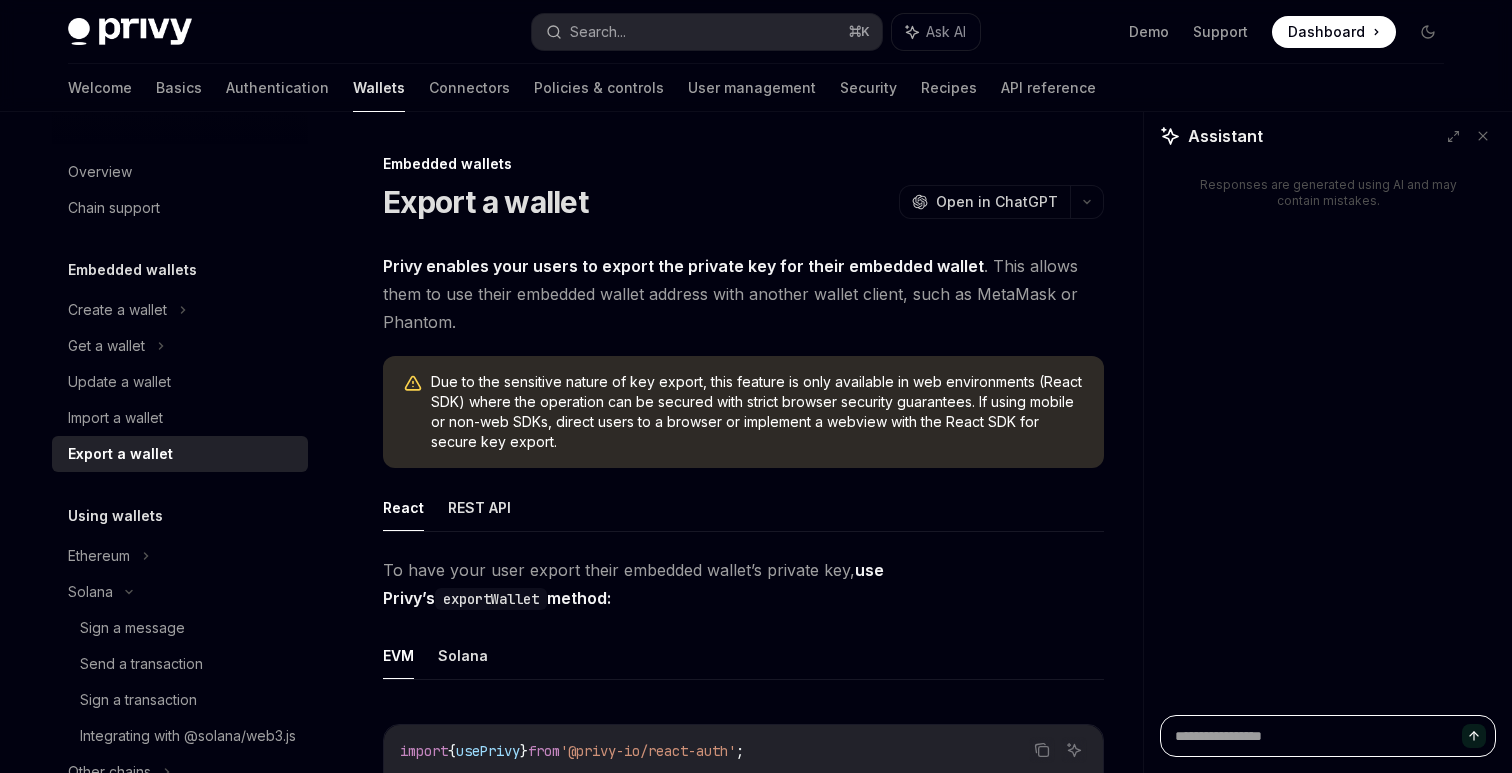 type on "*" 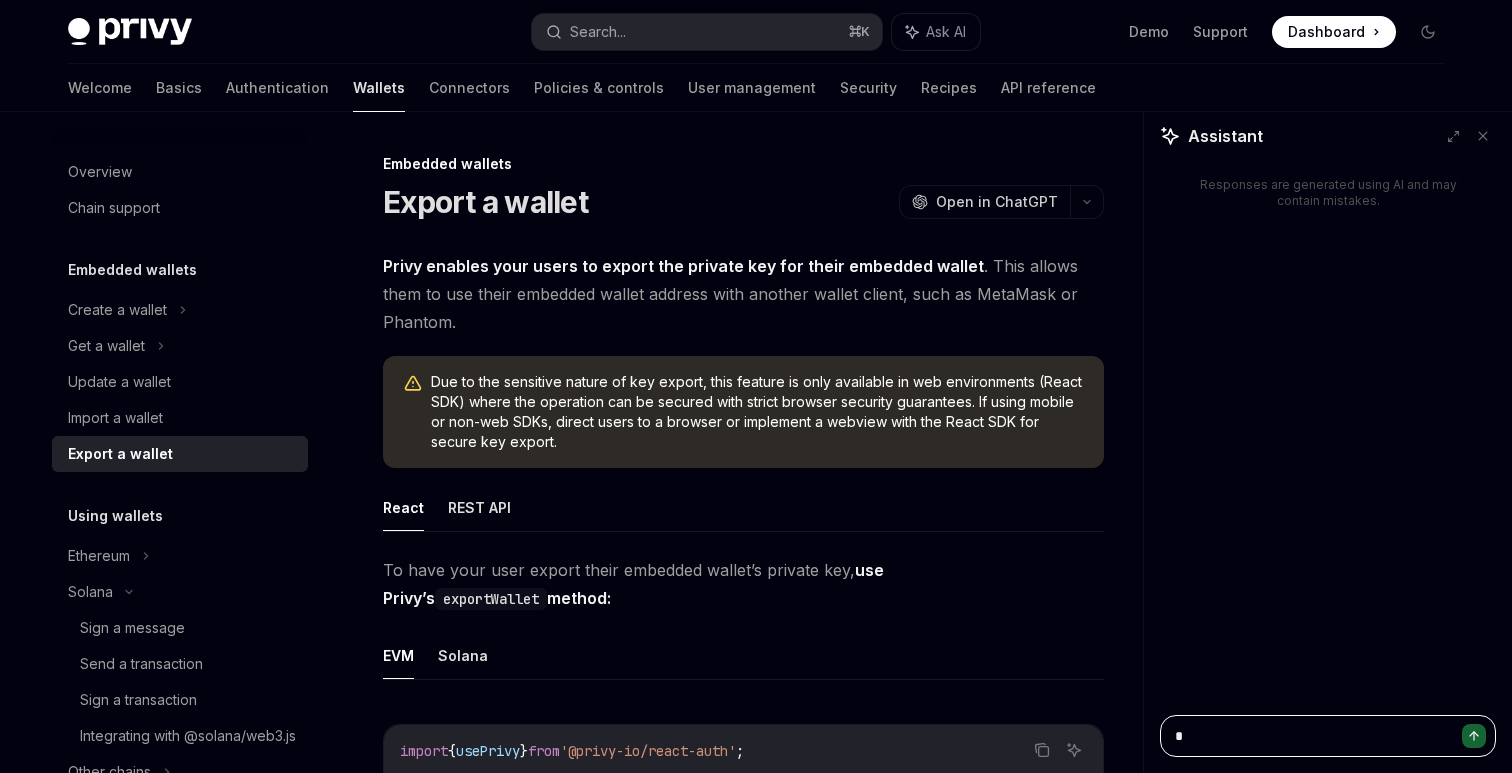 type on "**" 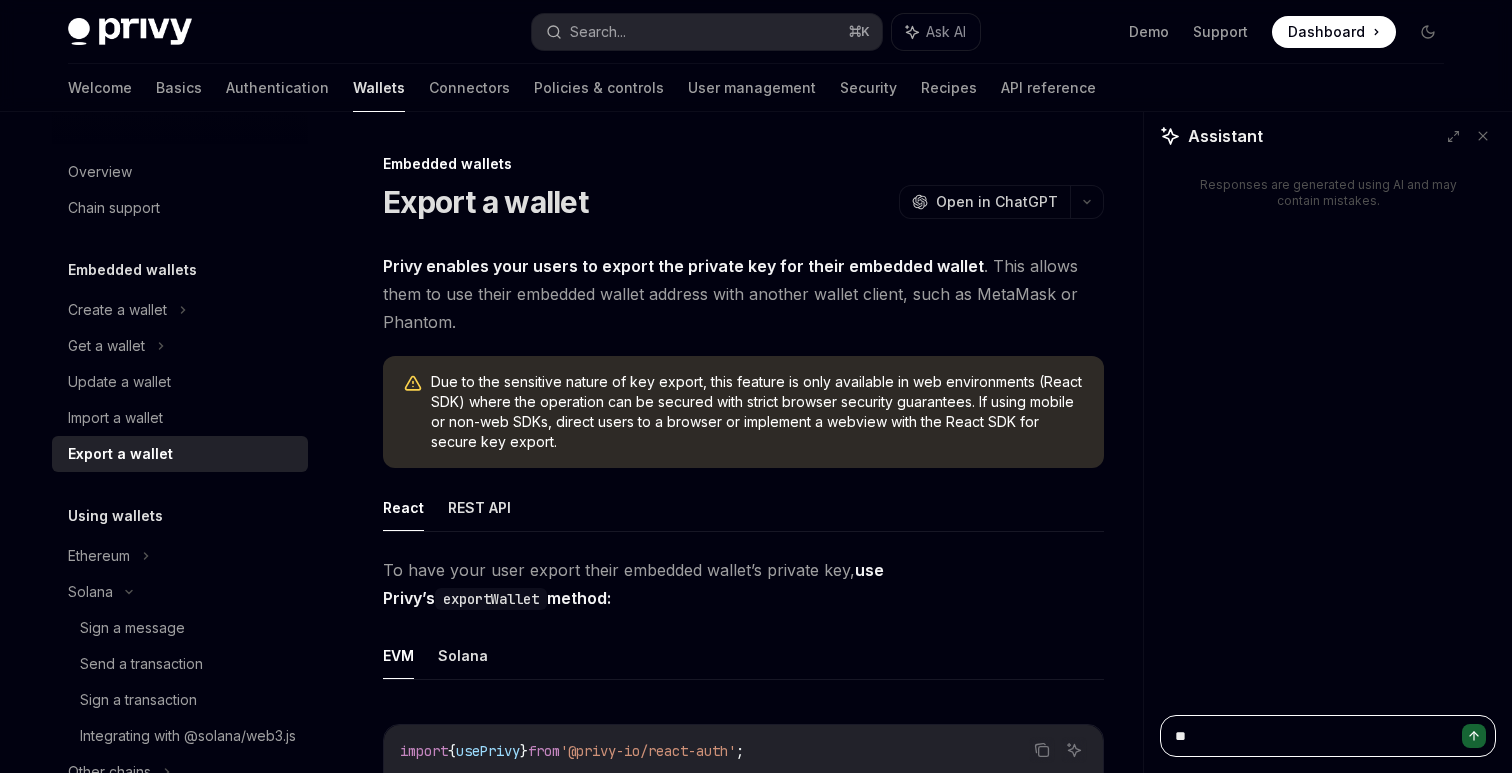 type on "*" 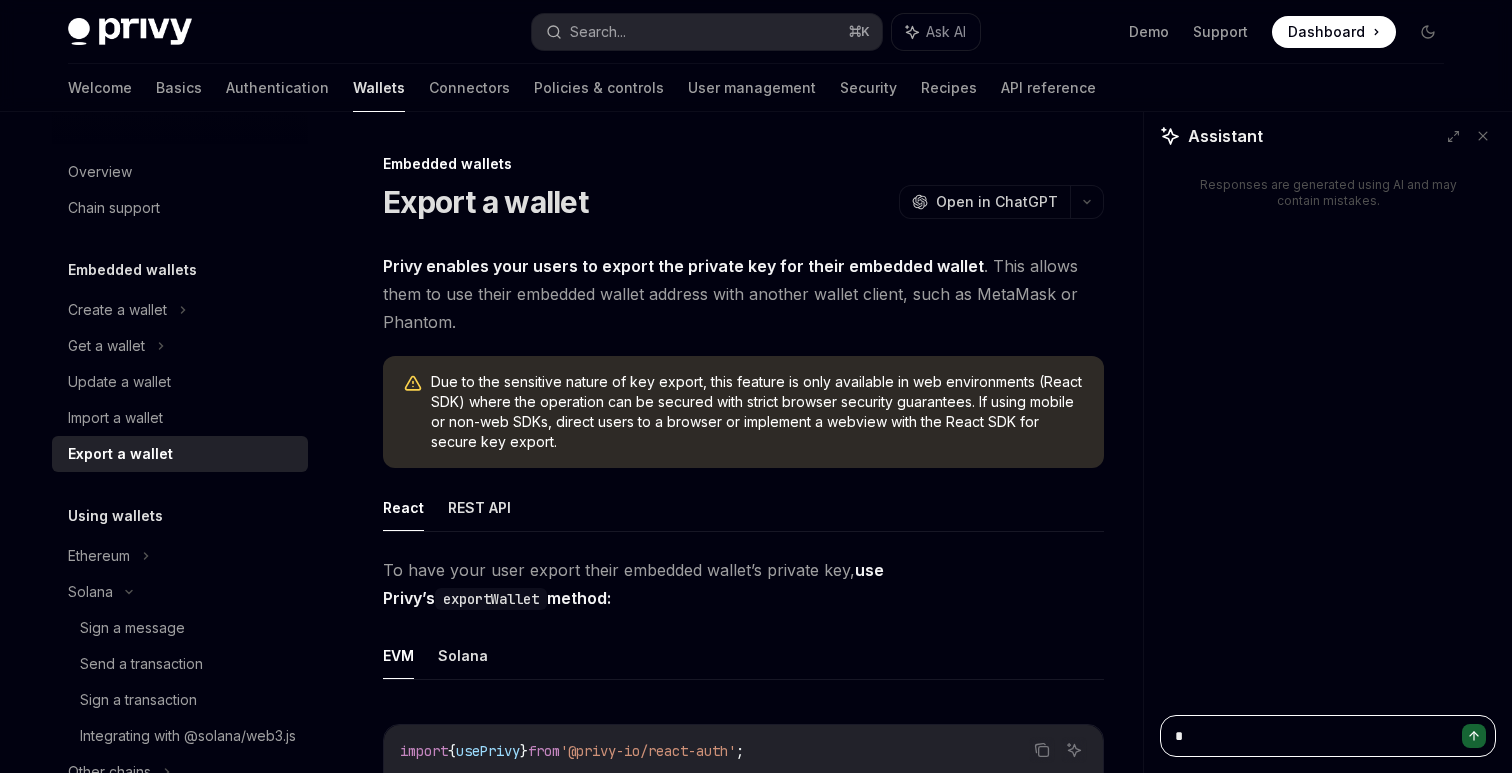 type on "**" 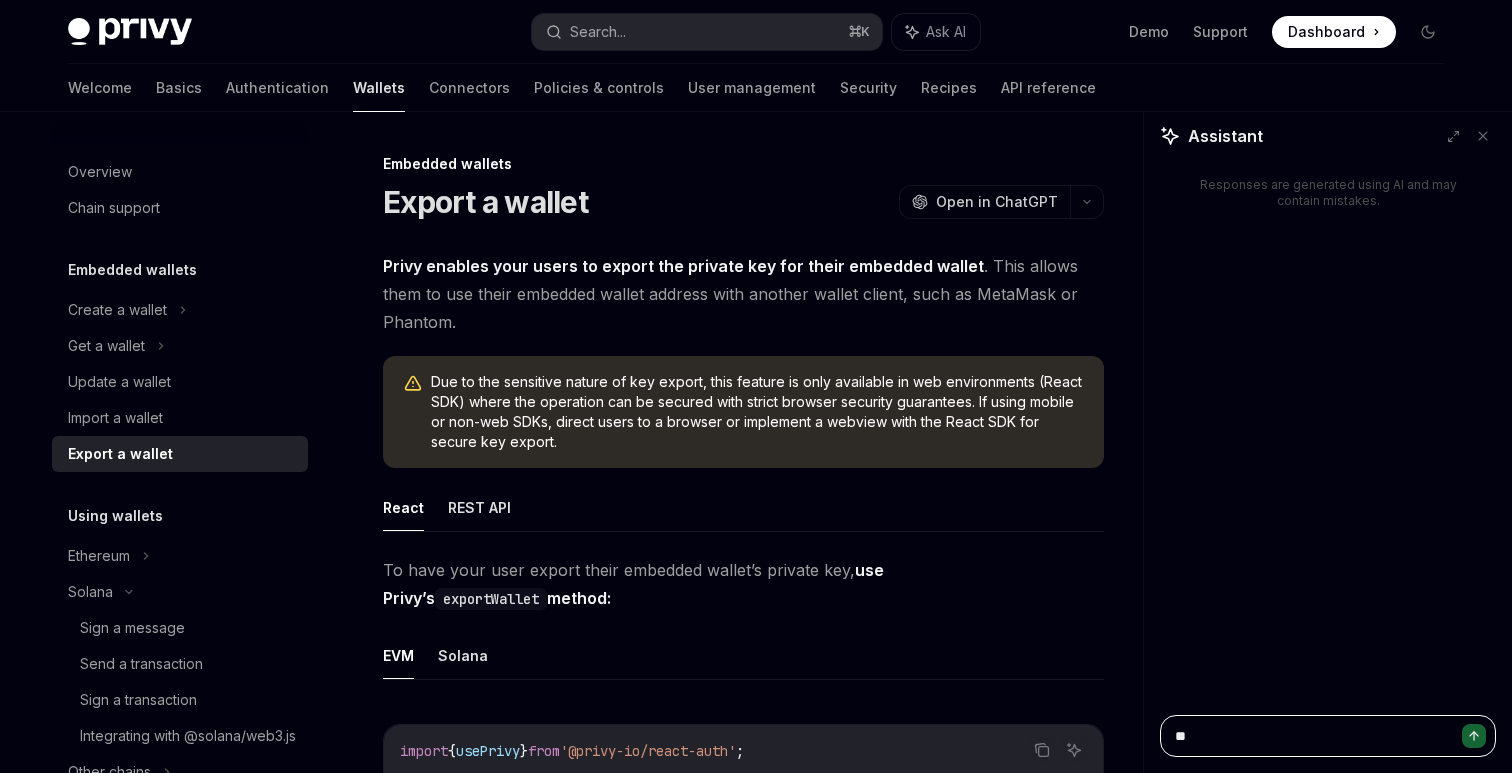 type on "***" 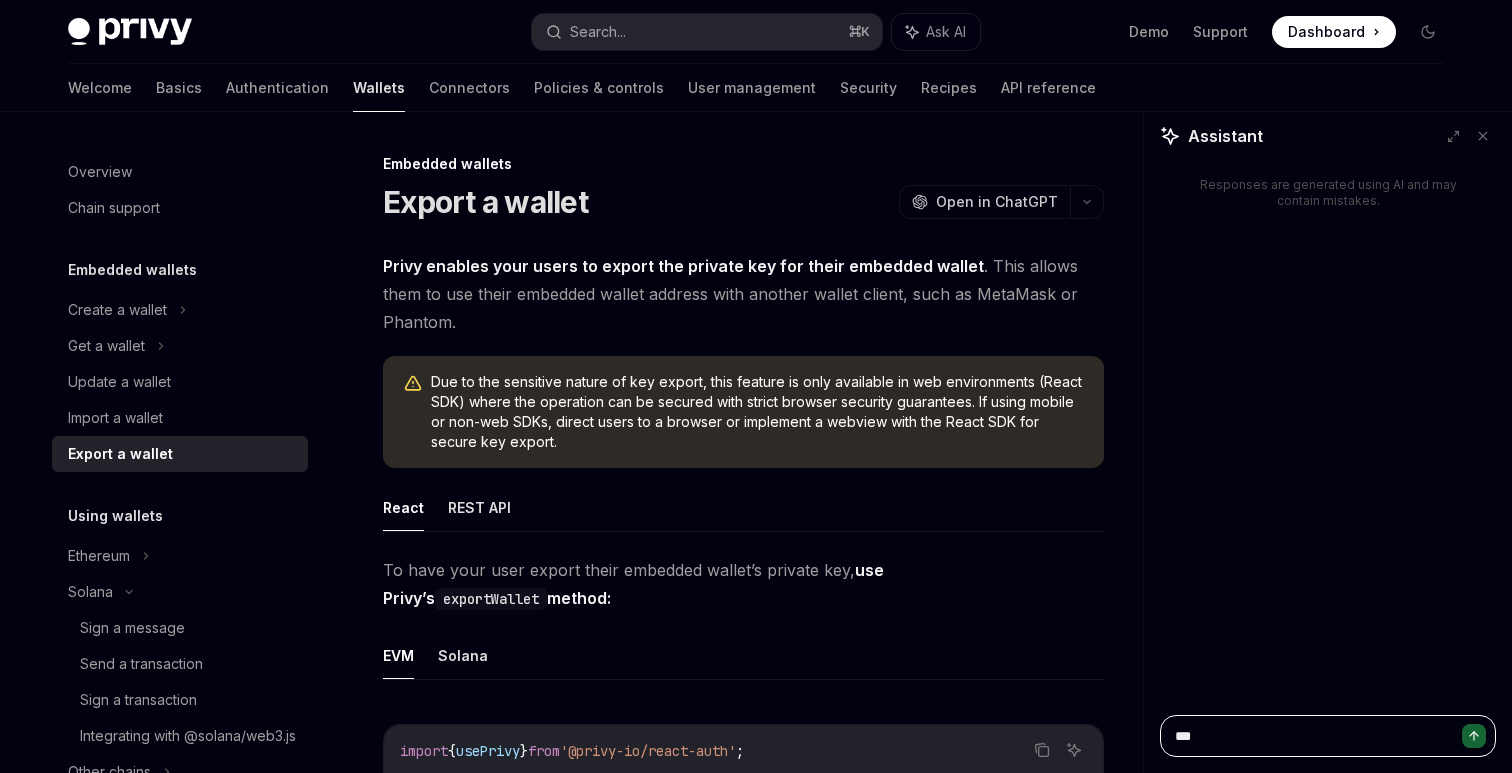 type on "*" 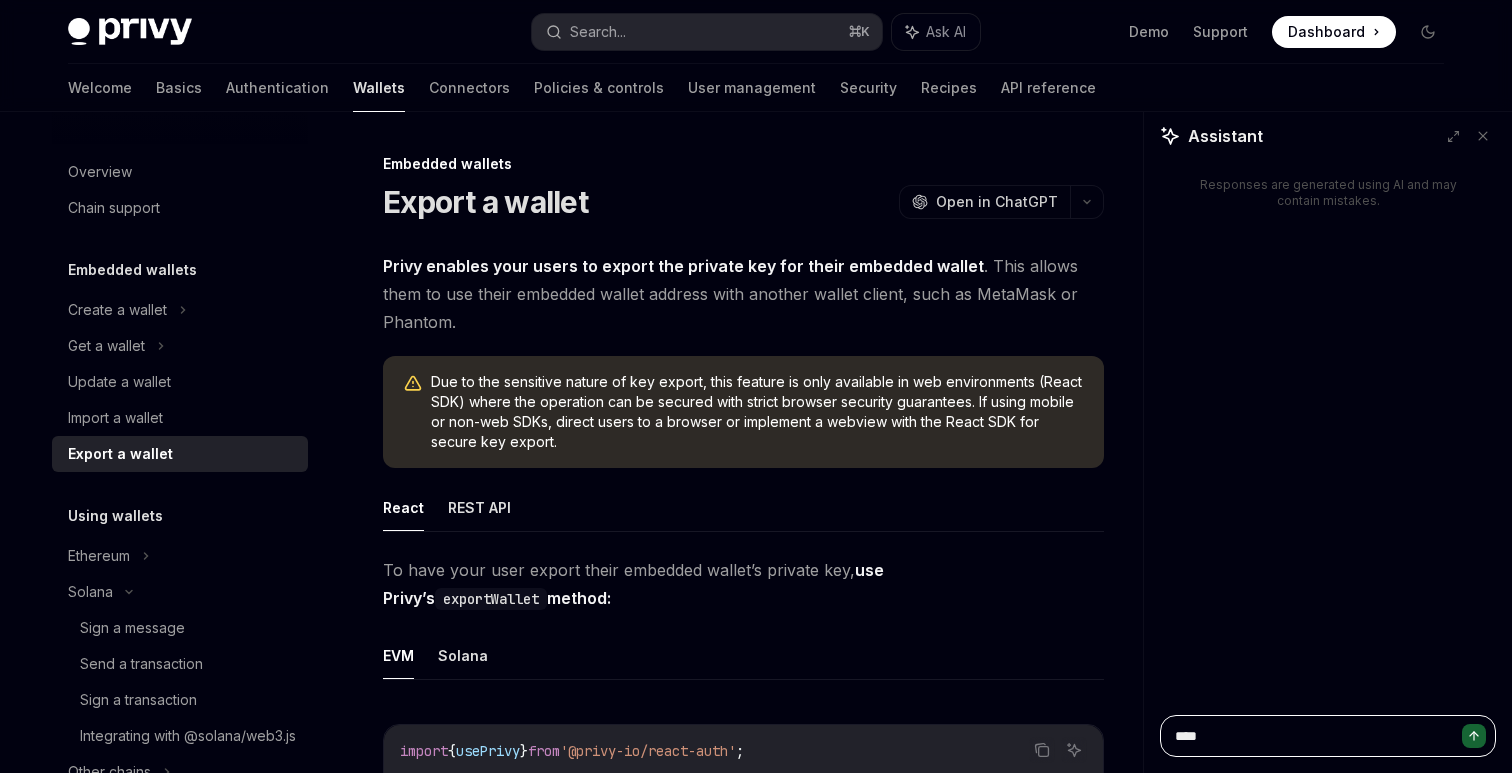 type on "****" 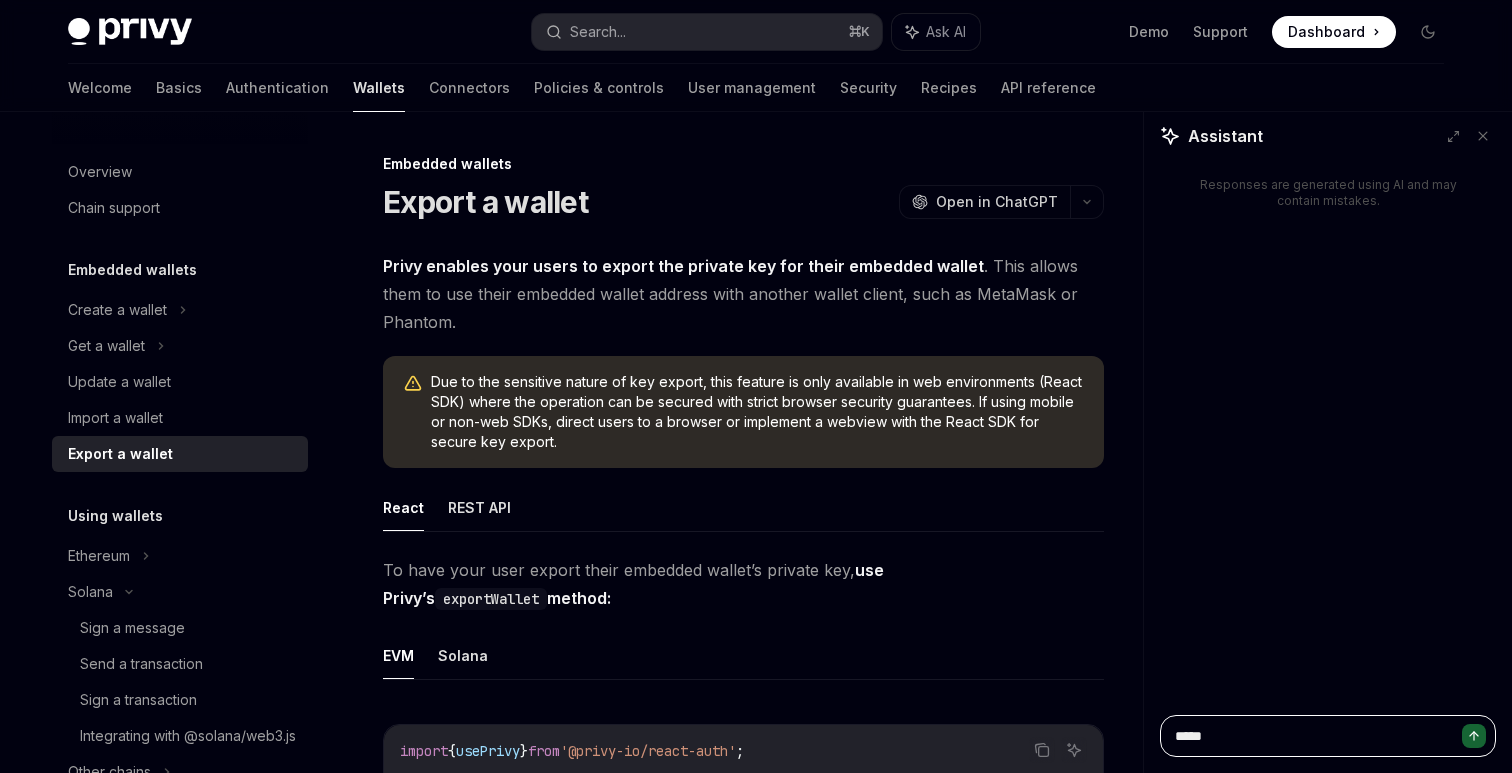 type on "******" 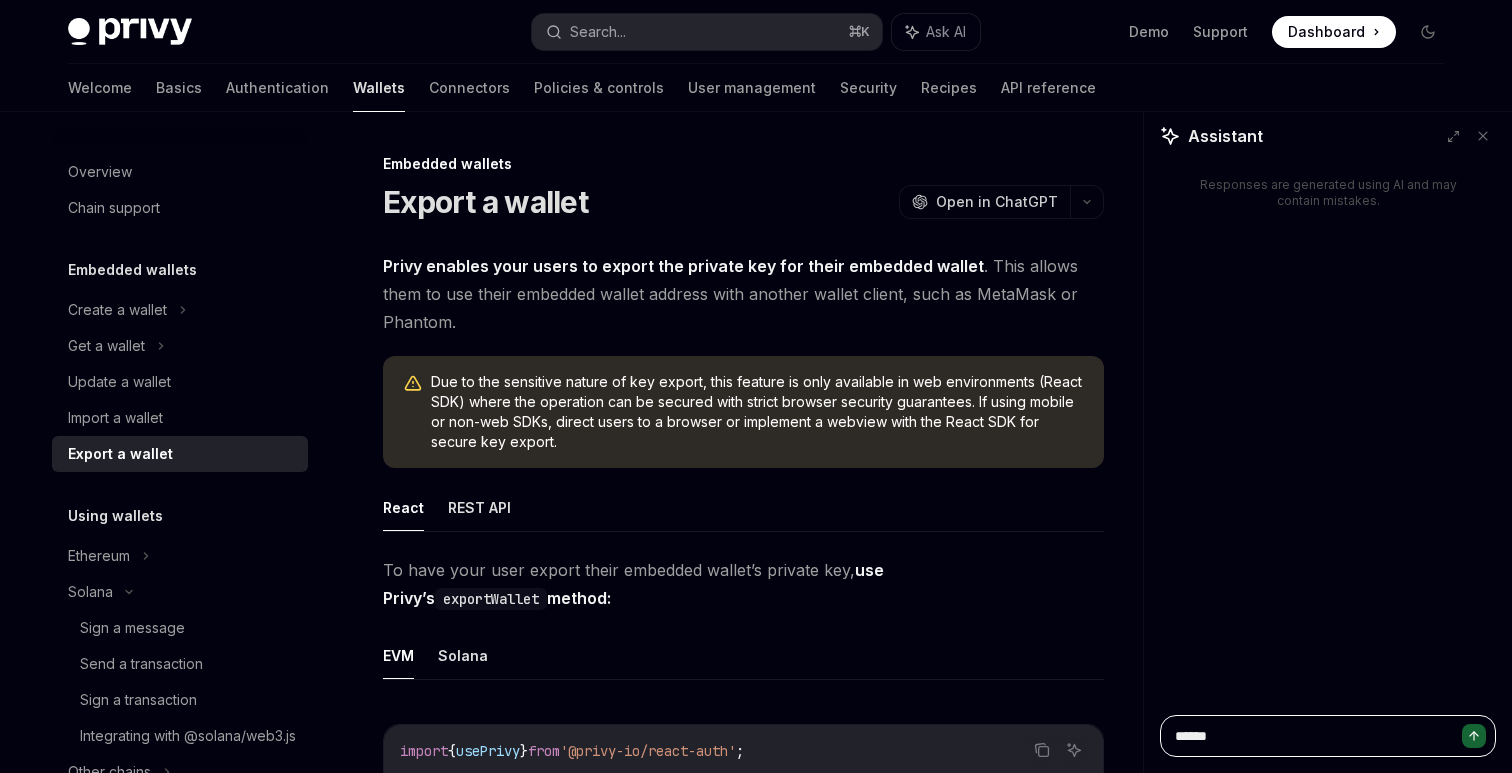 type on "*******" 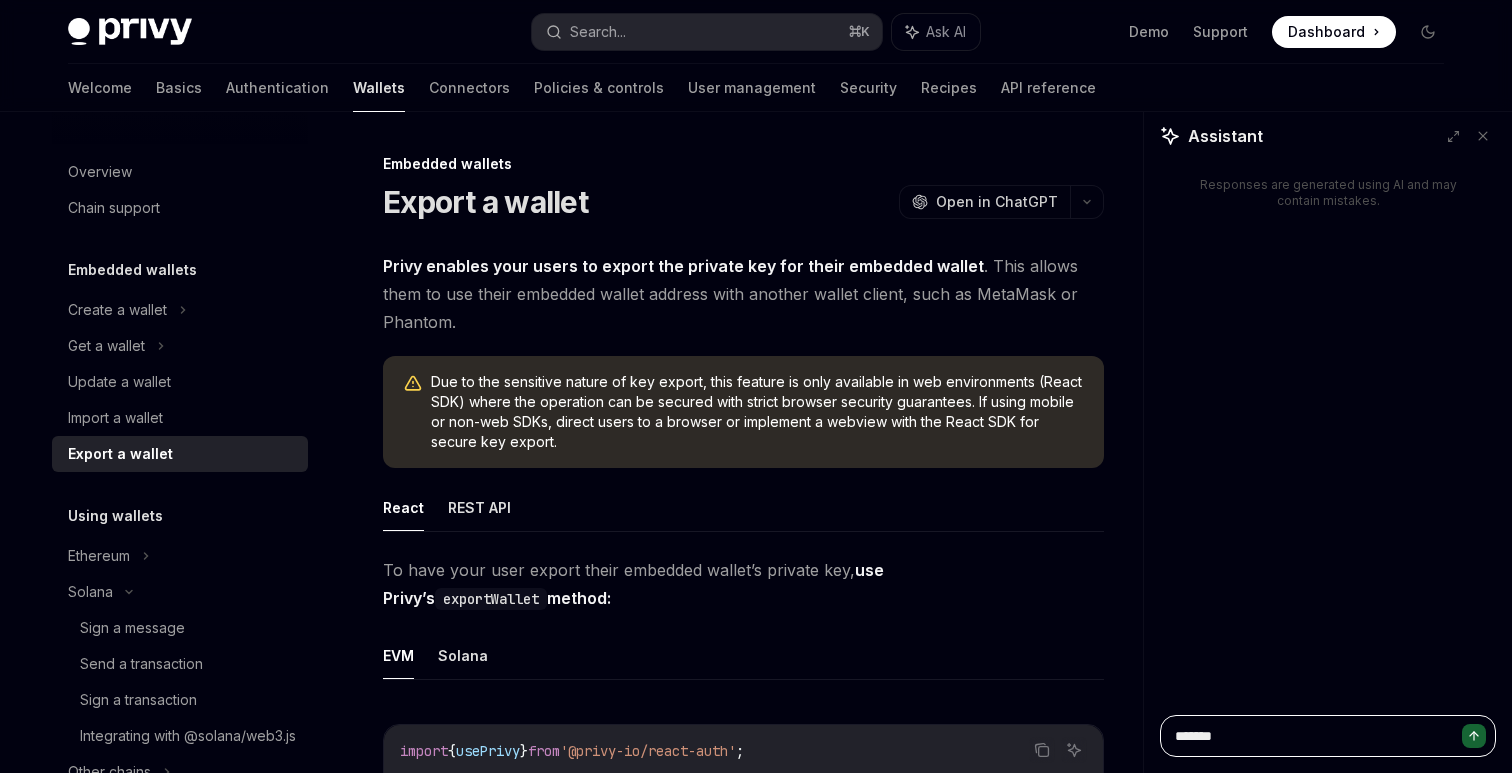 type on "********" 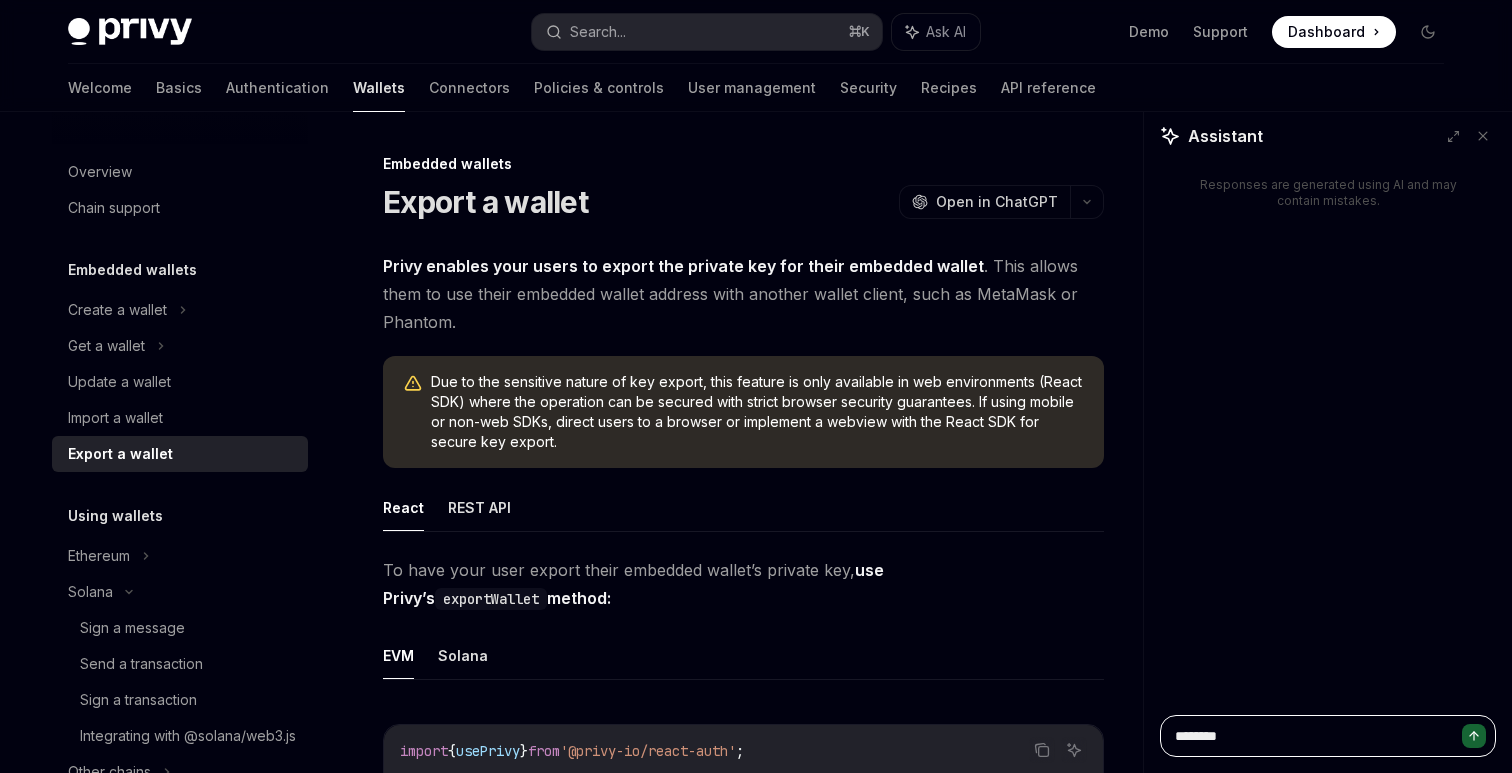 type on "*********" 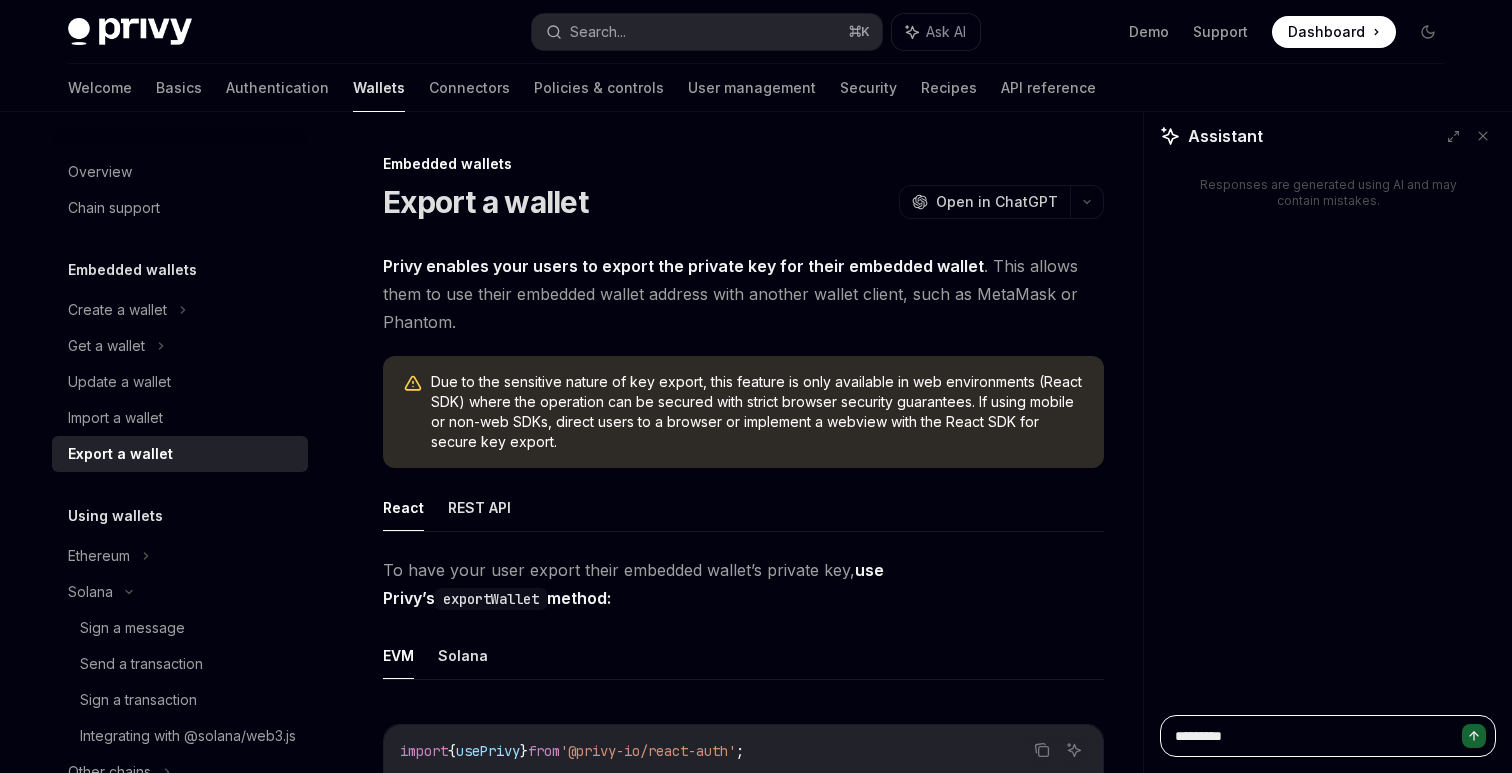type on "*********" 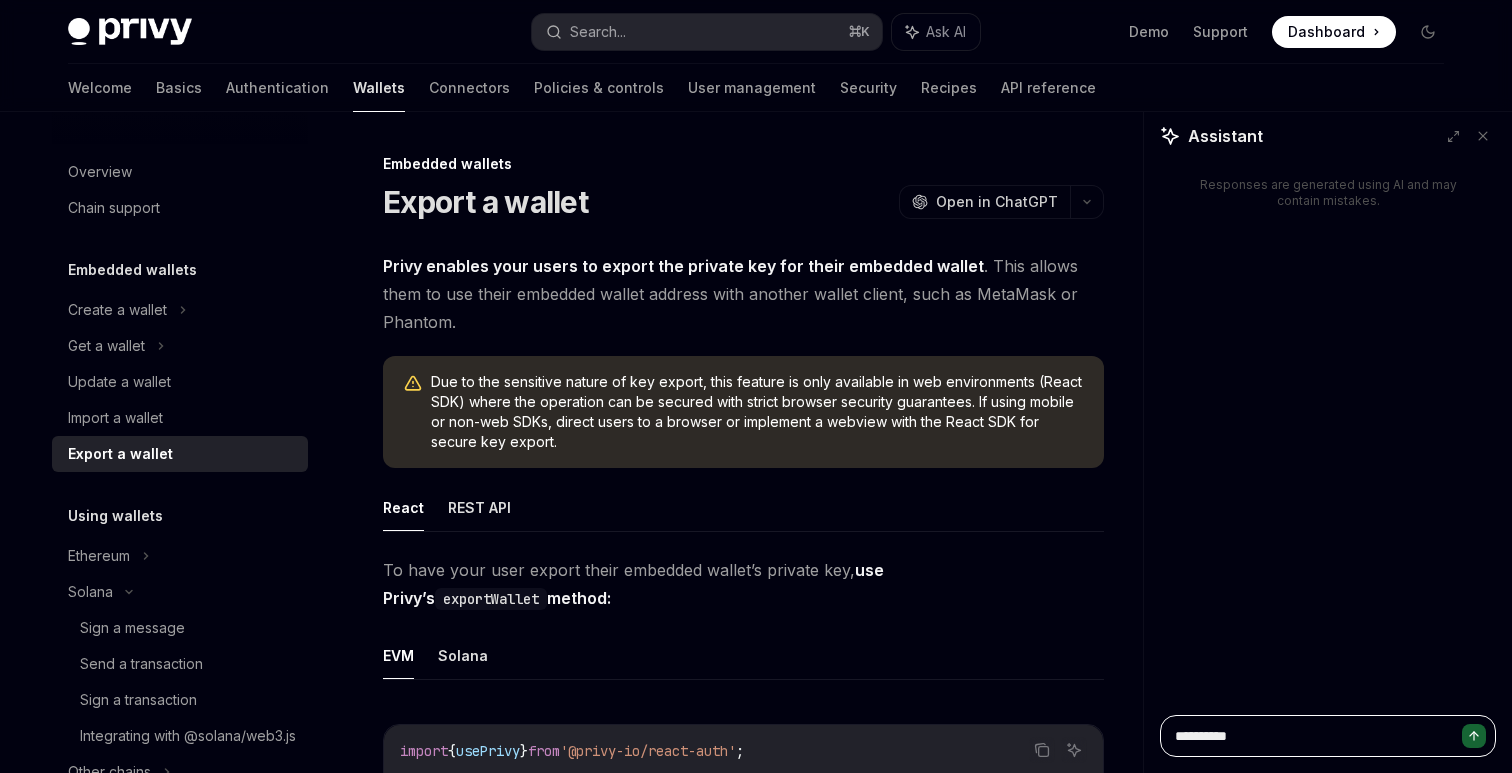 type on "**********" 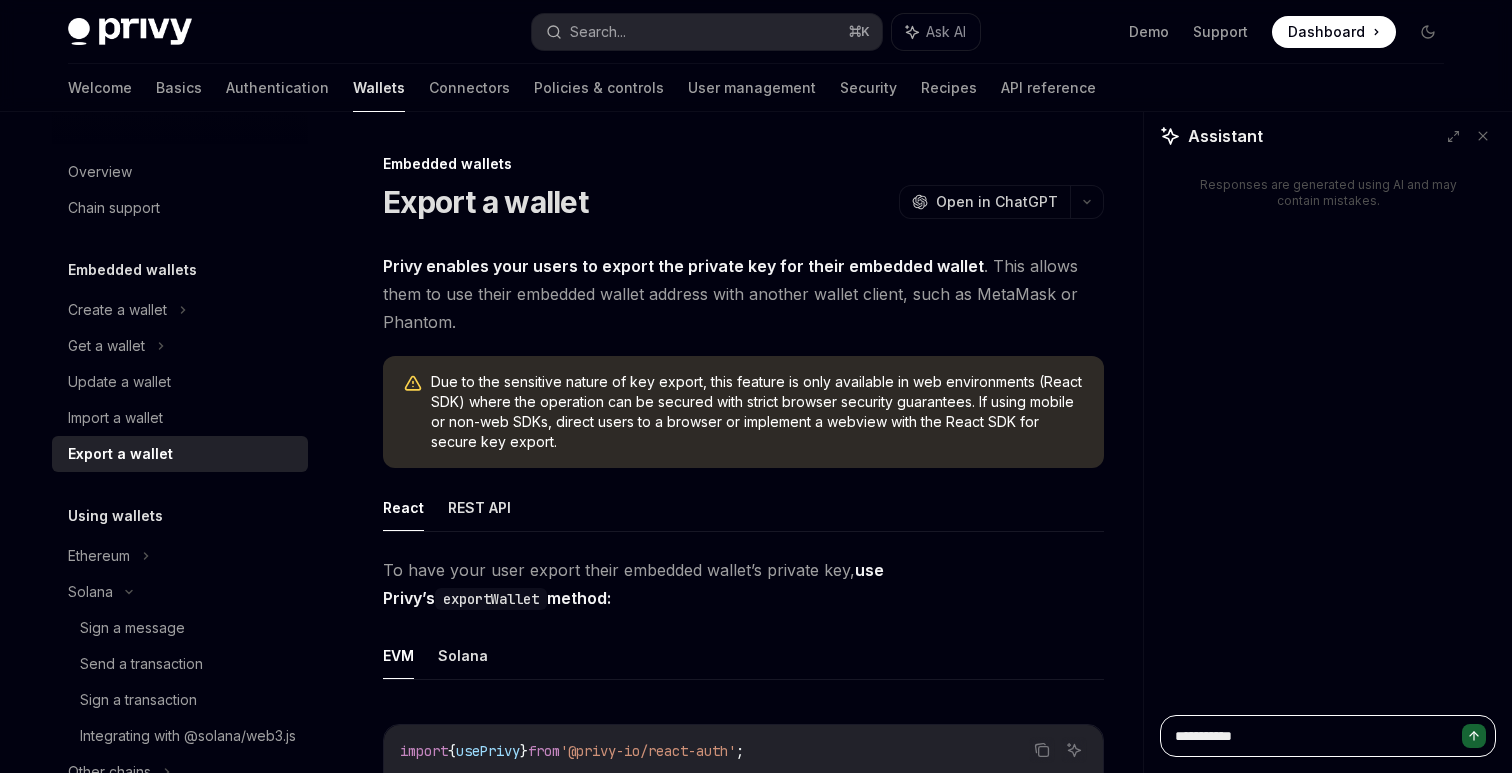 type on "**********" 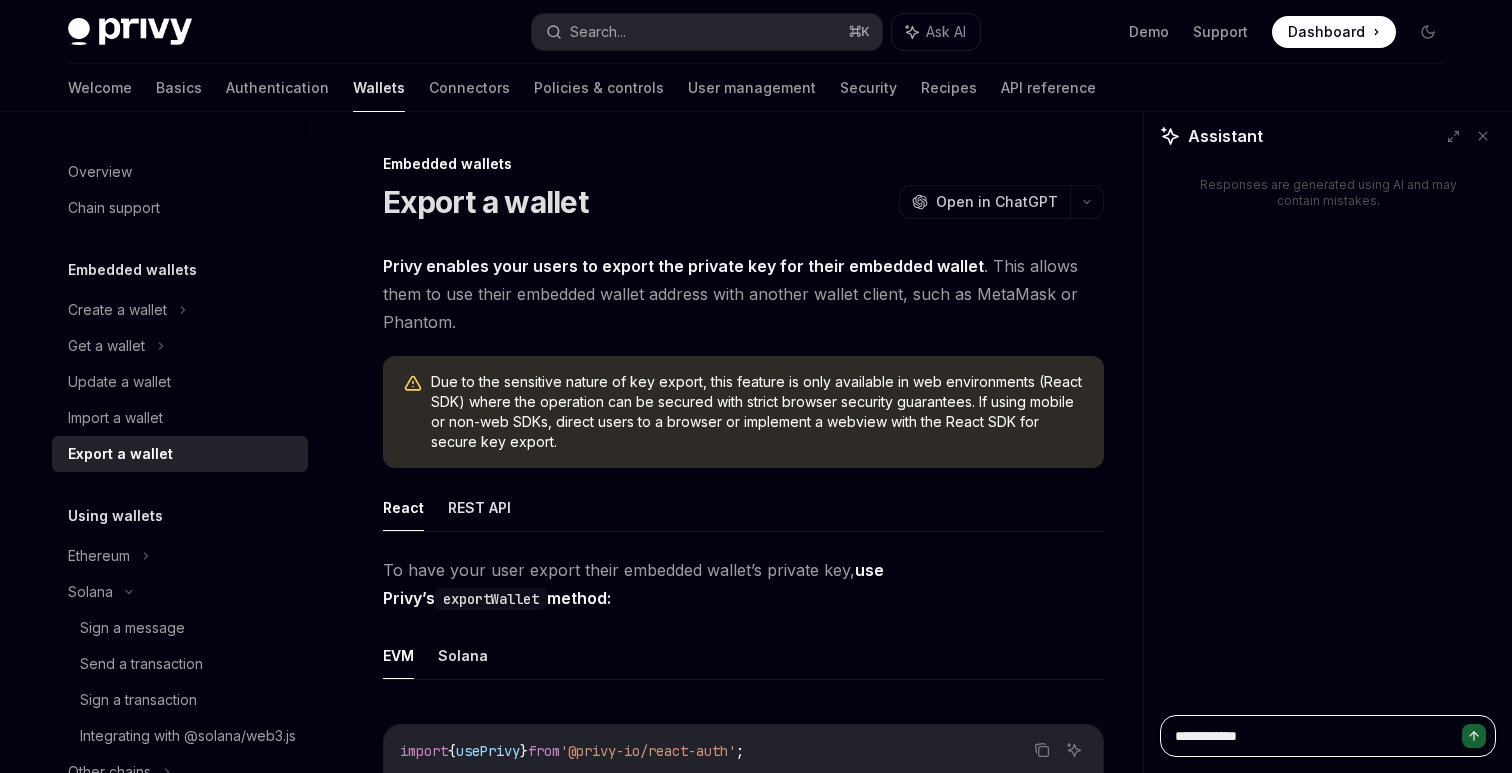 type on "**********" 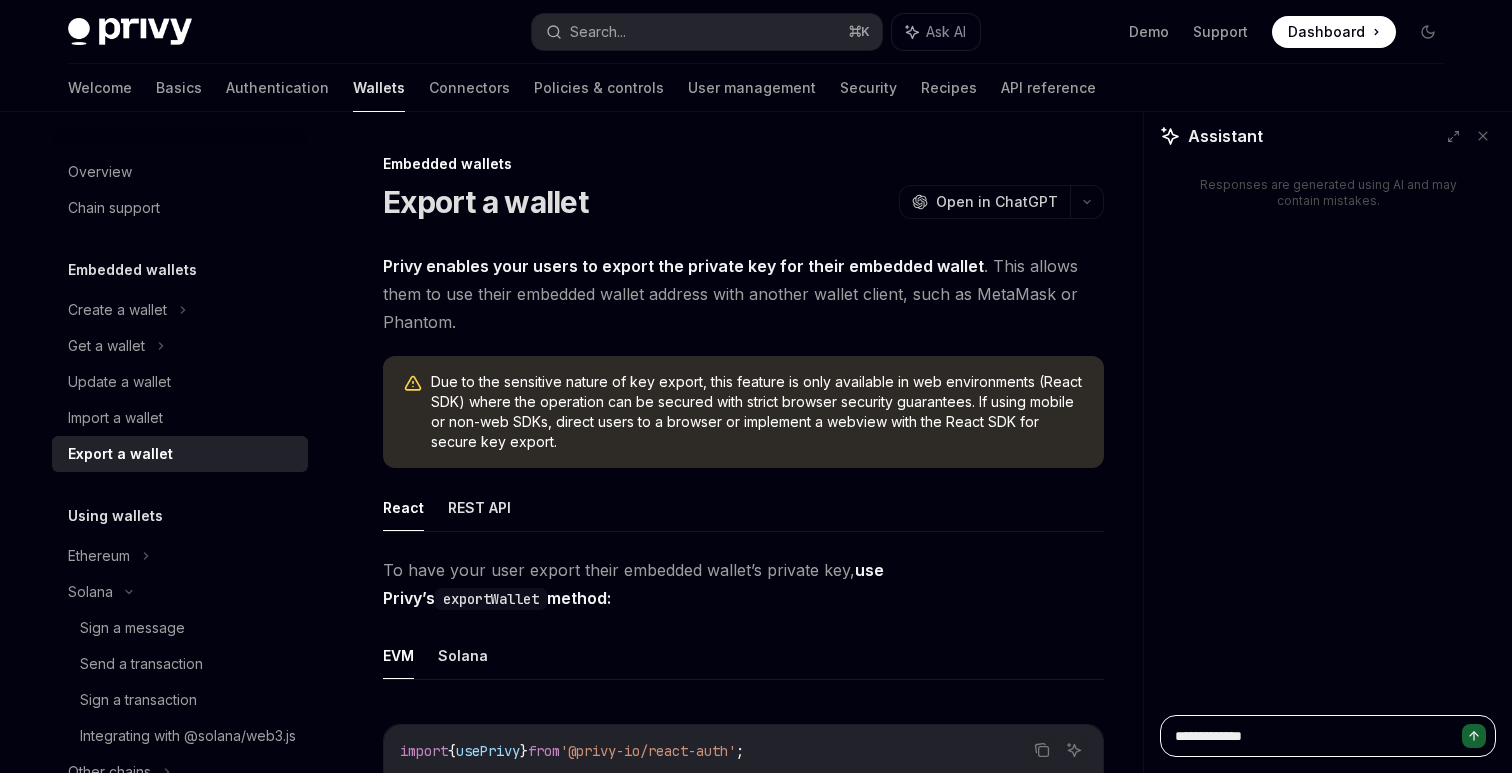 type on "**********" 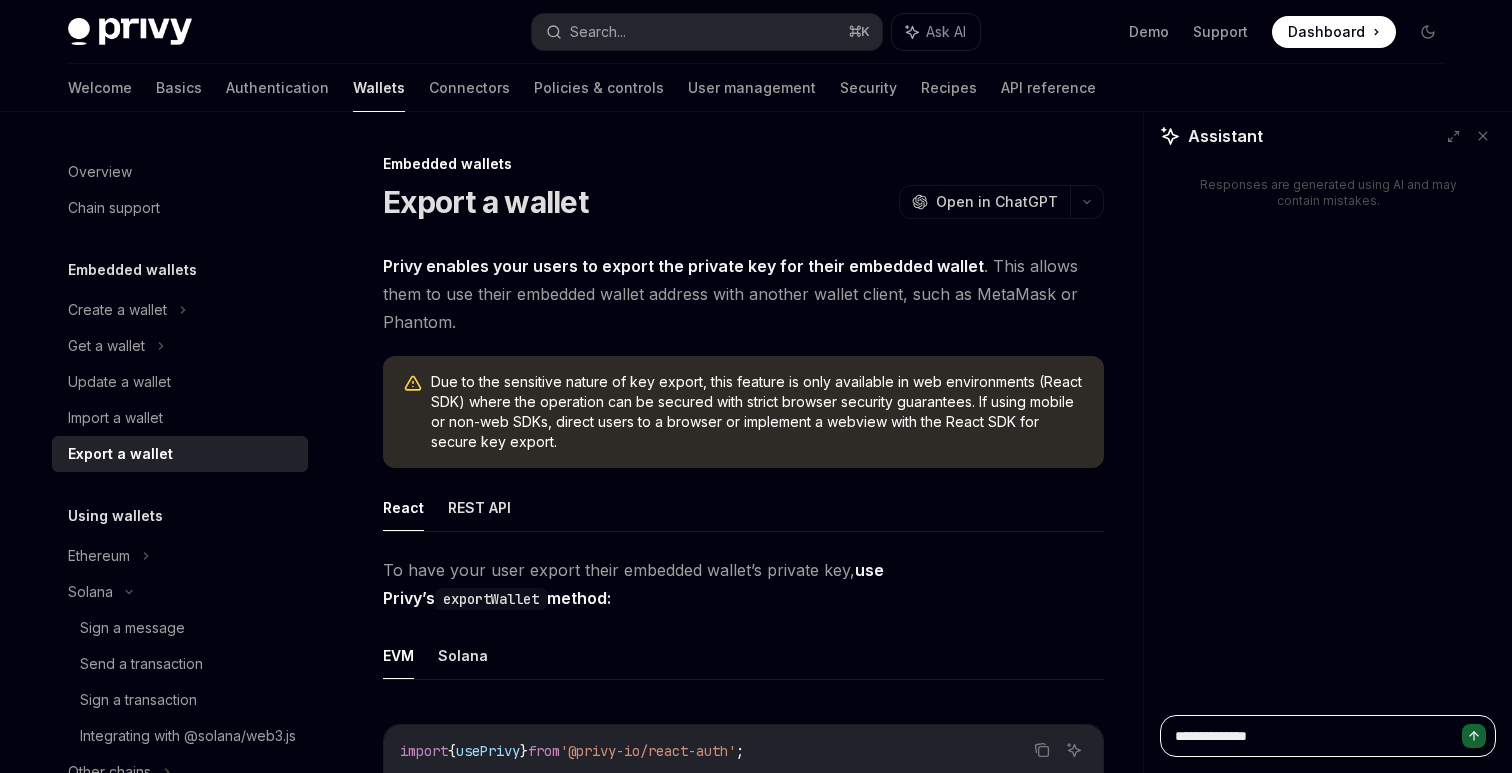 type on "*" 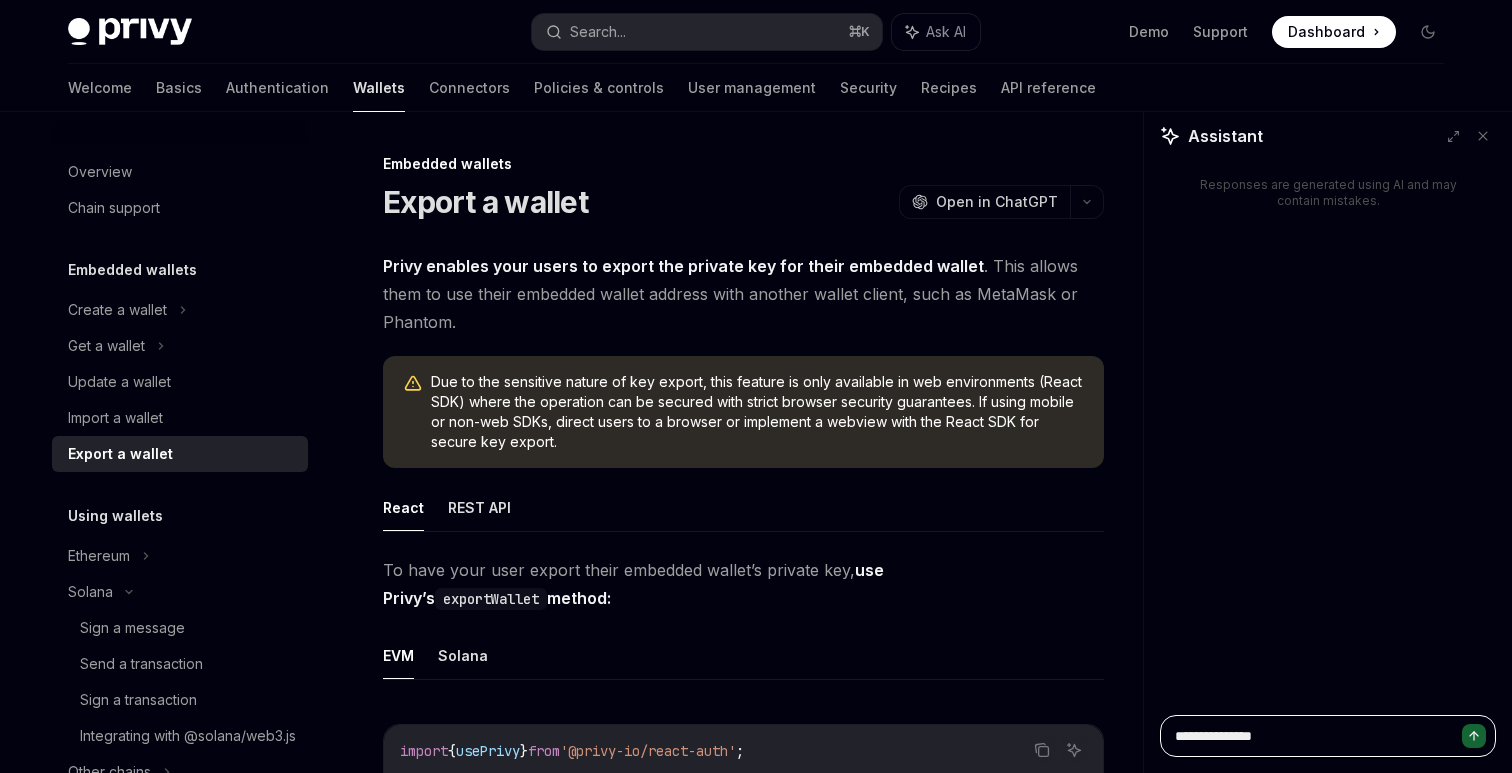 type on "**********" 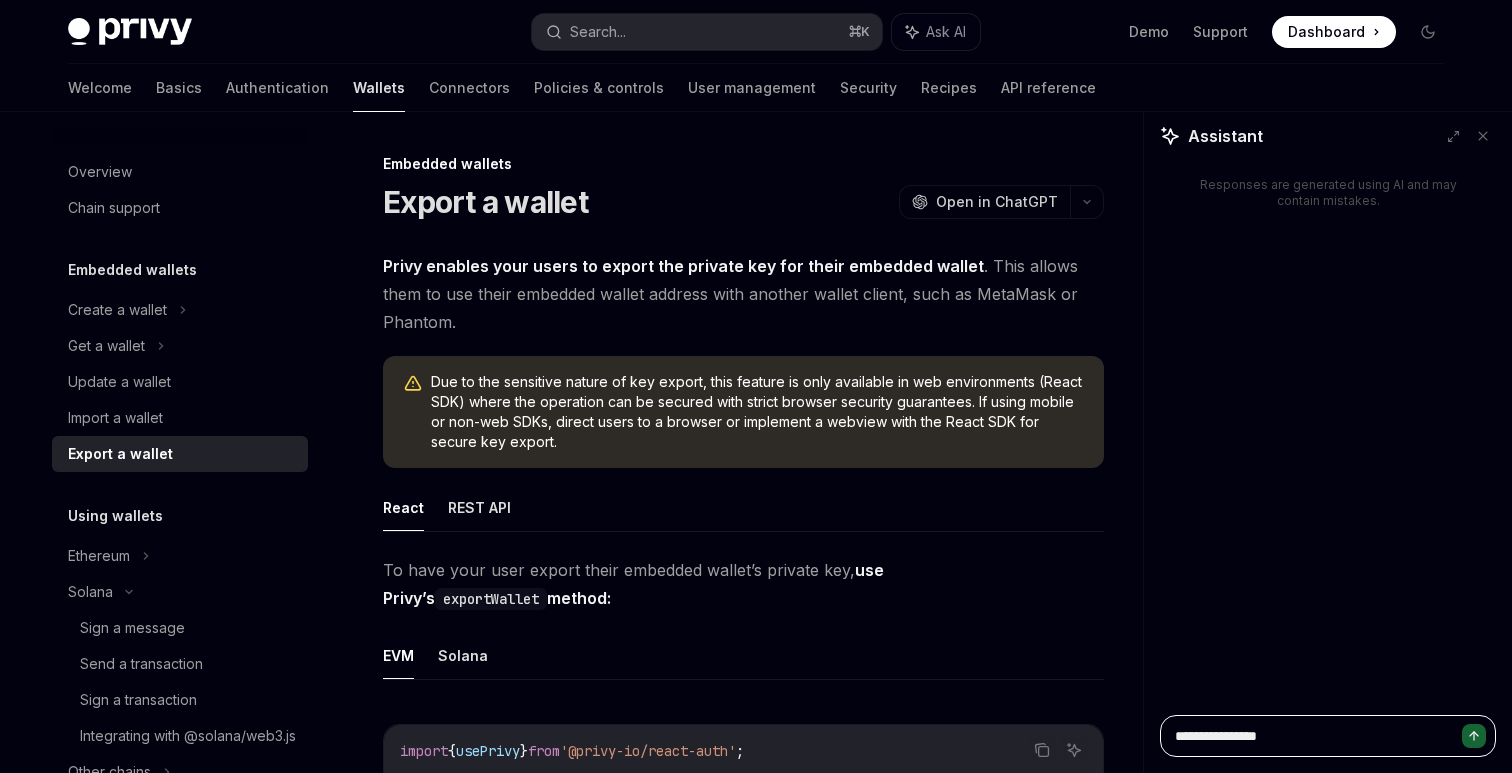 type on "**********" 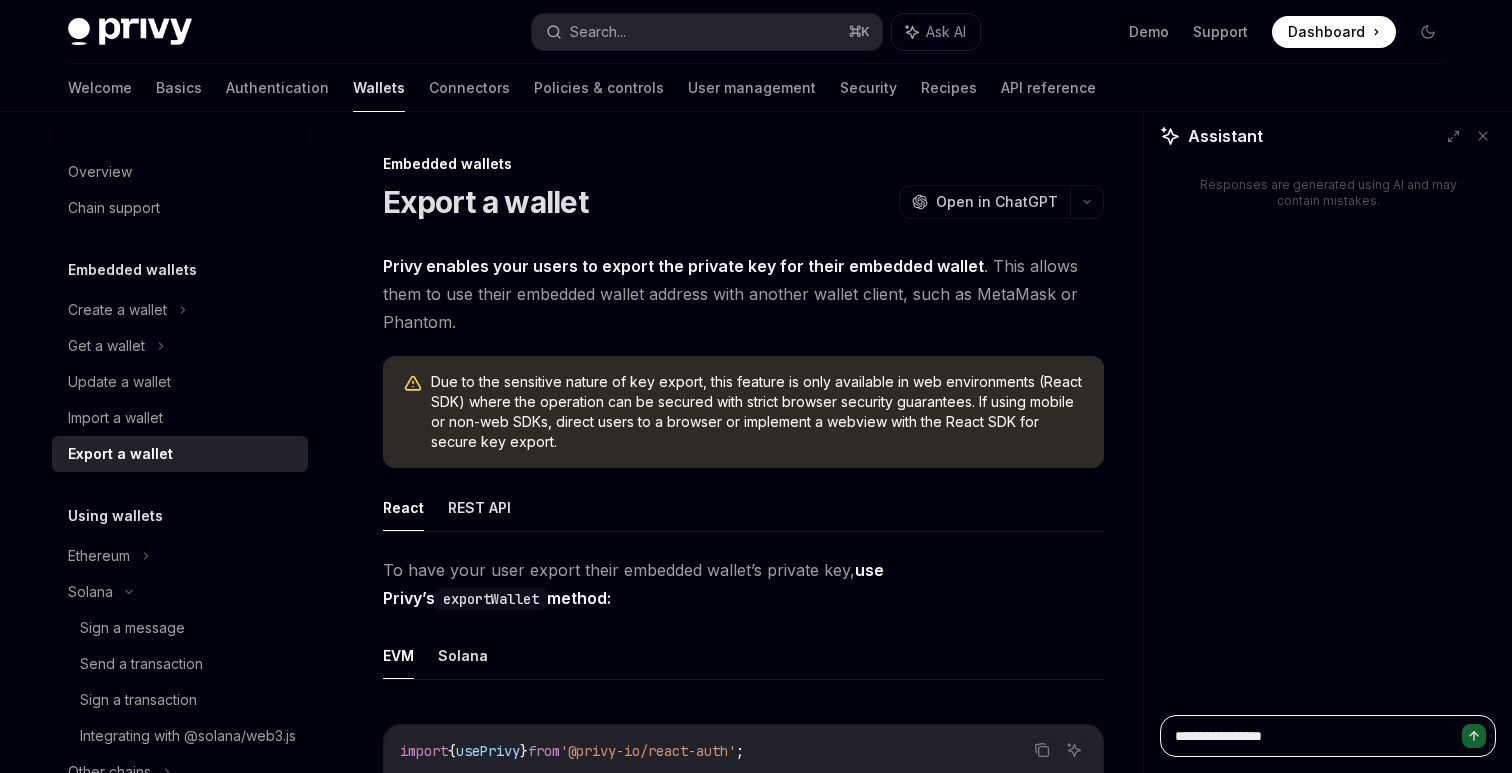 type on "**********" 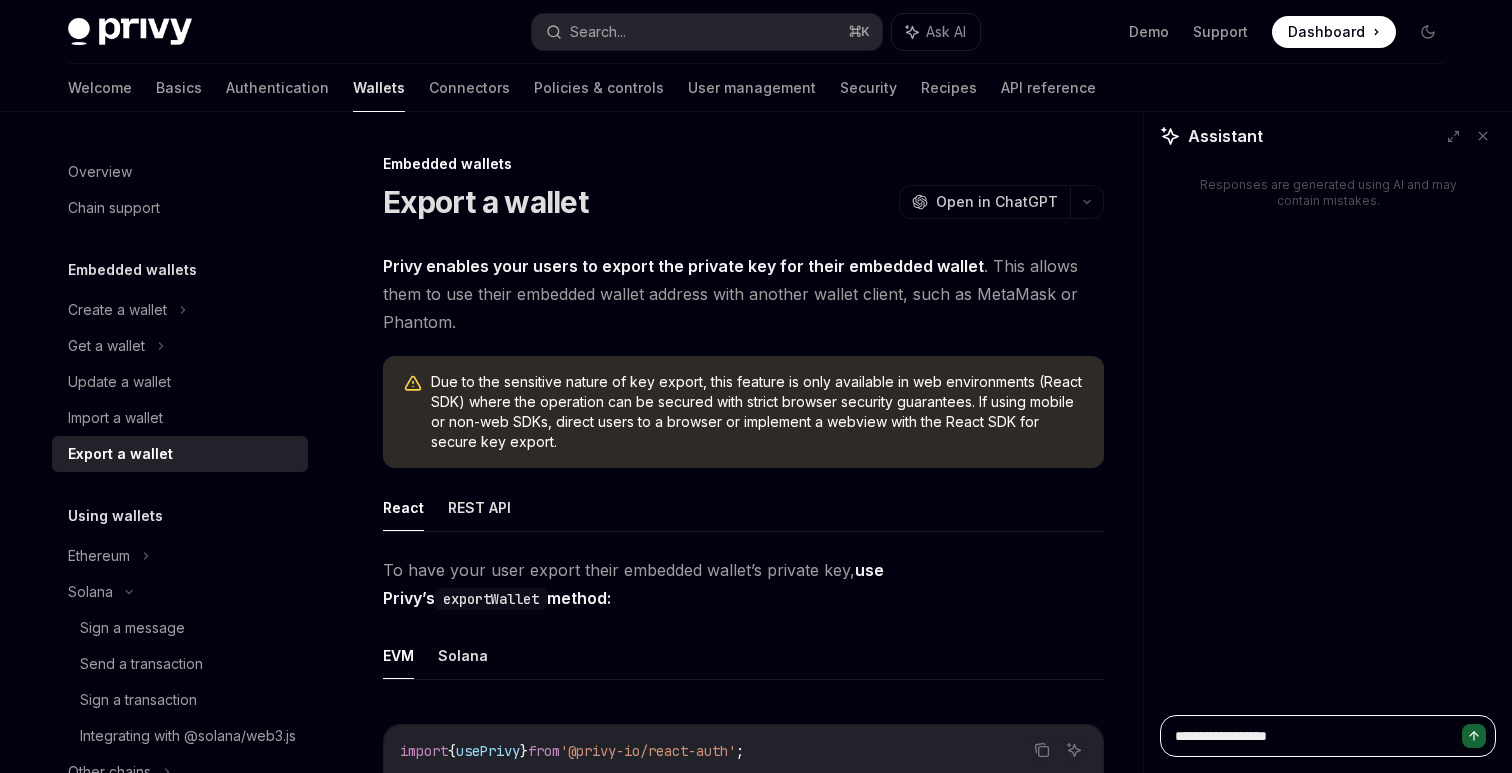 type on "**********" 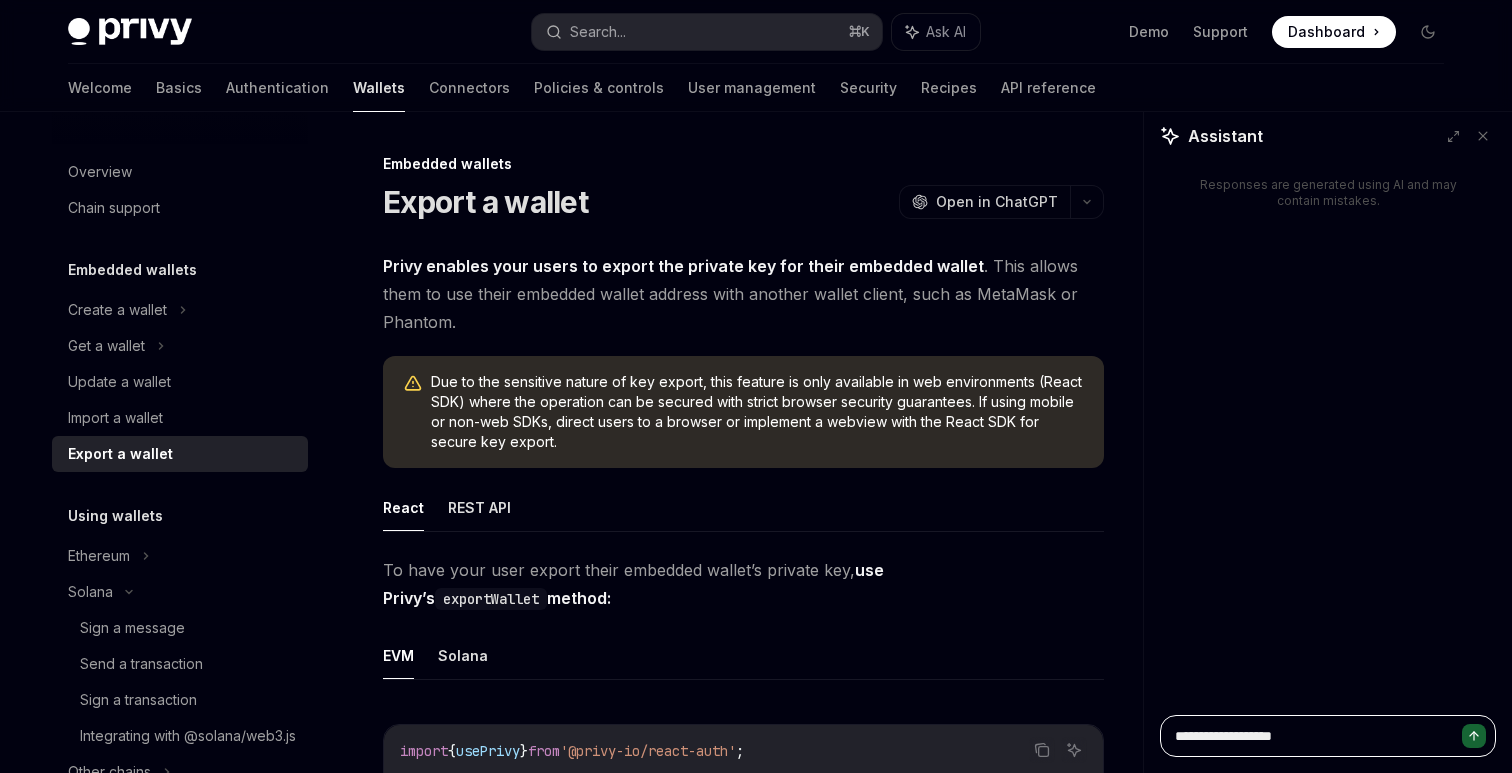 type on "**********" 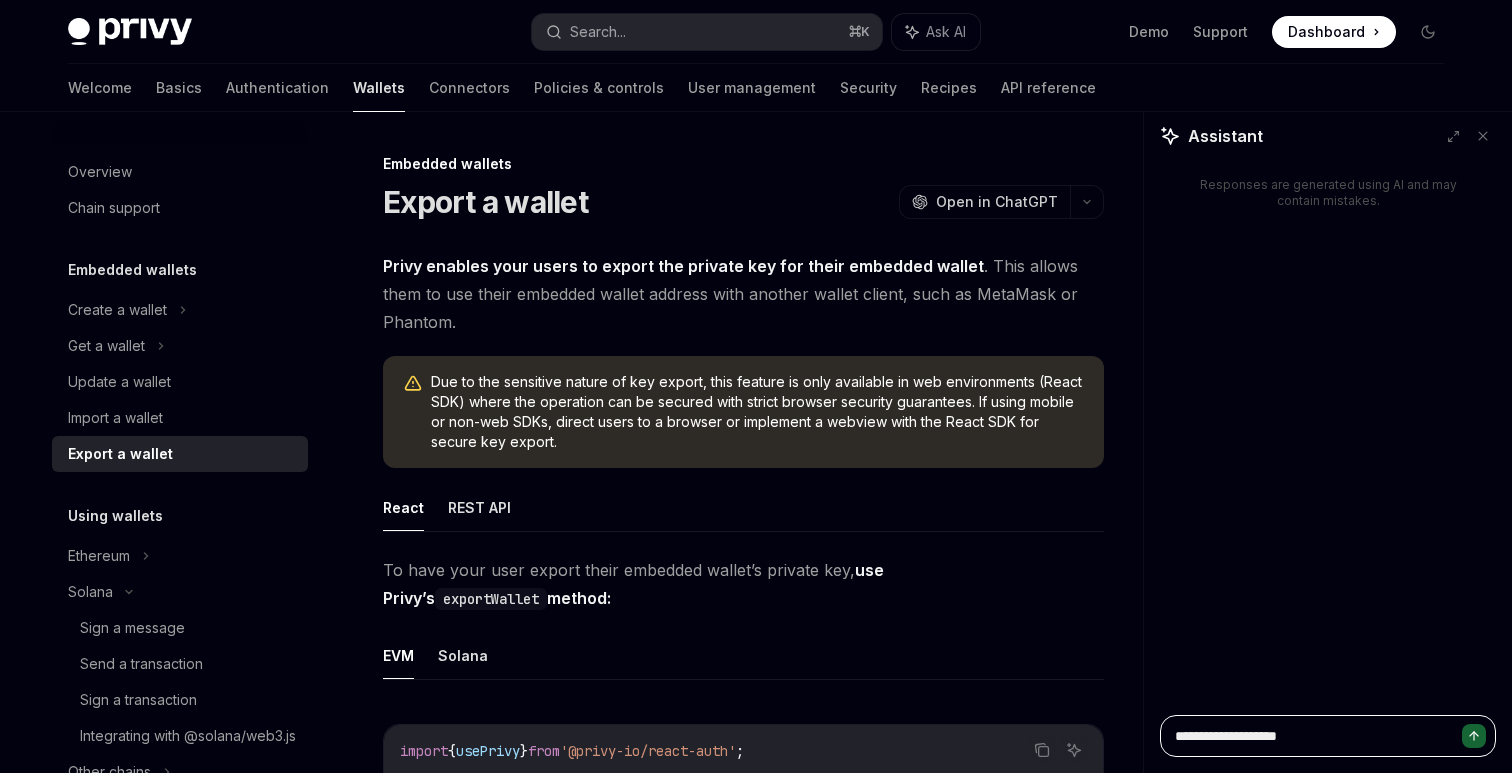 type on "**********" 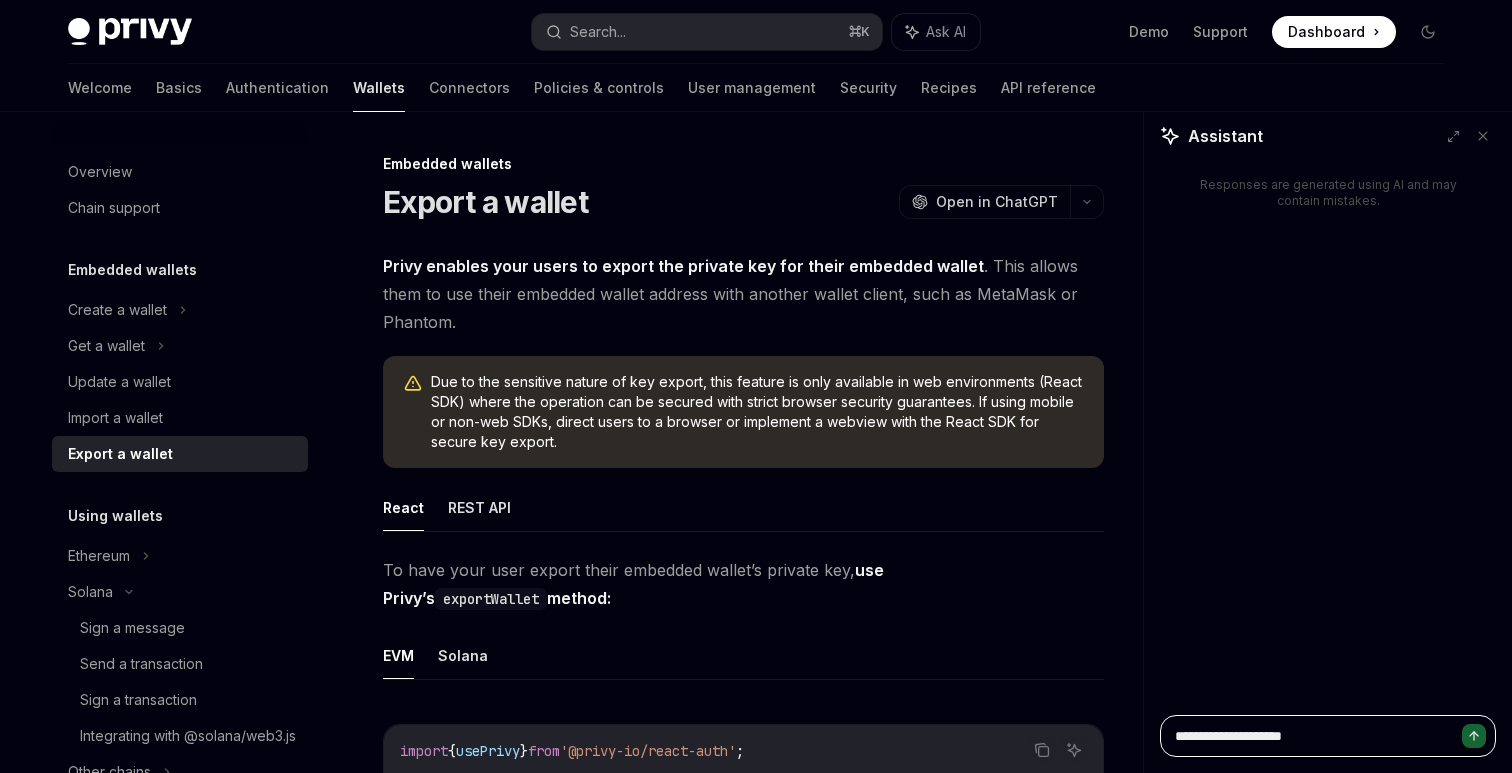 type on "**********" 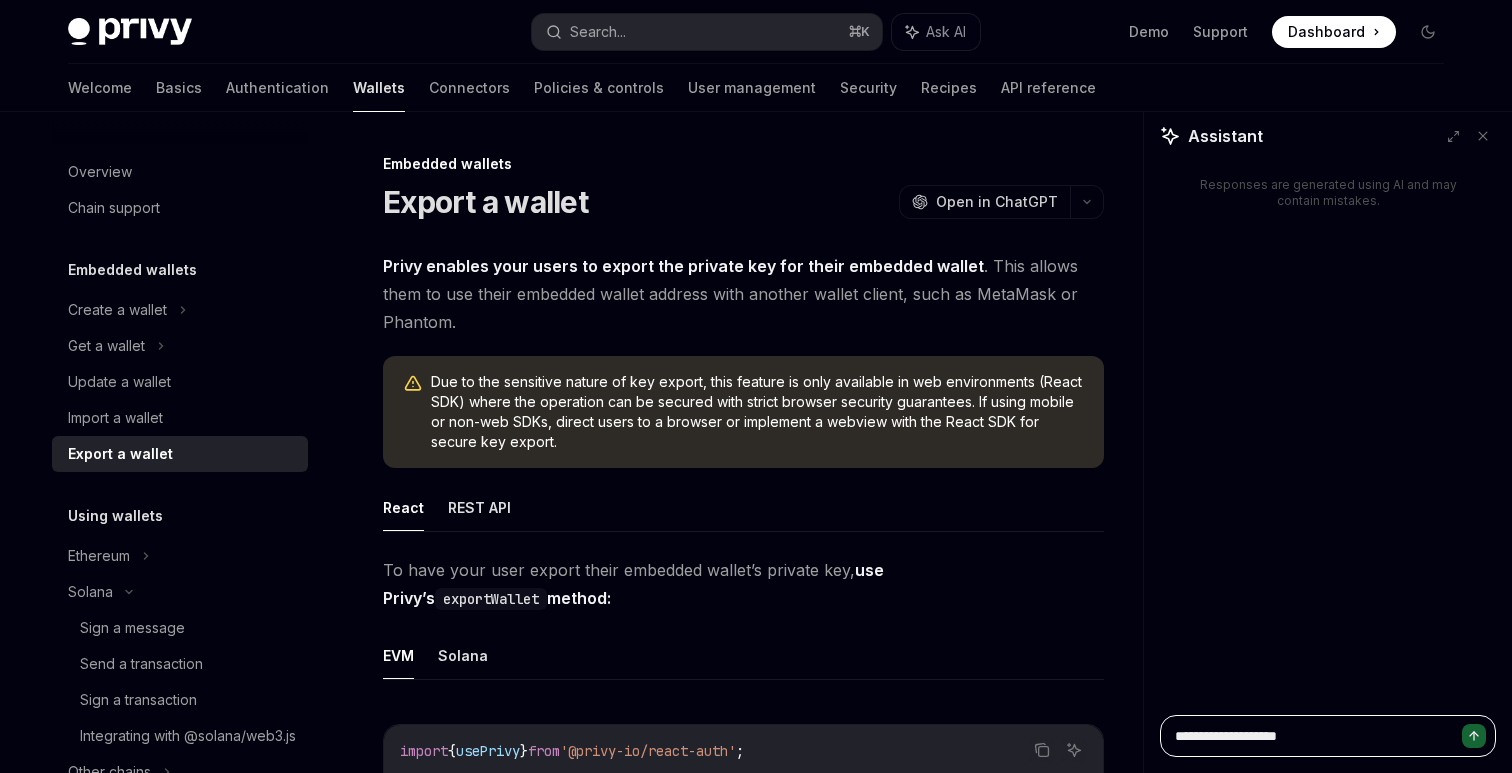 type on "**********" 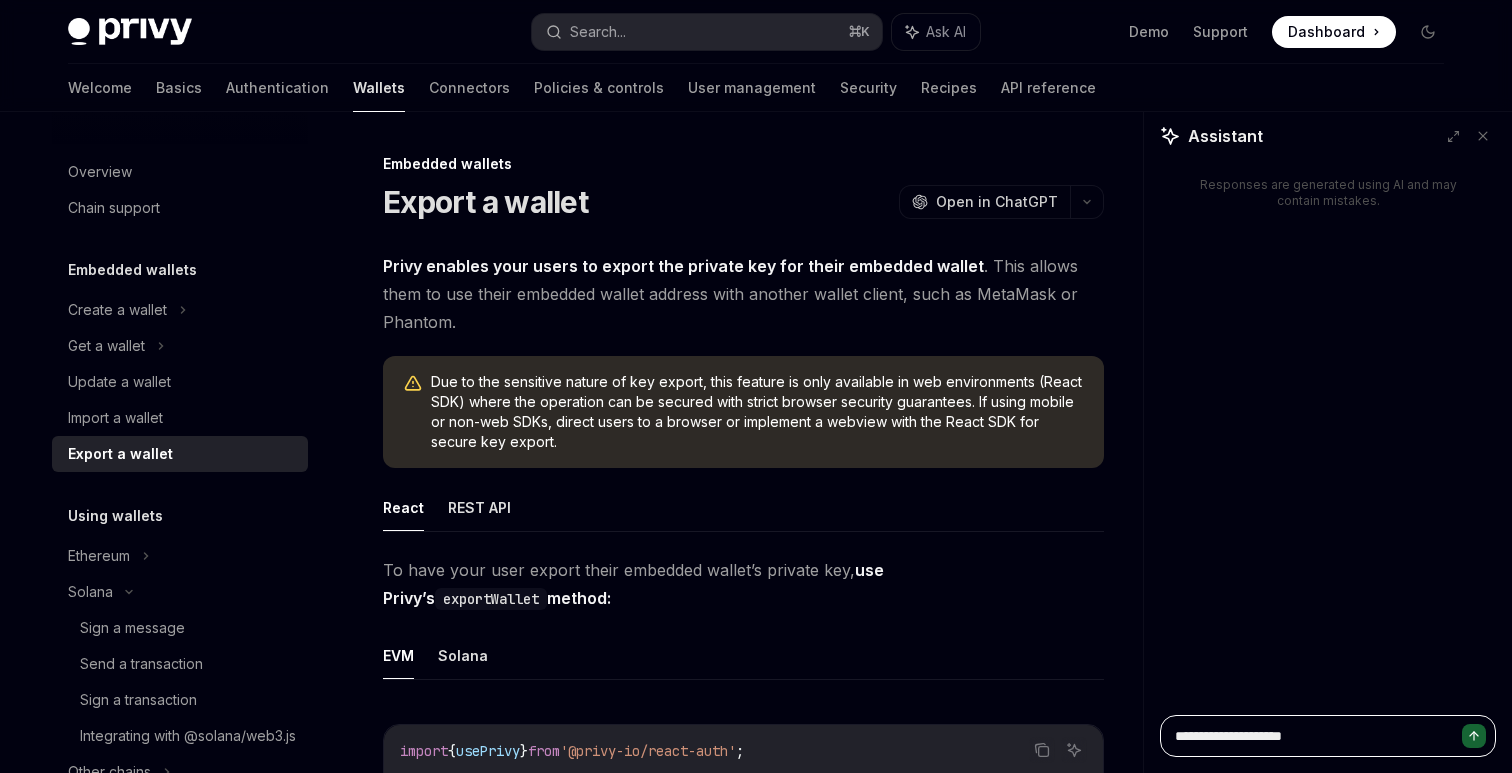 type on "**********" 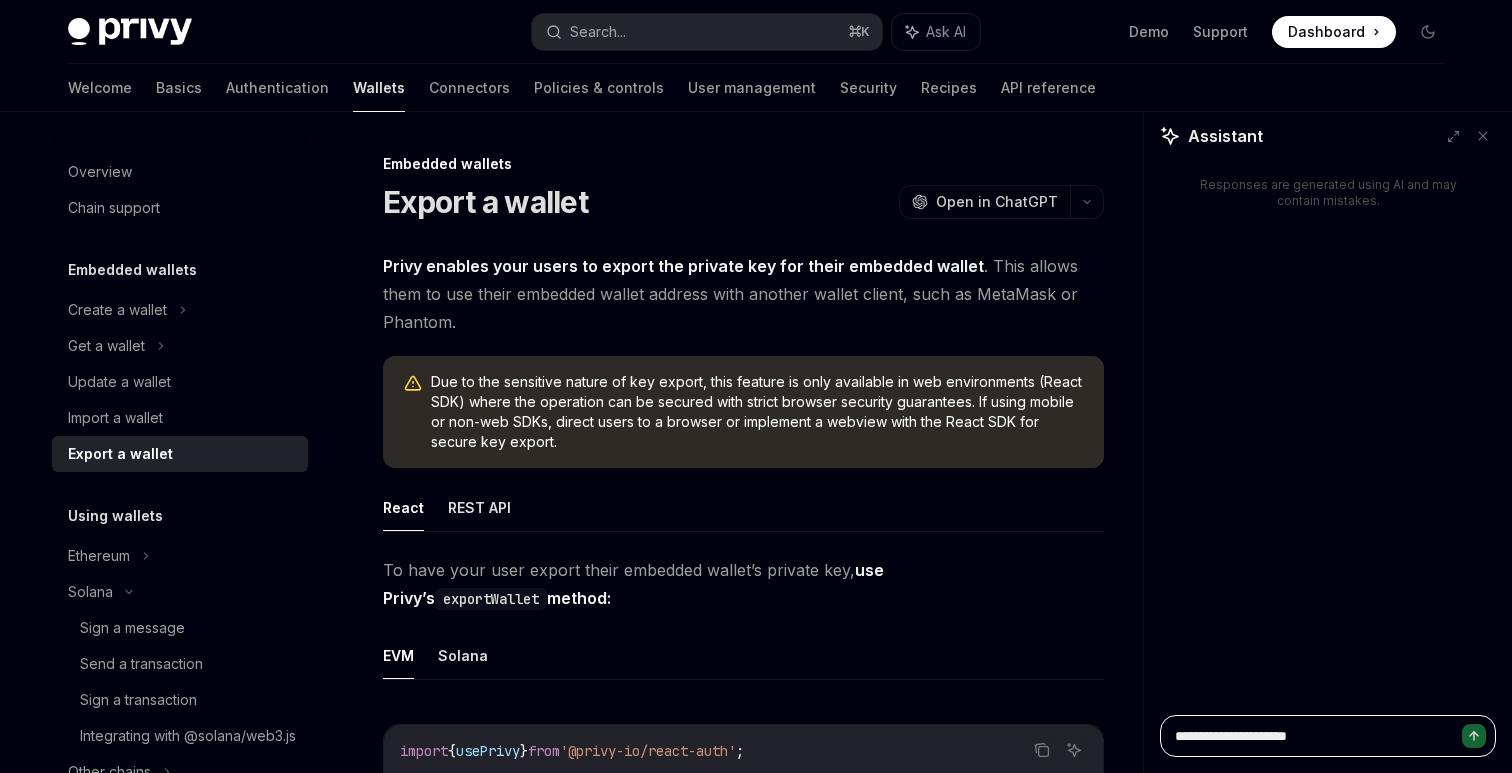 type on "*" 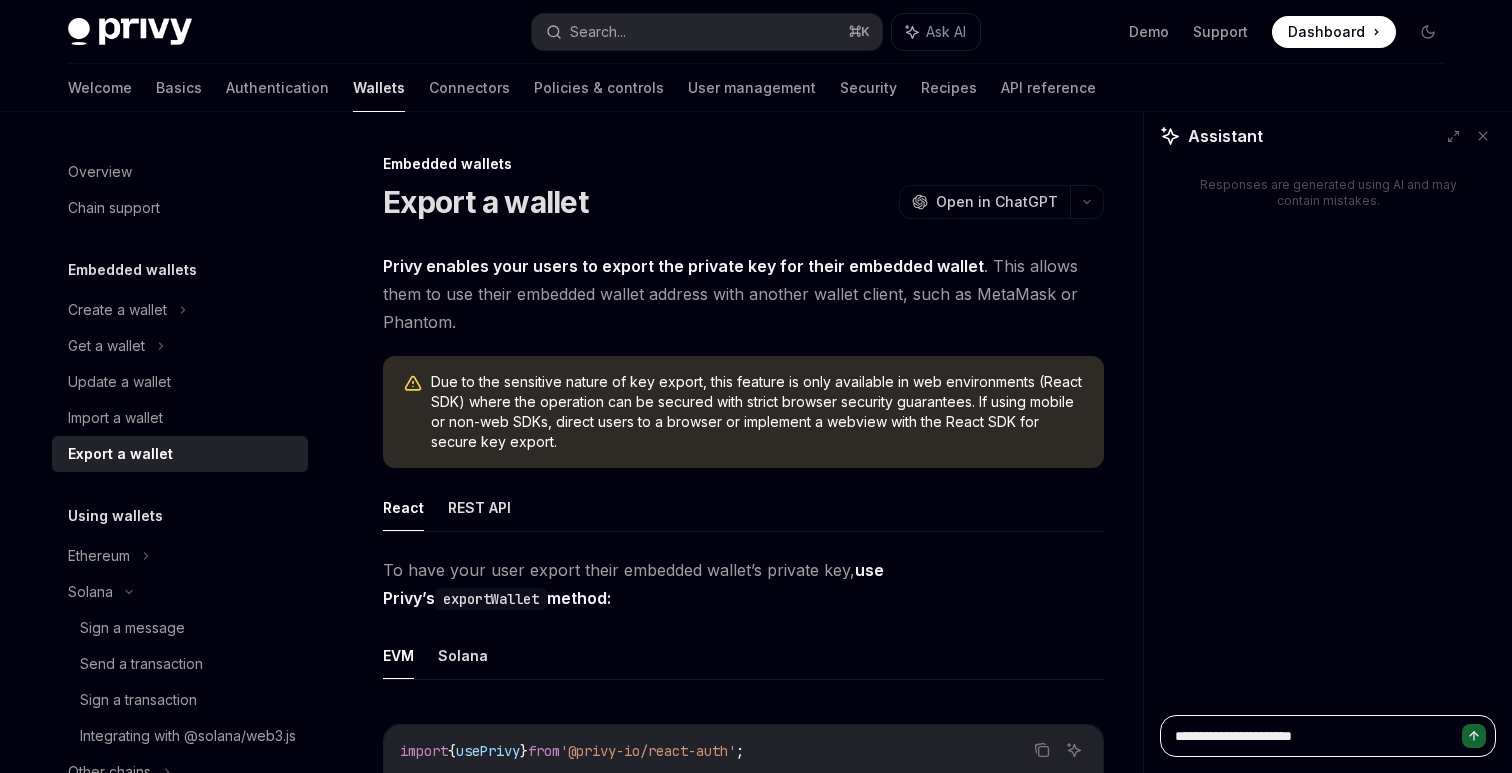 type on "**********" 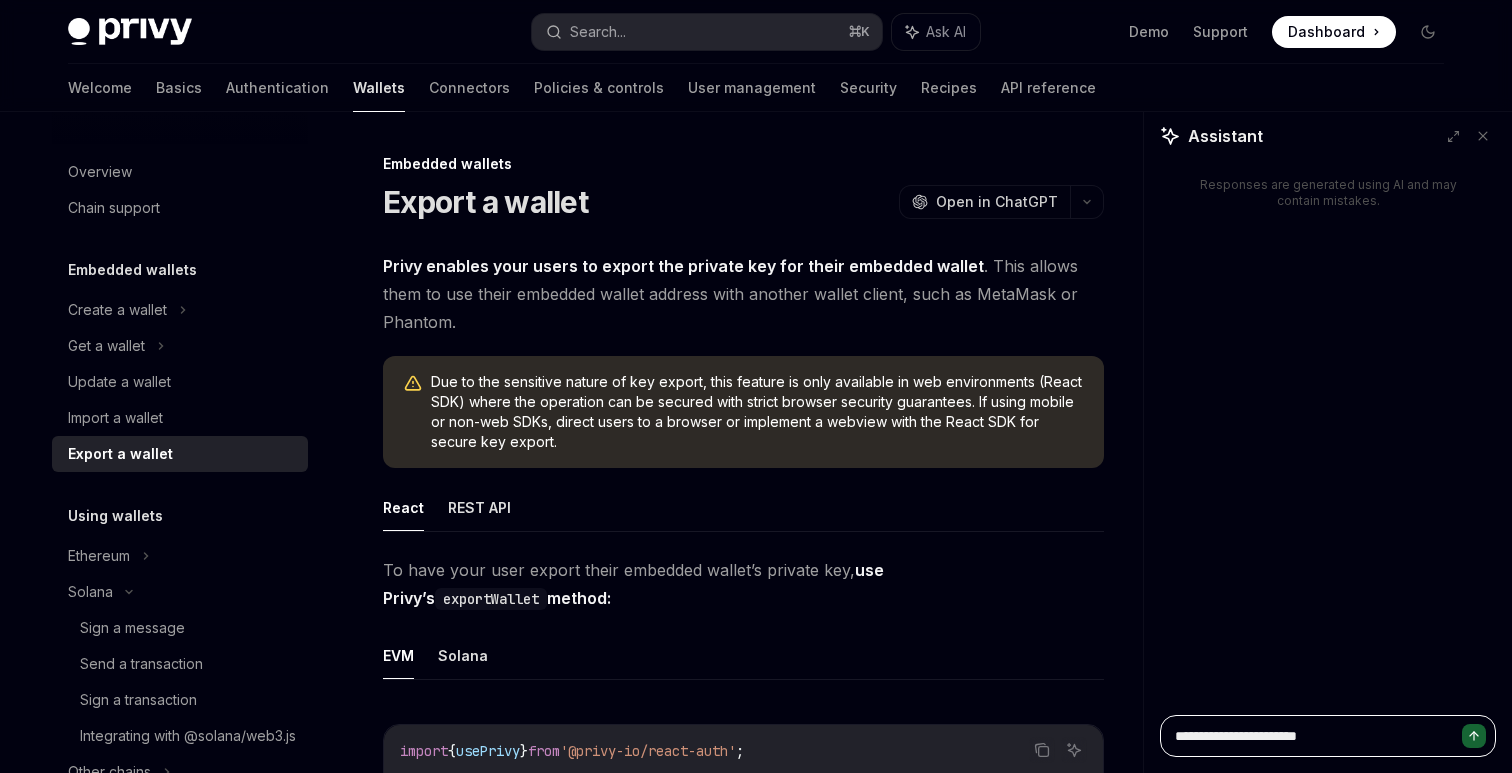 type on "**********" 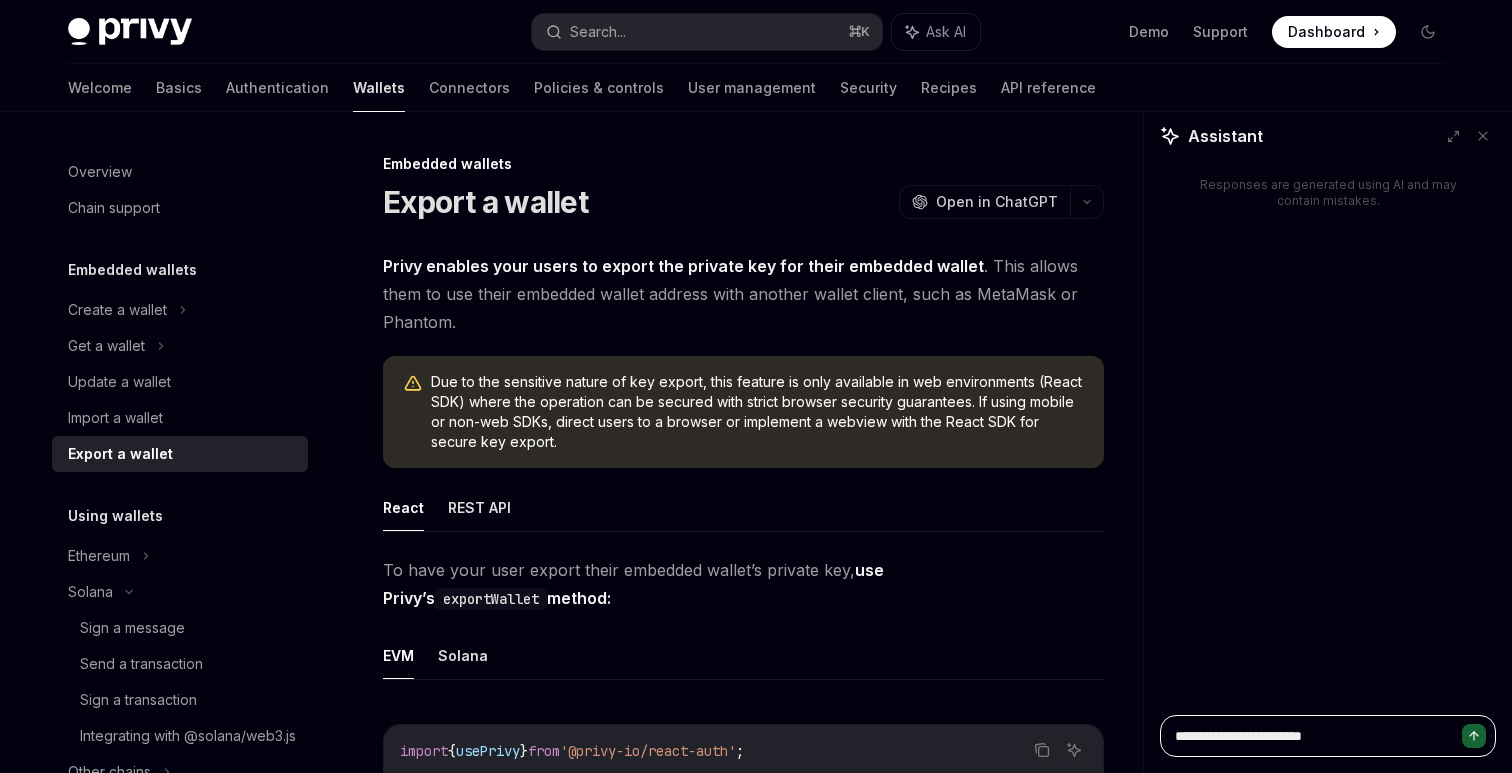 type on "**********" 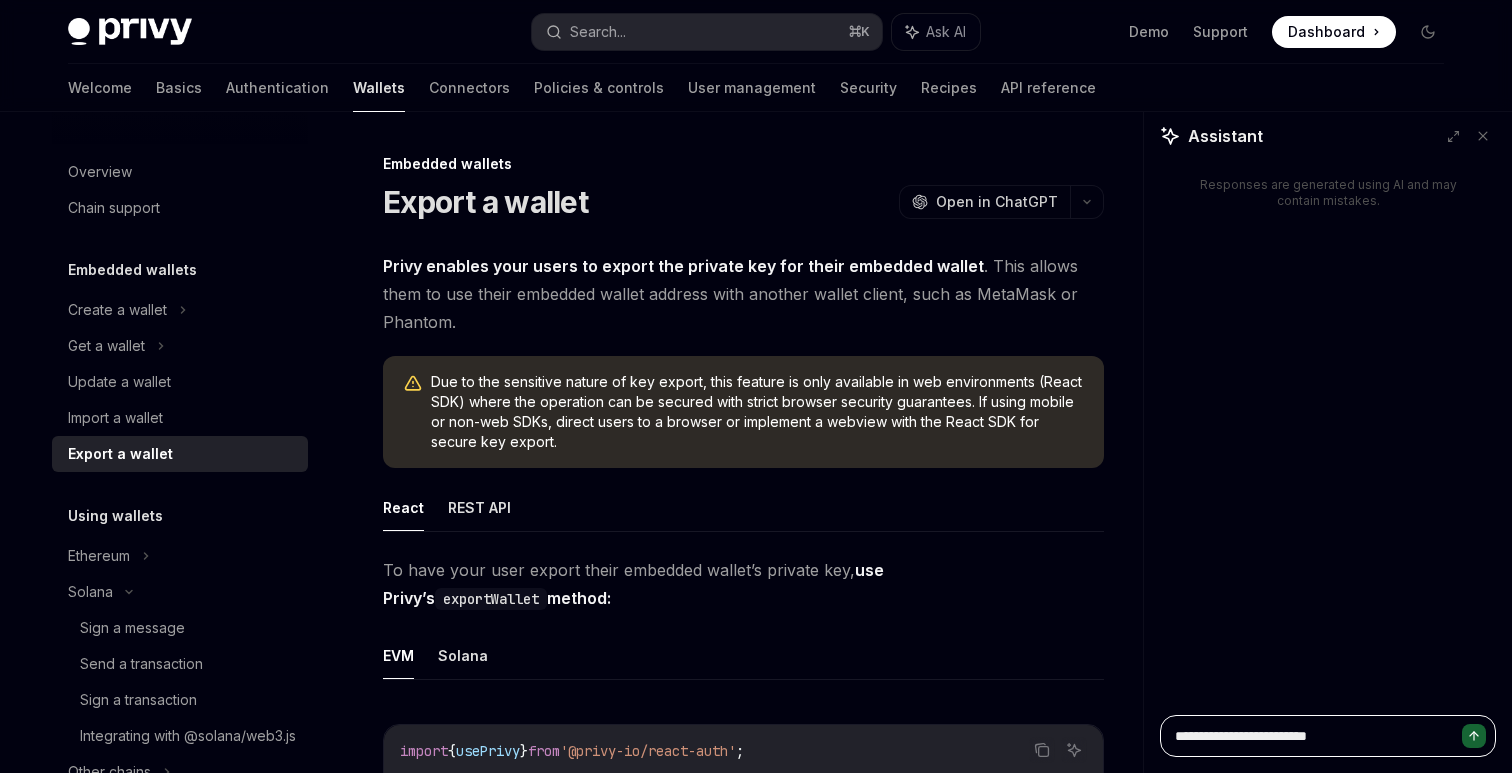 type on "**********" 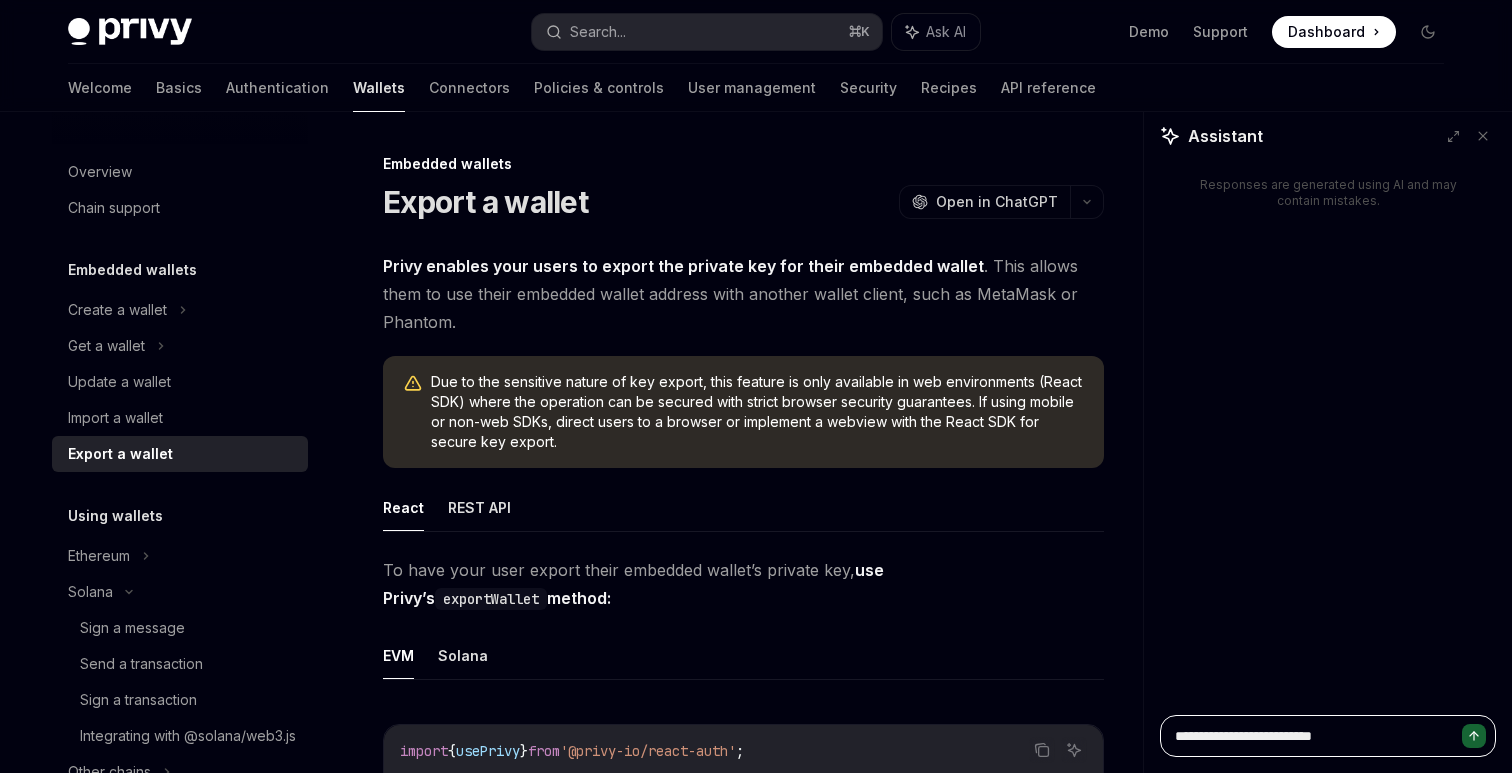 type on "*" 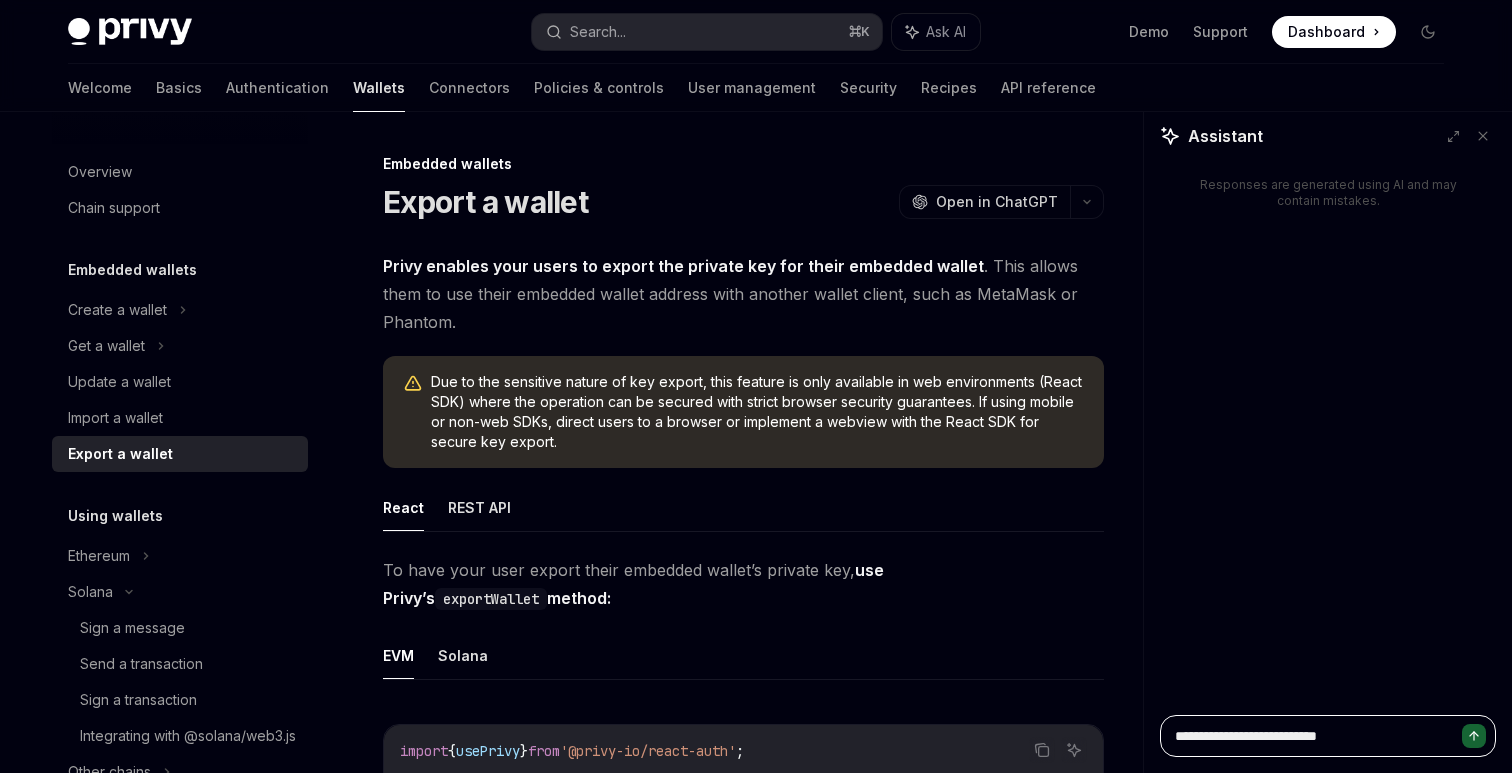 type on "**********" 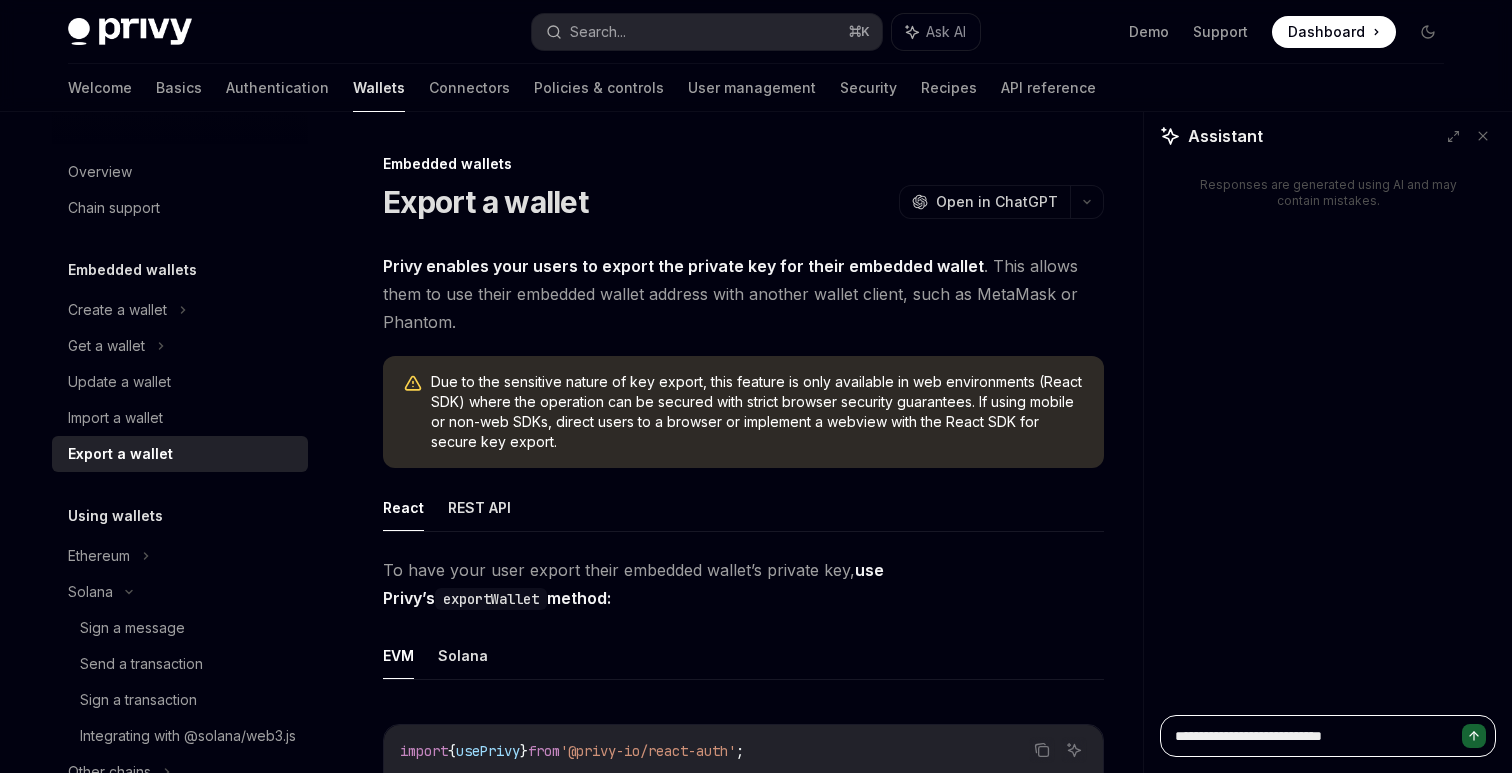 type on "*" 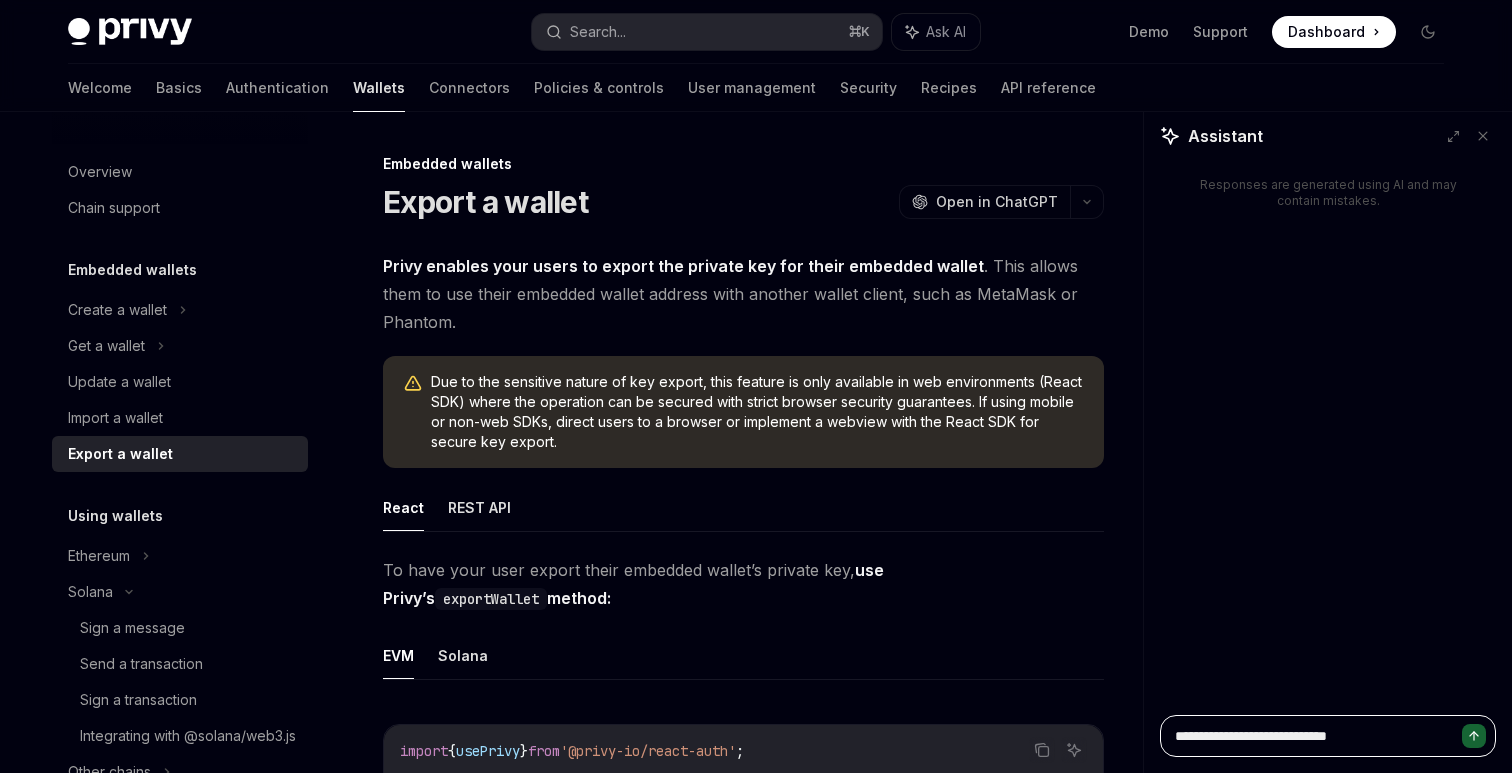type on "**********" 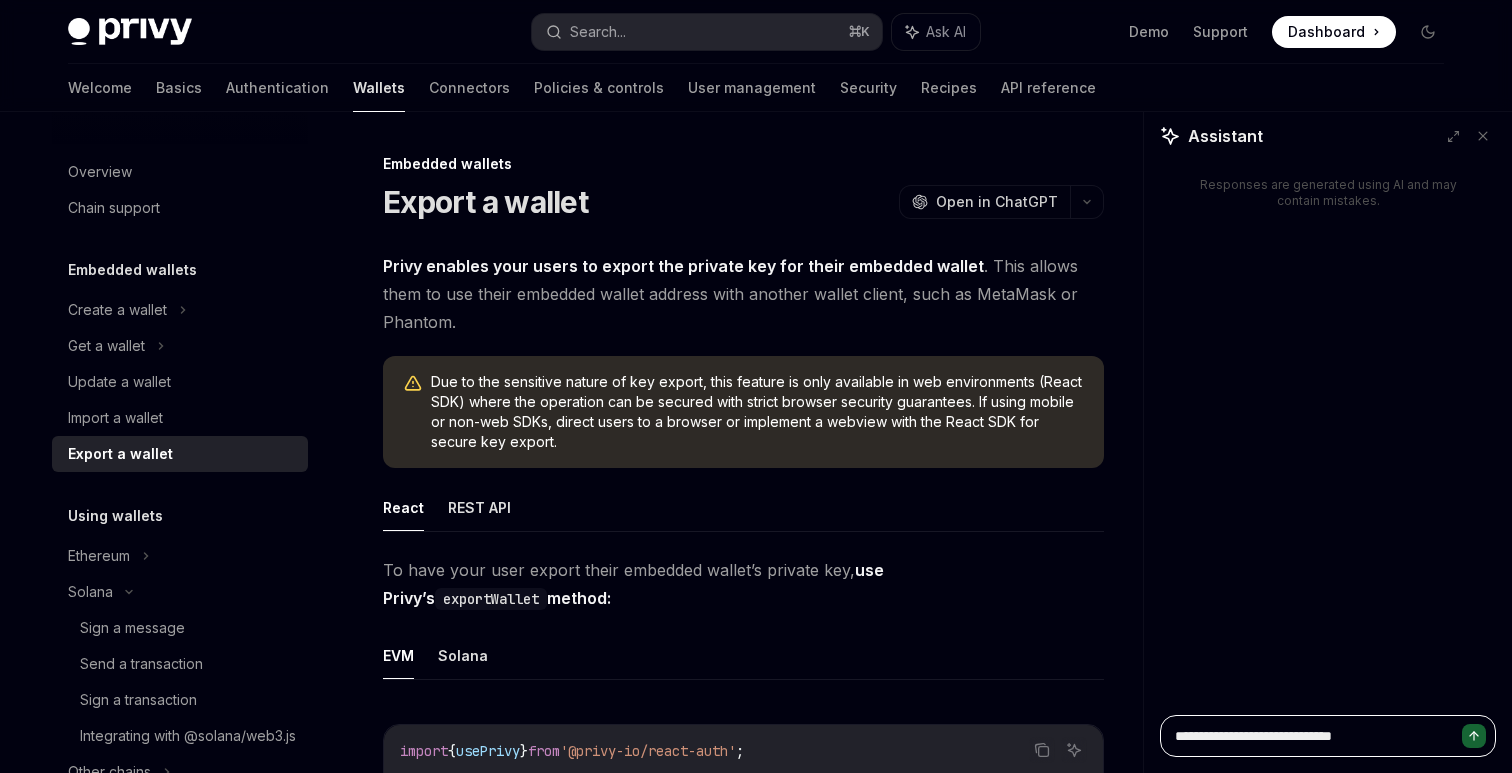 type on "**********" 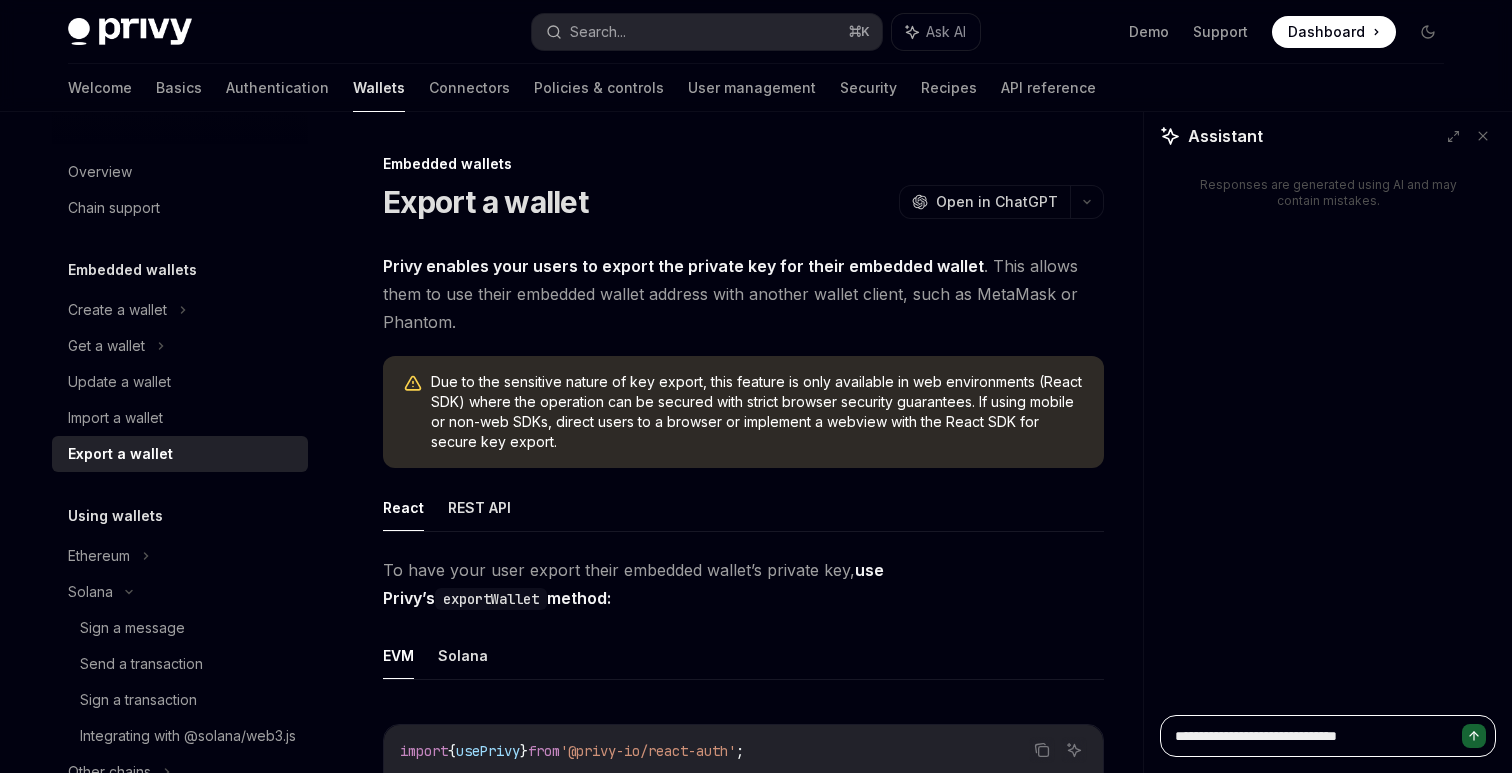type on "**********" 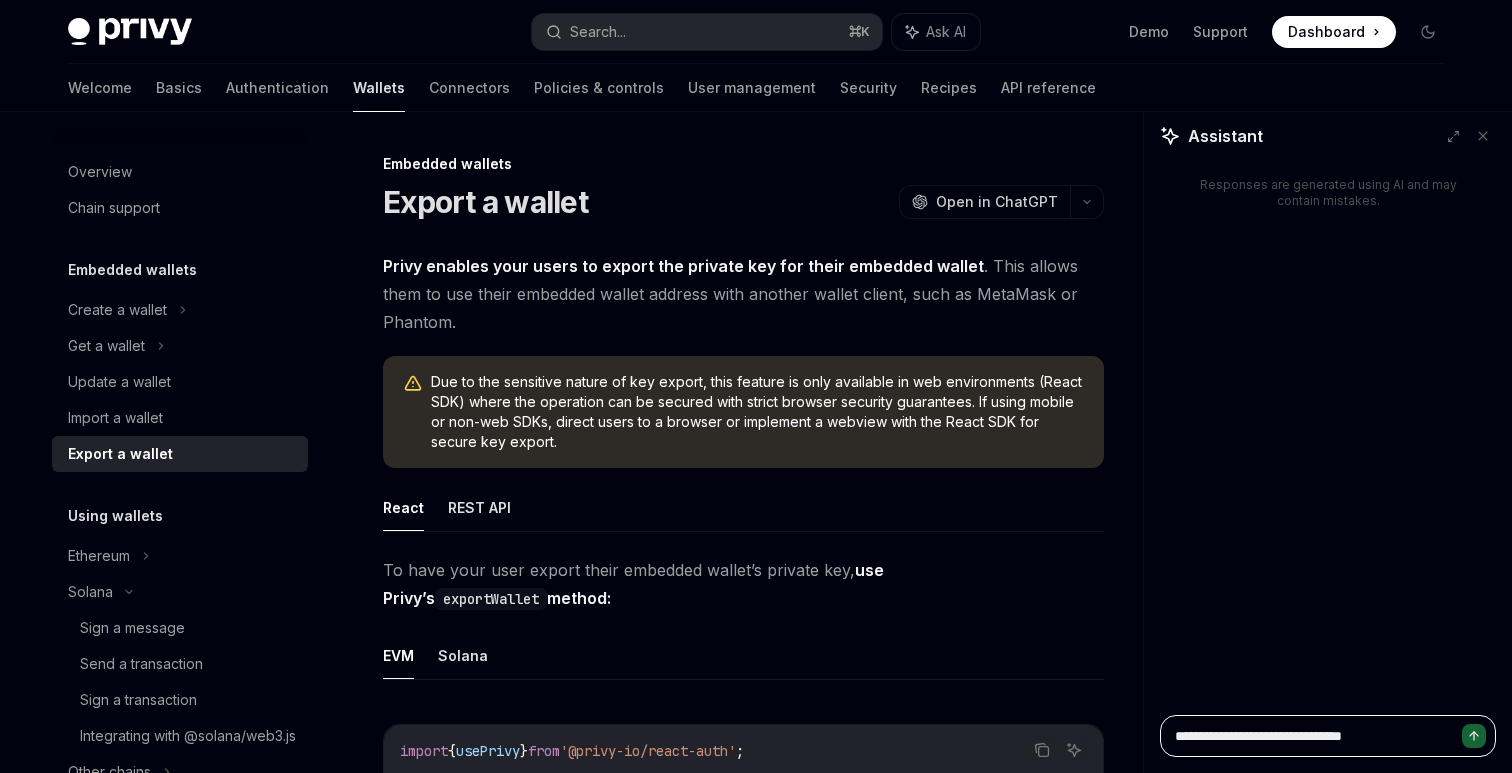 type on "*" 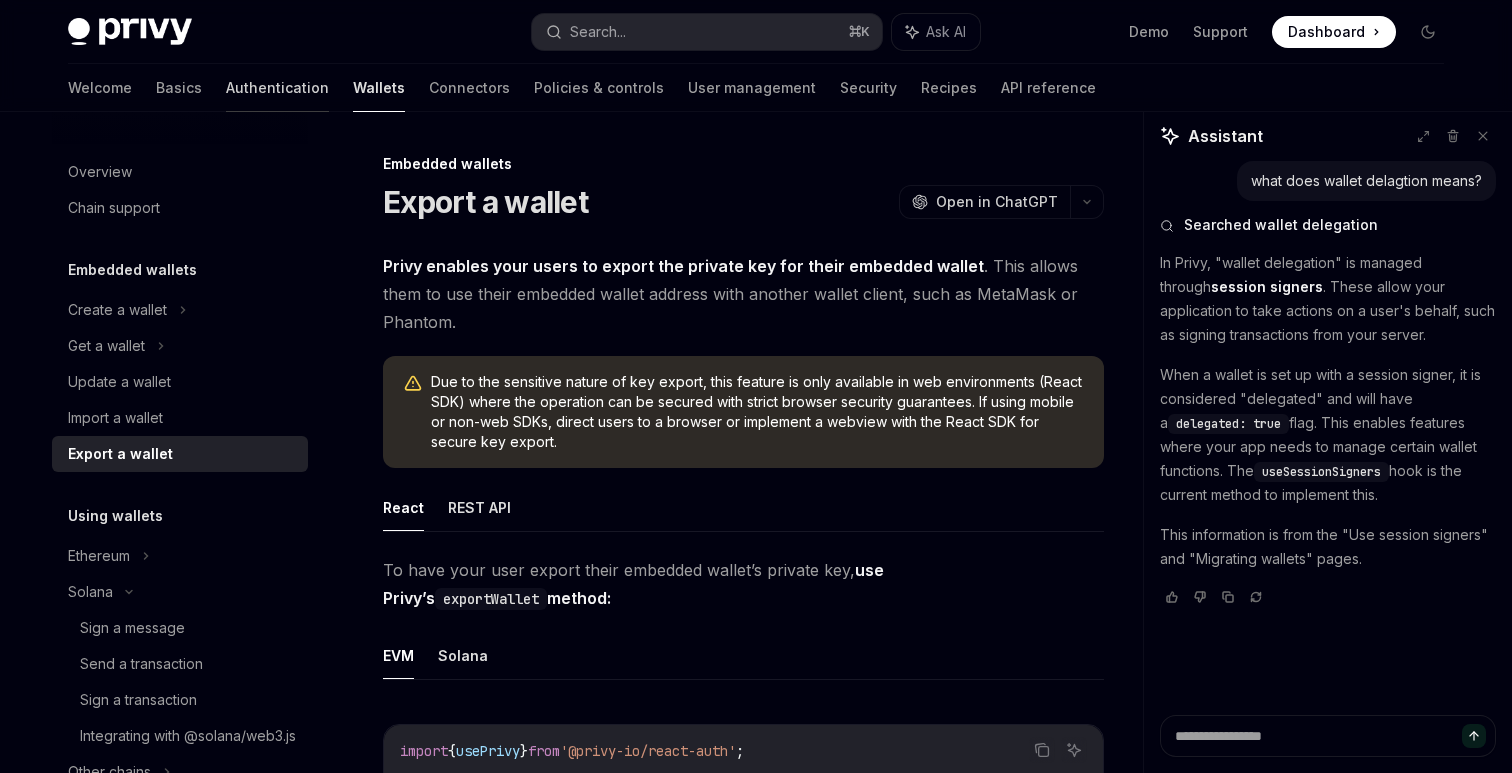 click on "Authentication" at bounding box center [277, 88] 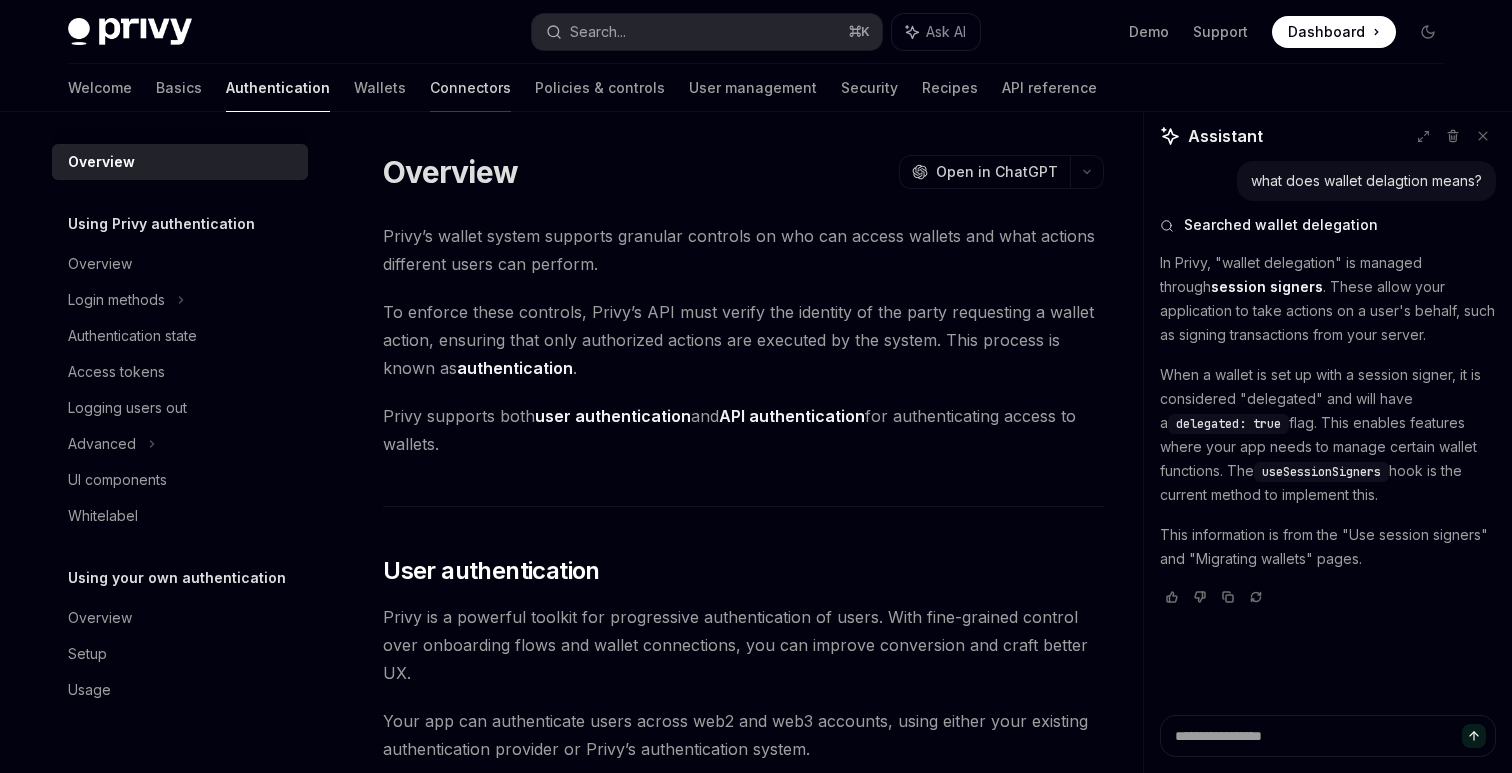 click on "Connectors" at bounding box center (470, 88) 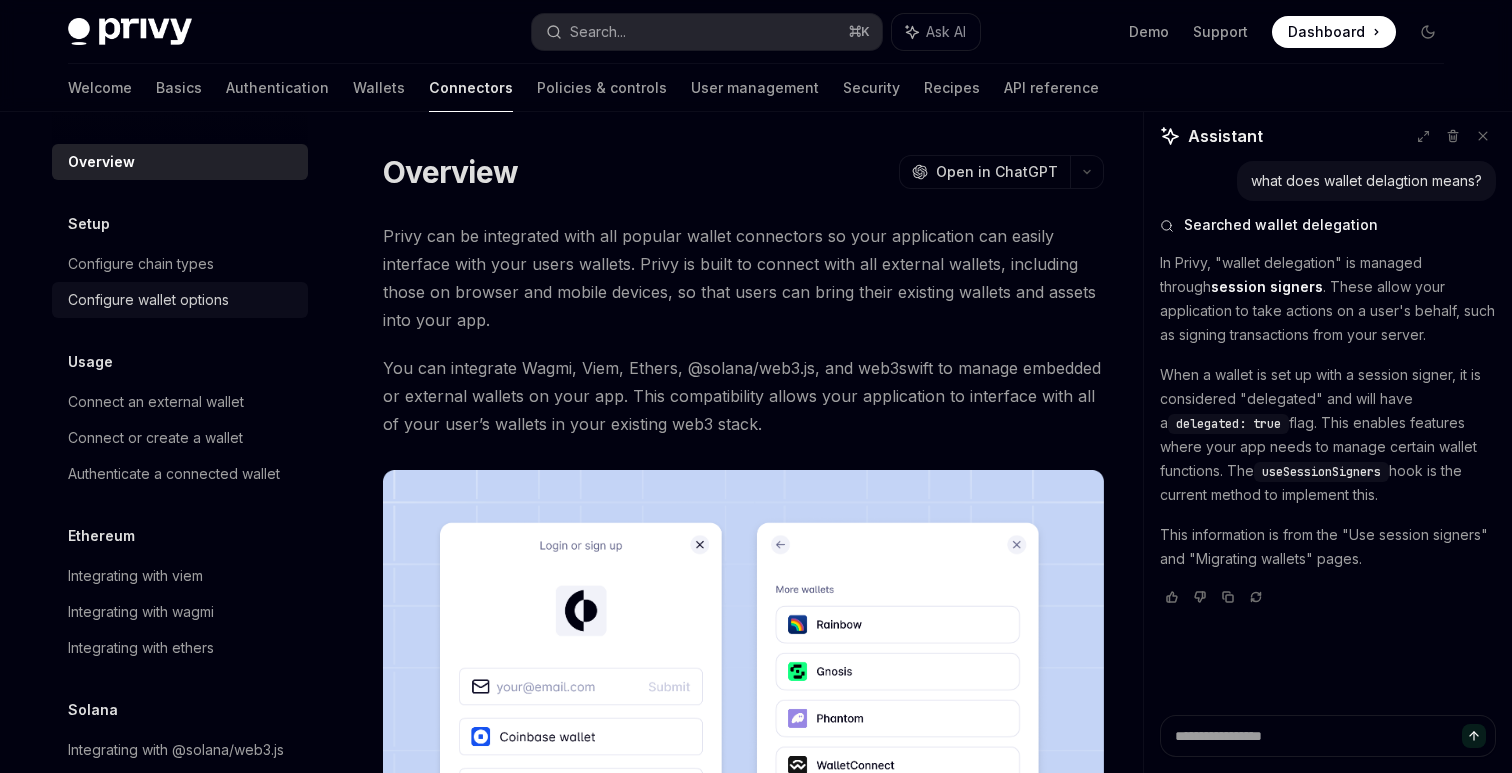 scroll, scrollTop: 35, scrollLeft: 0, axis: vertical 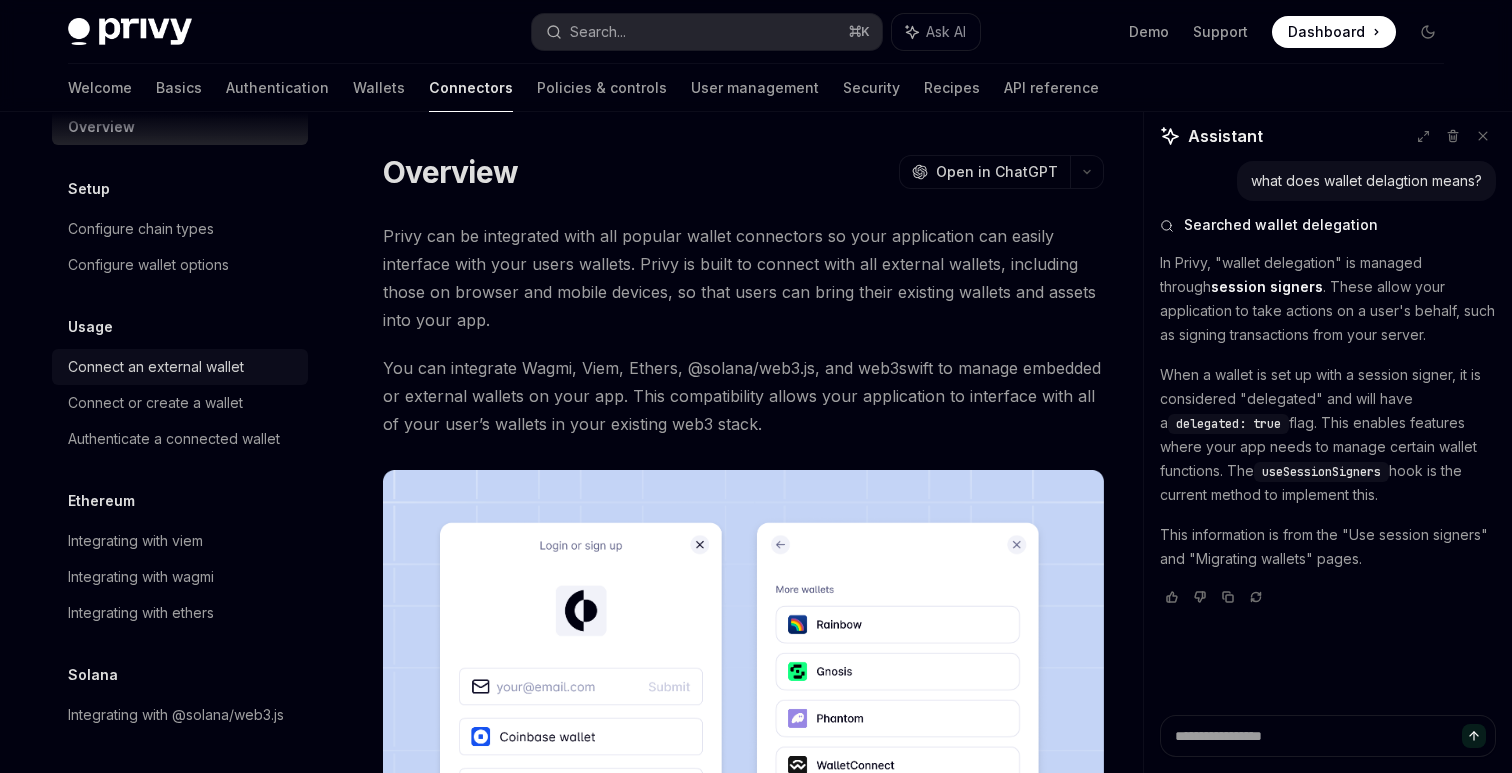 click on "Connect an external wallet" at bounding box center (156, 367) 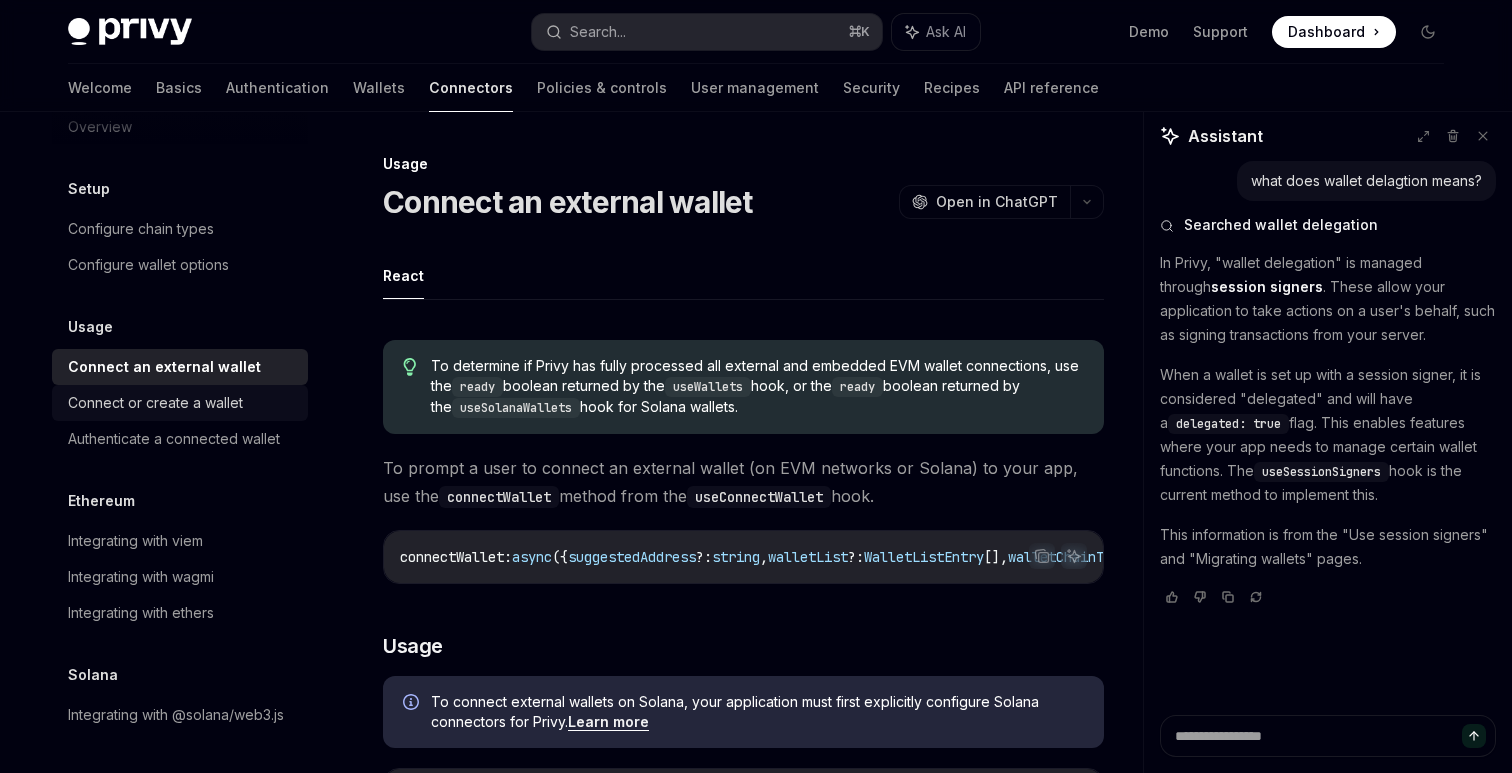click on "Connect or create a wallet" at bounding box center (155, 403) 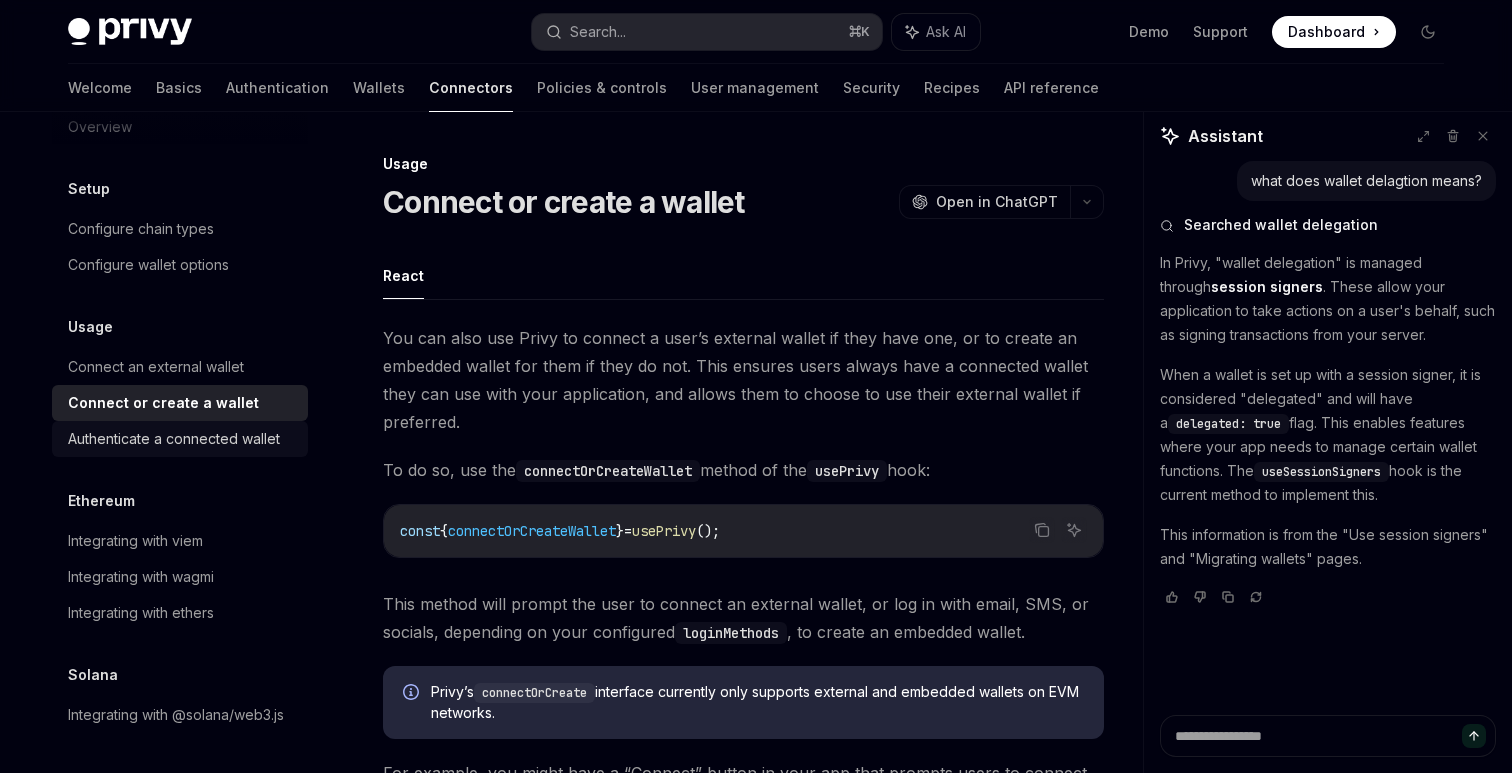 click on "Authenticate a connected wallet" at bounding box center (180, 439) 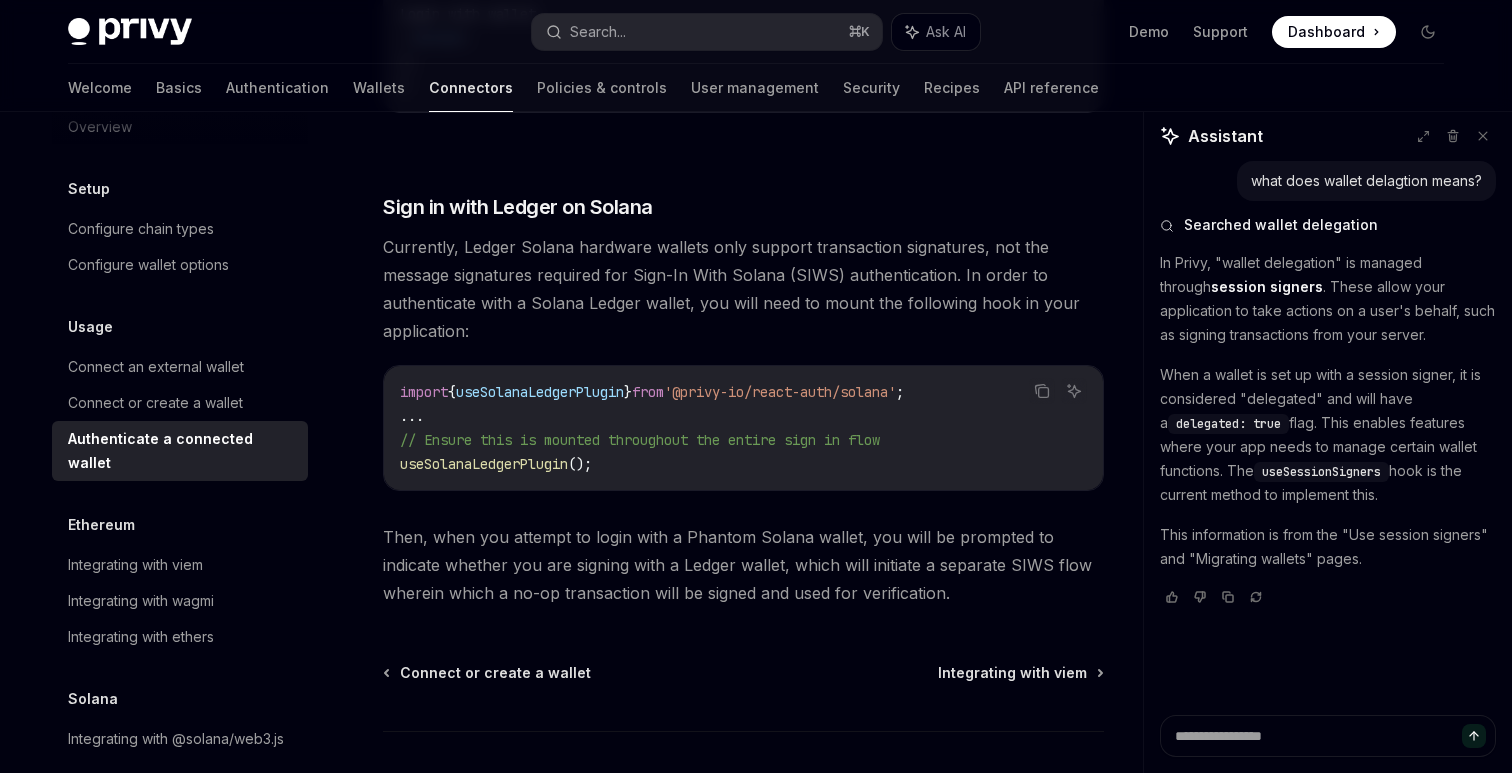 scroll, scrollTop: 1802, scrollLeft: 0, axis: vertical 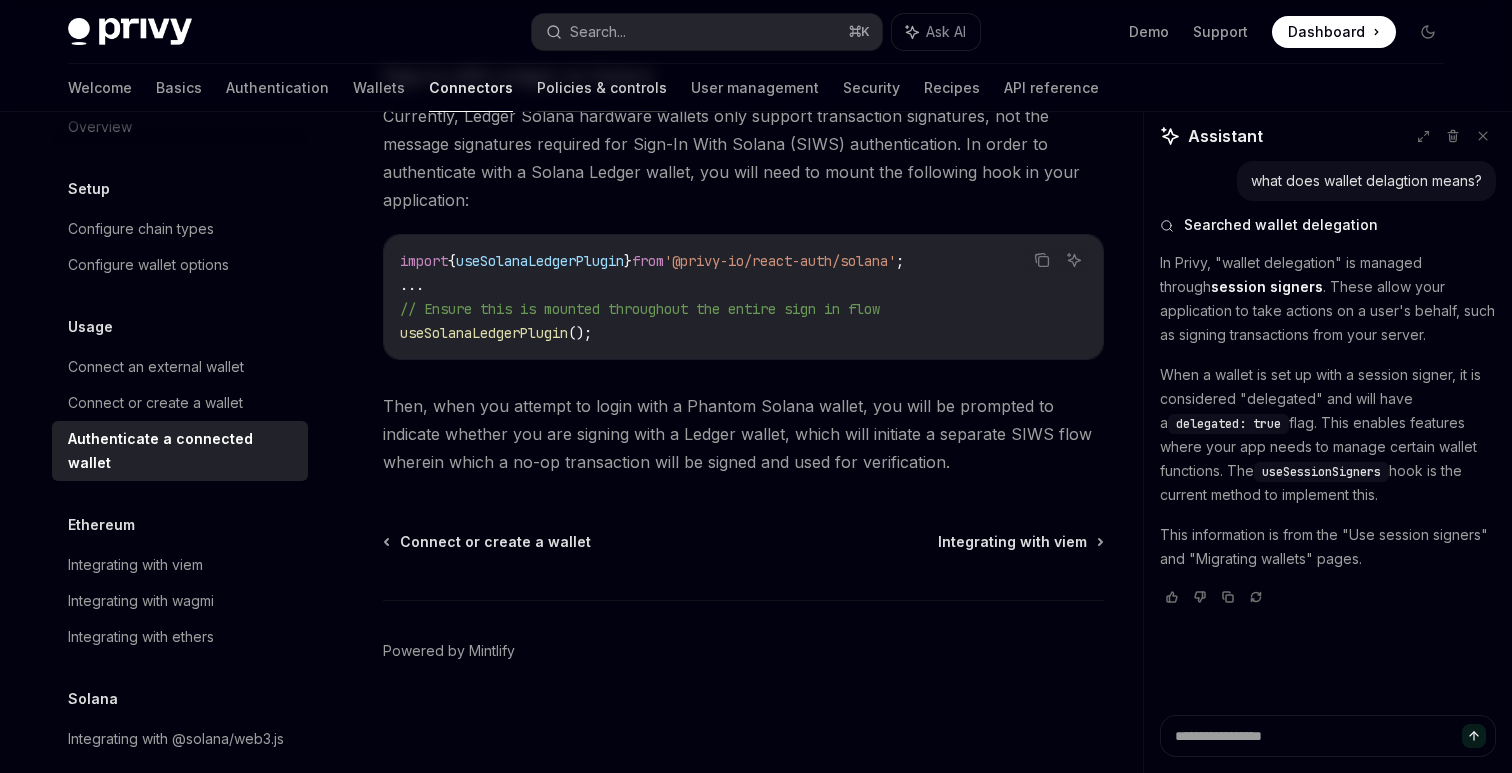 click on "Policies & controls" at bounding box center [602, 88] 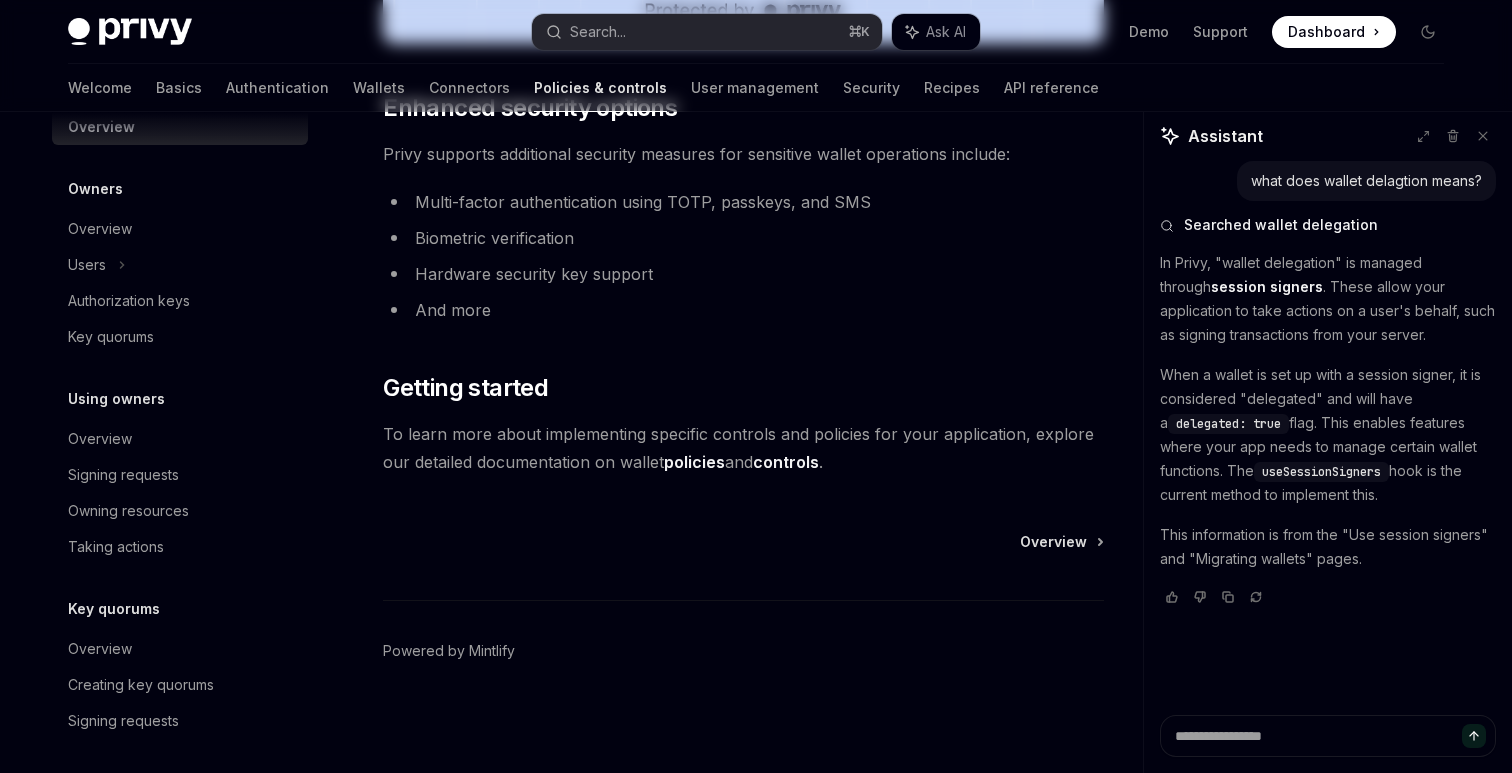 scroll, scrollTop: 0, scrollLeft: 0, axis: both 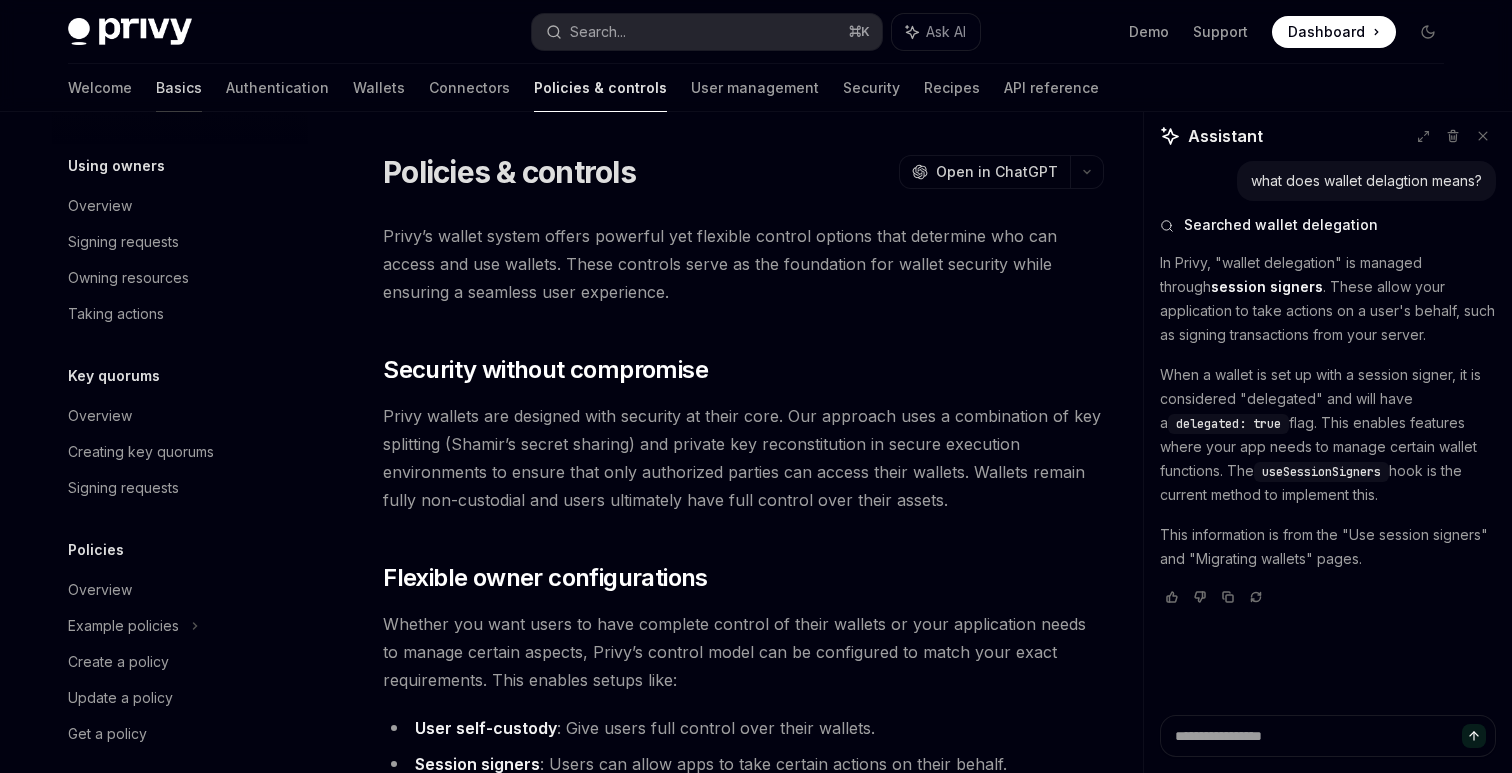 click on "Basics" at bounding box center (179, 88) 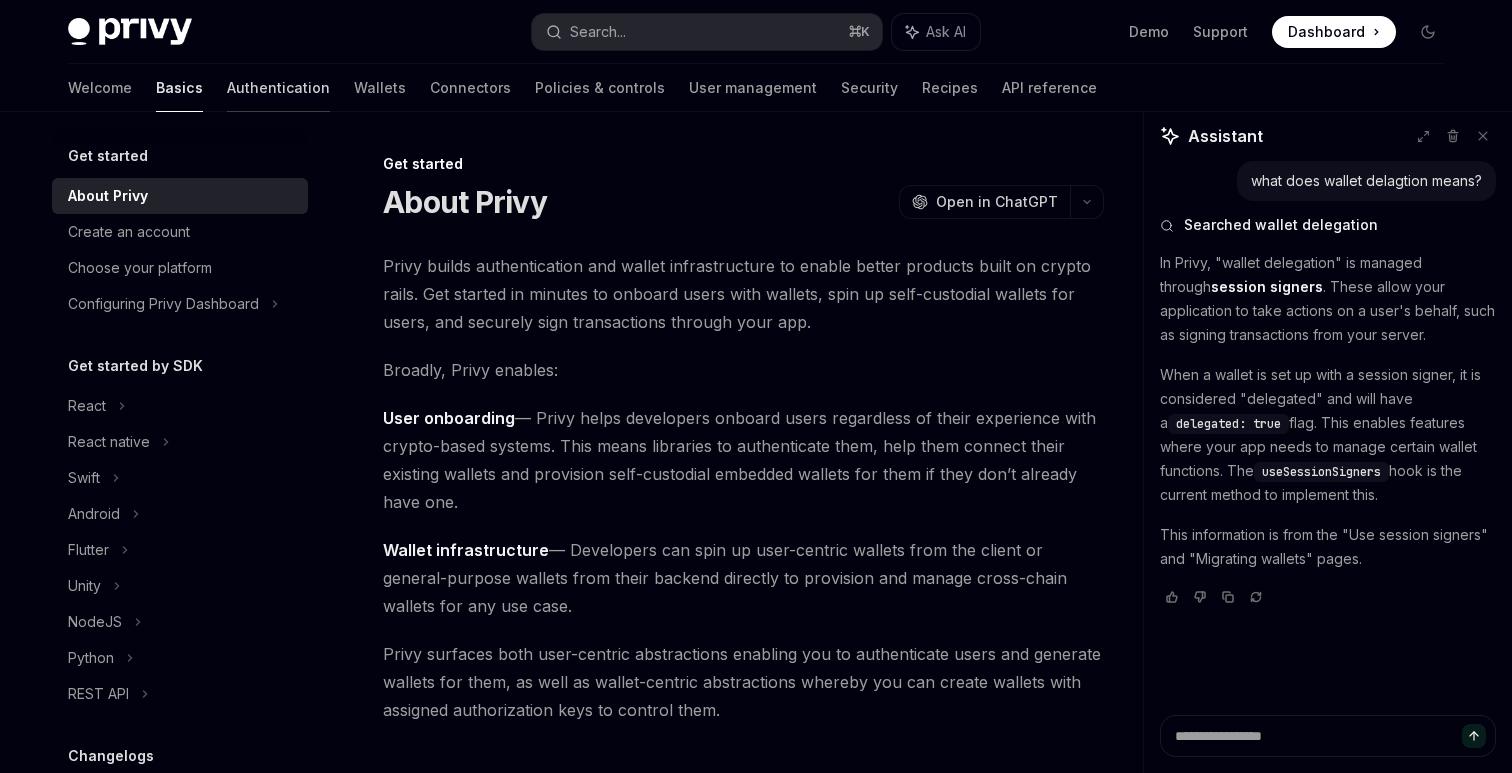click on "Authentication" at bounding box center (278, 88) 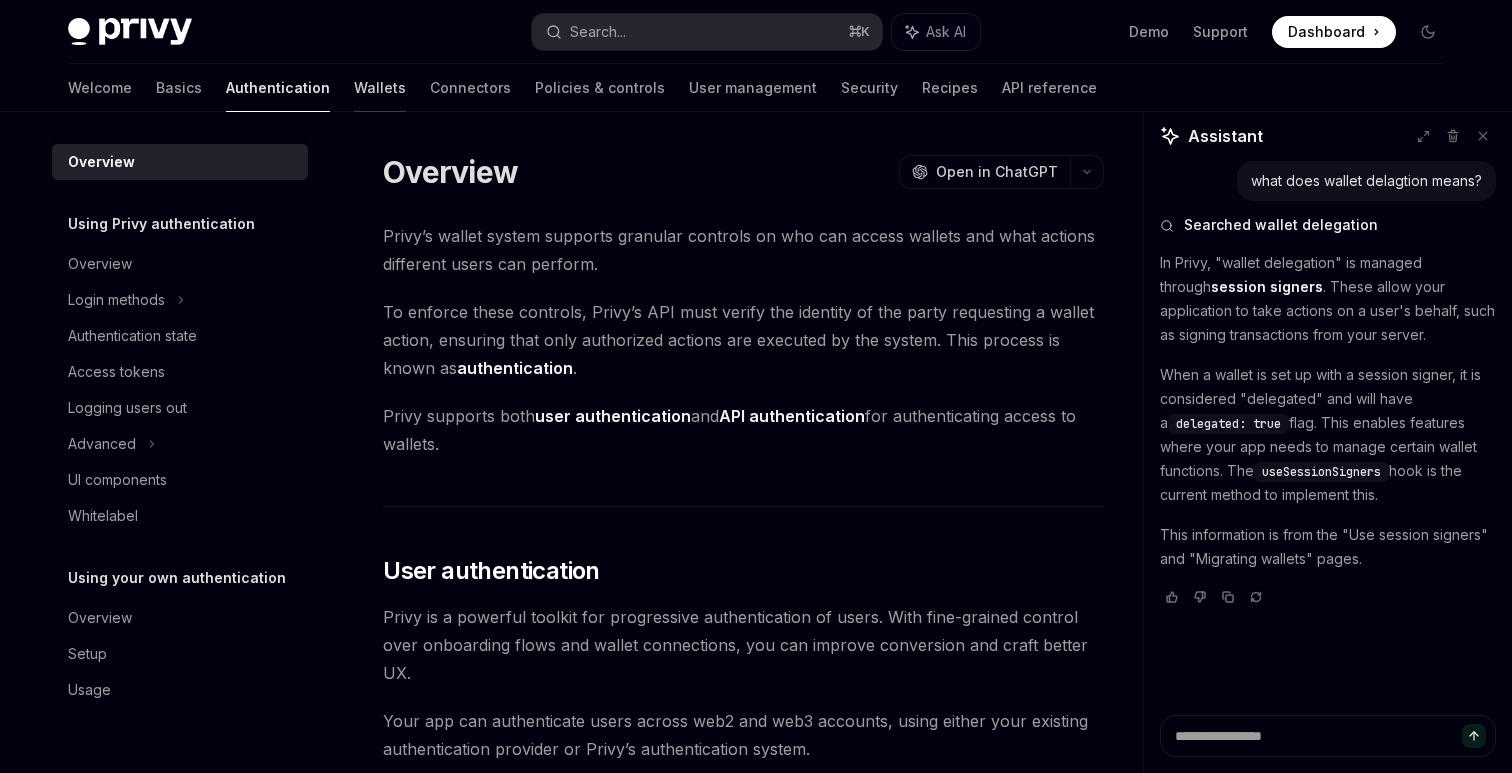 click on "Wallets" at bounding box center [380, 88] 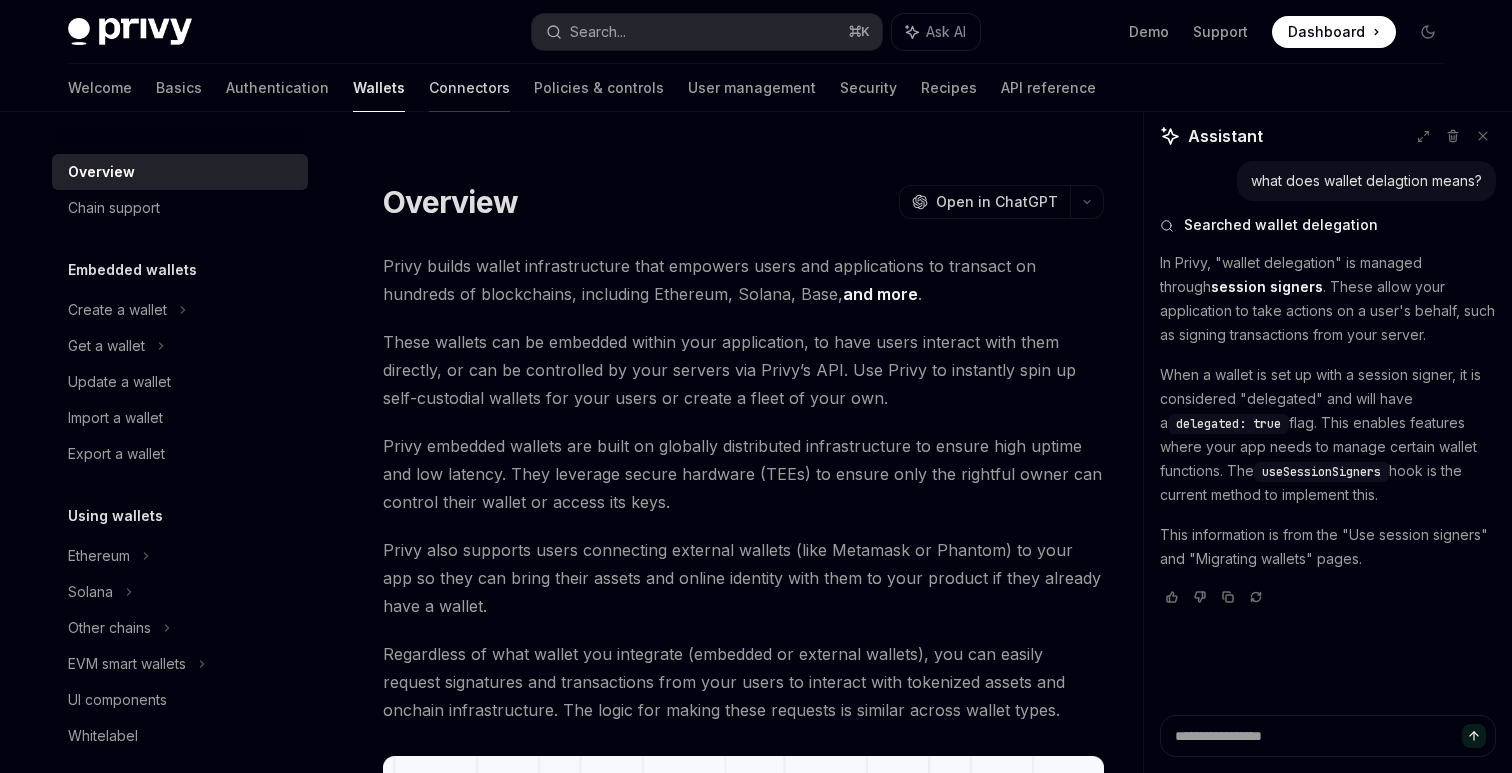 click on "Connectors" at bounding box center [469, 88] 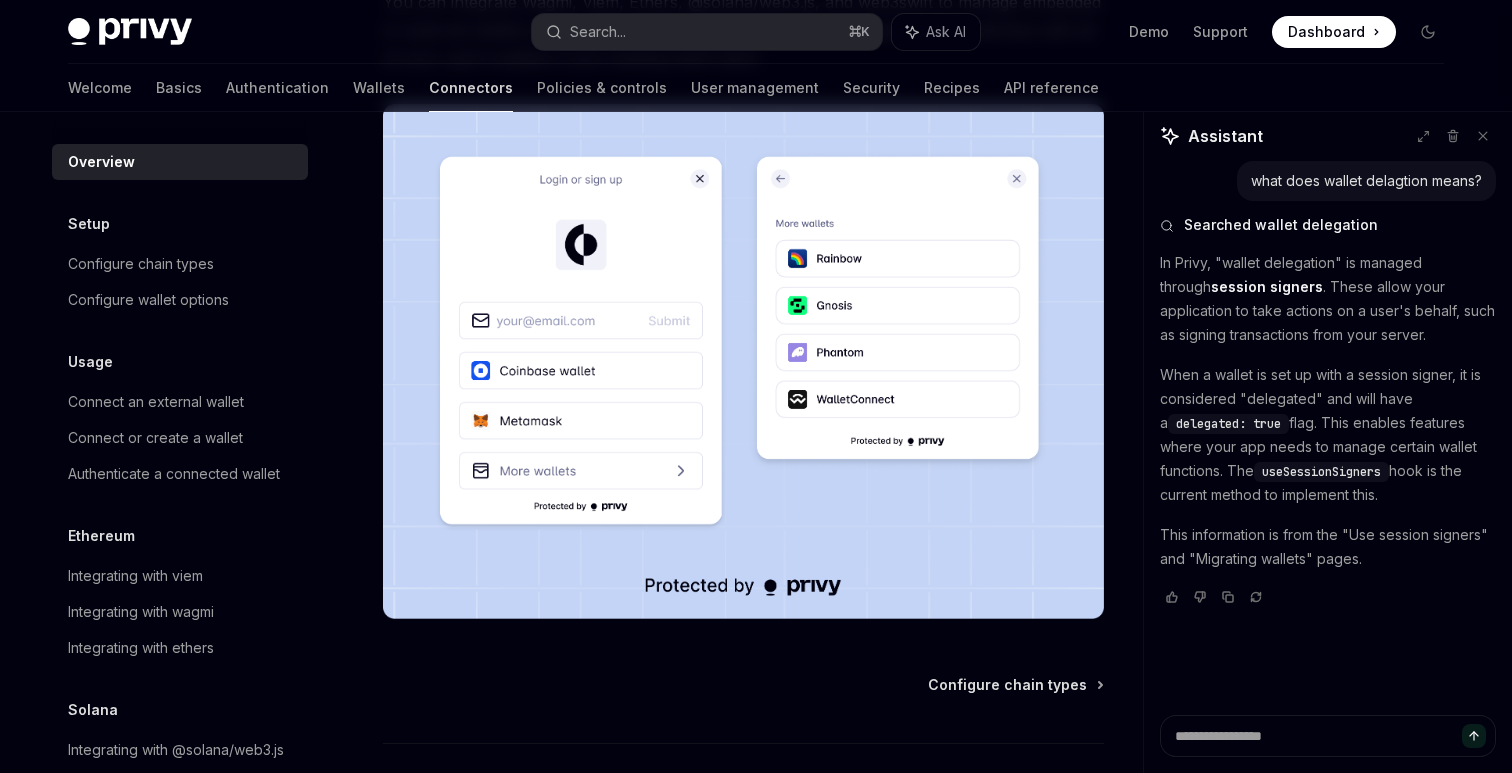 scroll, scrollTop: 368, scrollLeft: 0, axis: vertical 